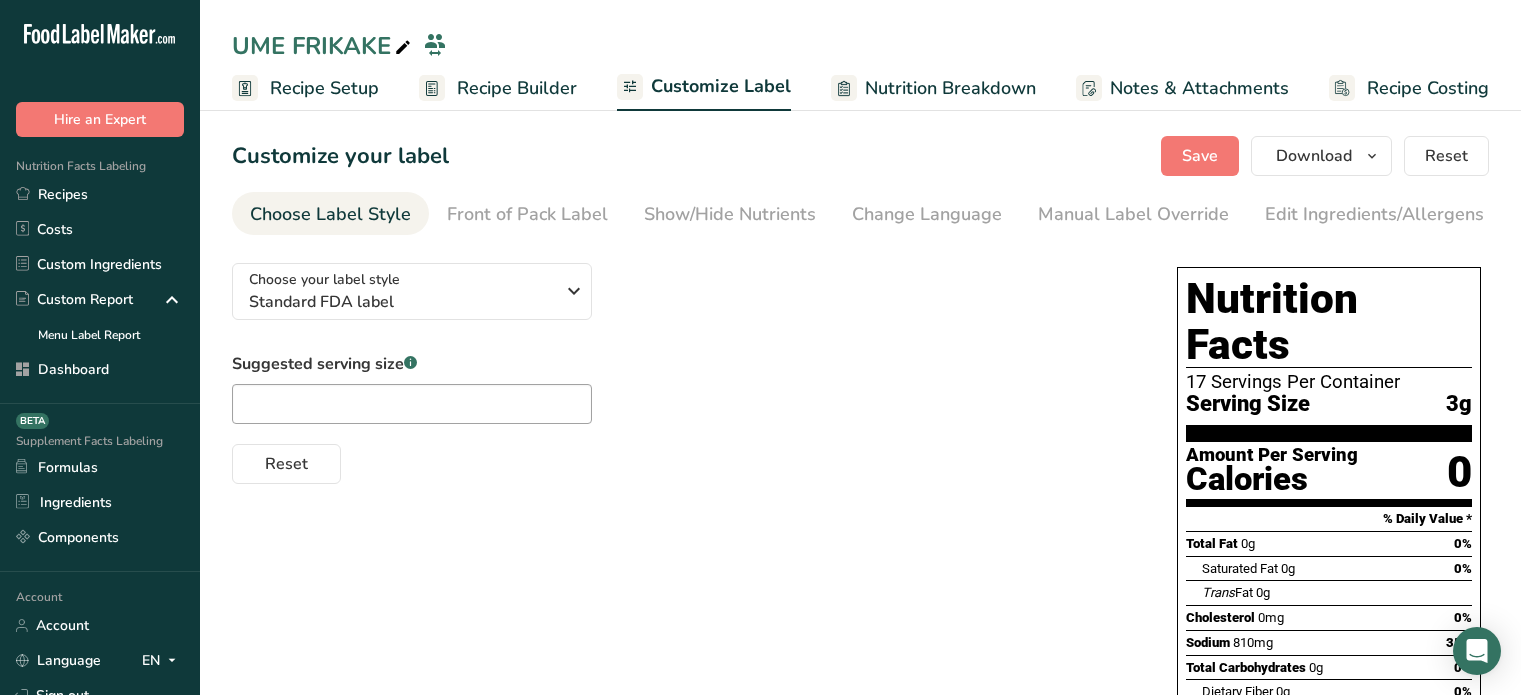 scroll, scrollTop: 0, scrollLeft: 0, axis: both 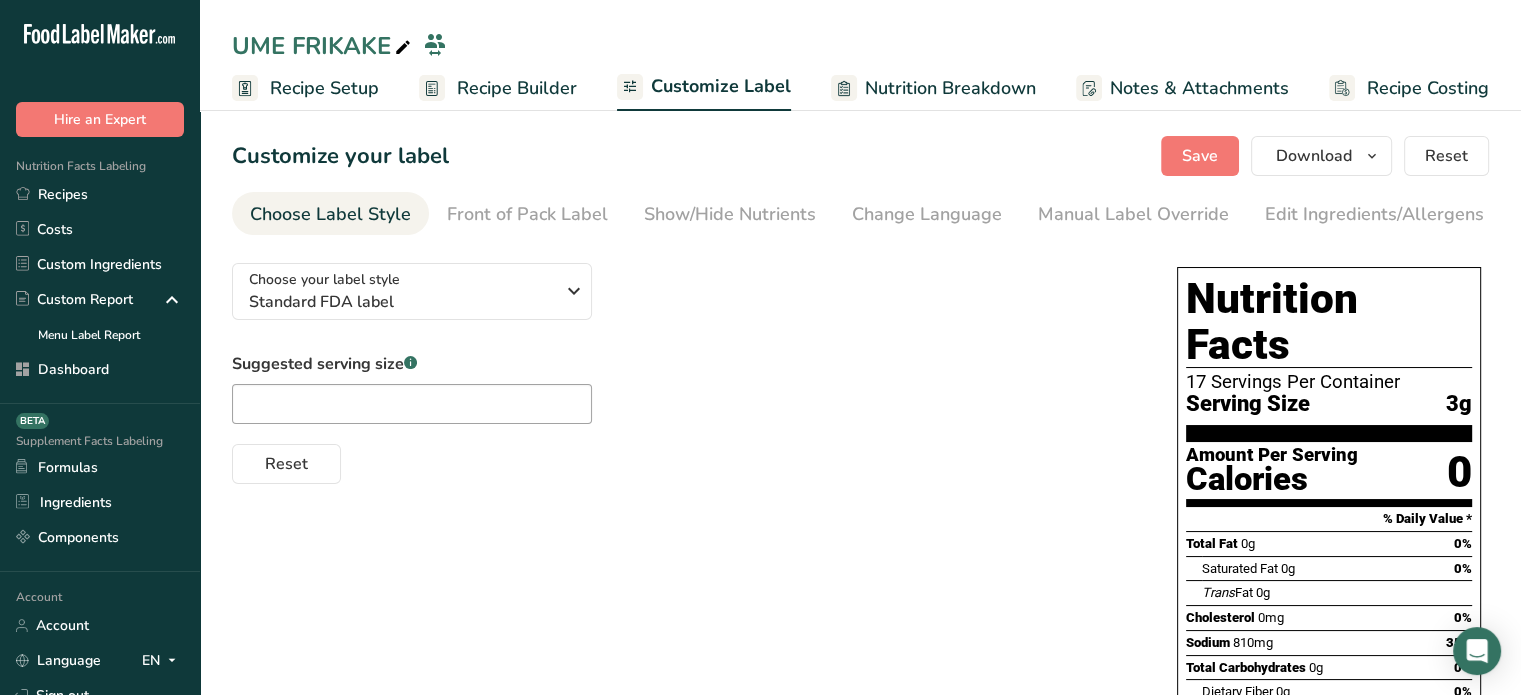 click on "UME FRIKAKE" at bounding box center (323, 46) 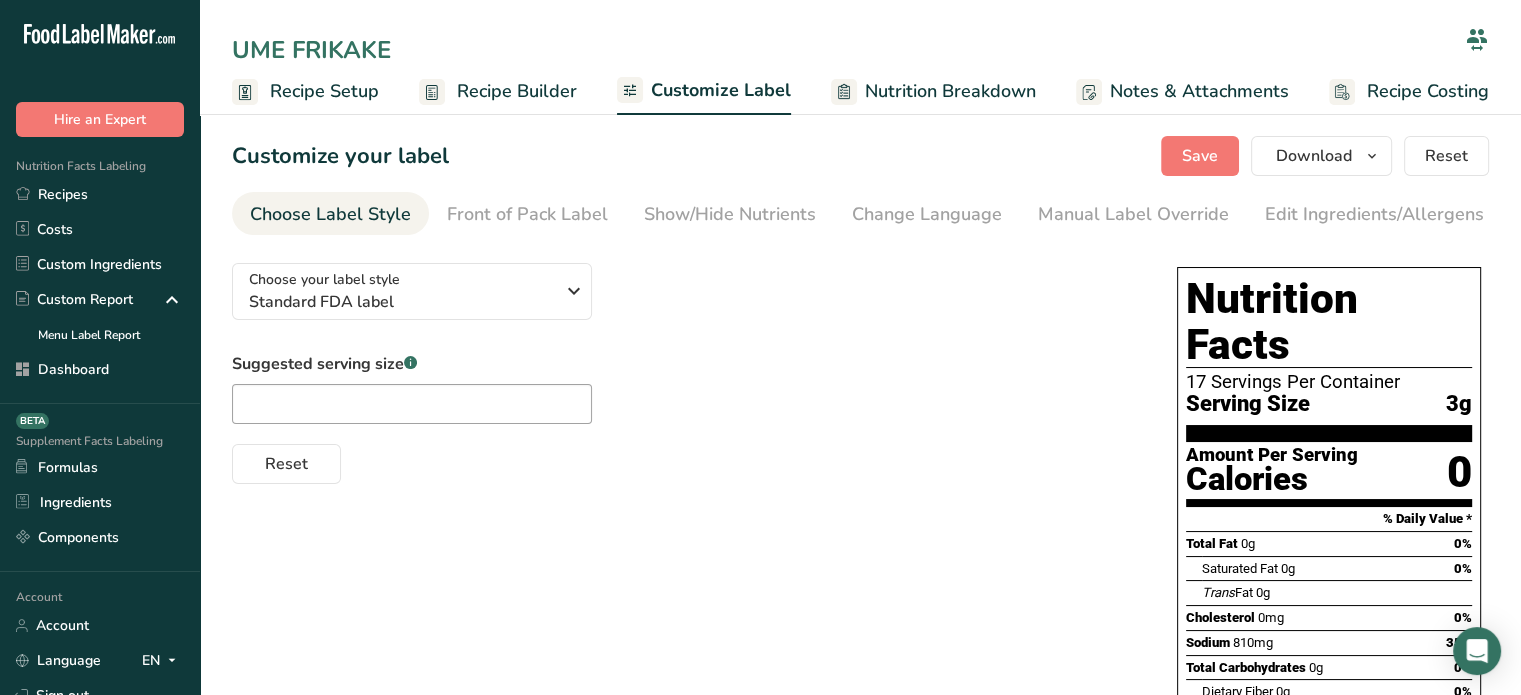 click on "UME FRIKAKE" at bounding box center [844, 50] 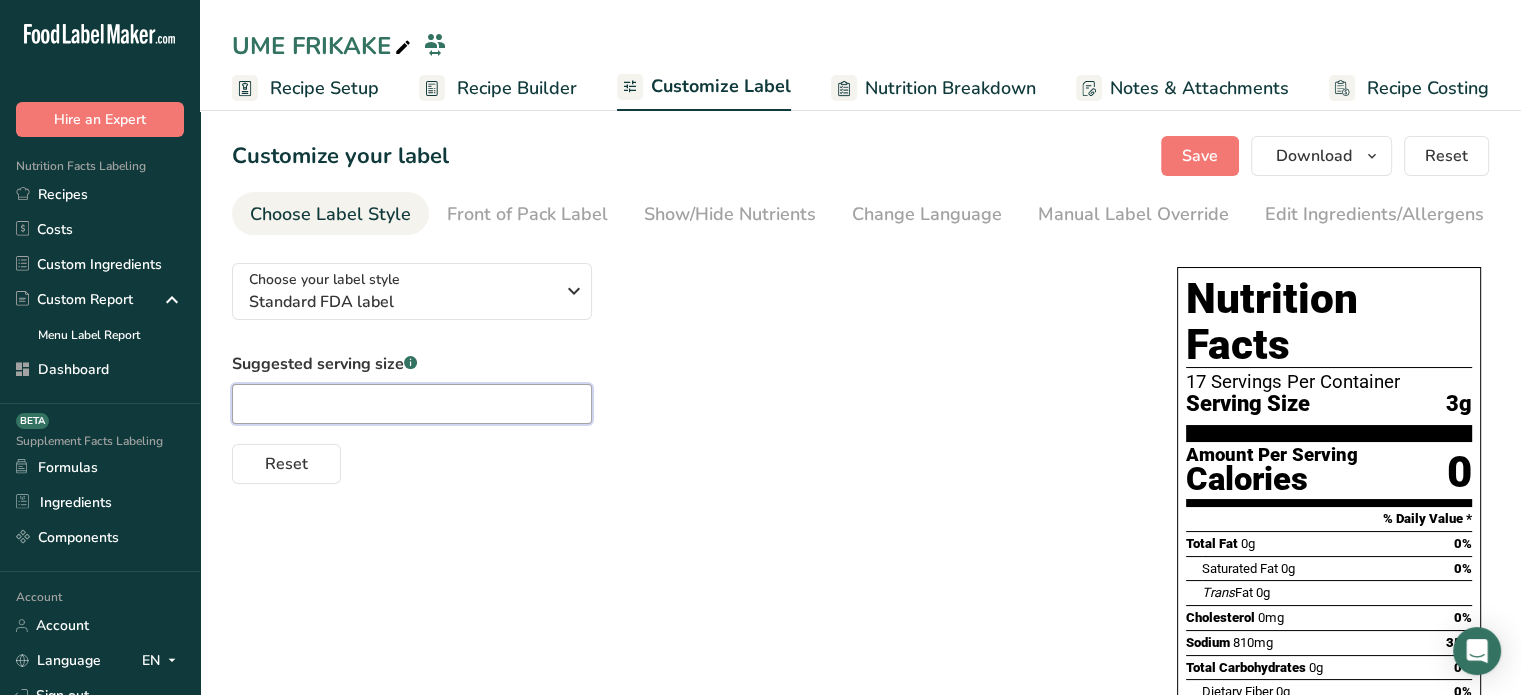 click at bounding box center (412, 404) 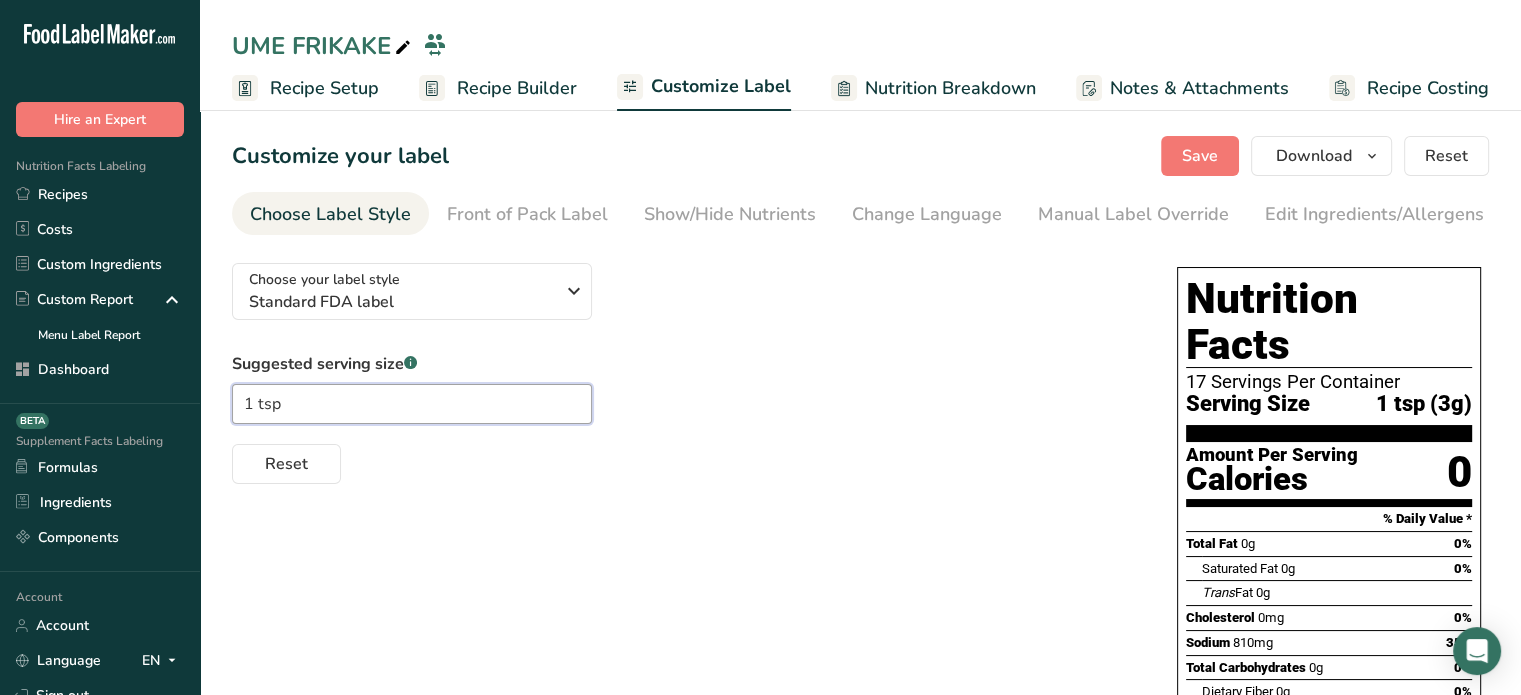 type on "1 tsp" 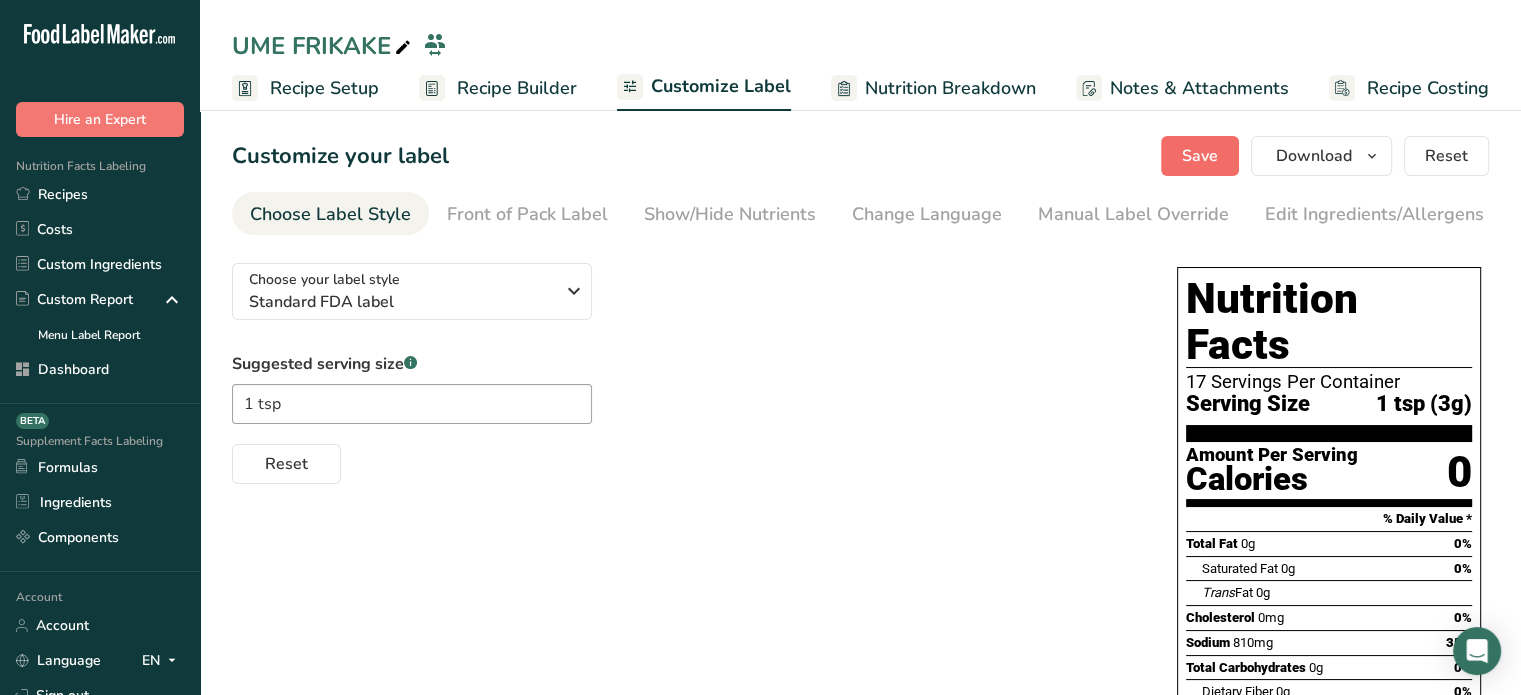 drag, startPoint x: 1243, startPoint y: 162, endPoint x: 1208, endPoint y: 161, distance: 35.014282 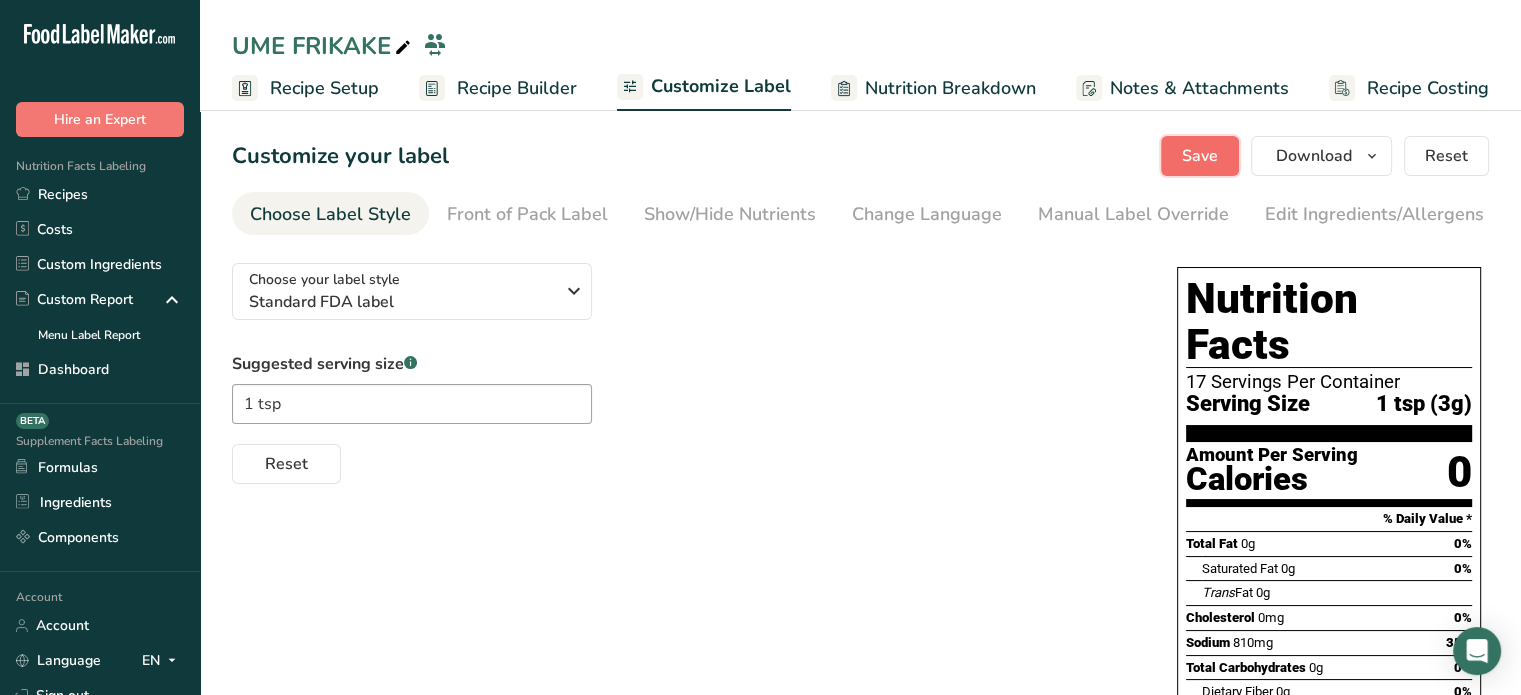 click on "Save" at bounding box center [1200, 156] 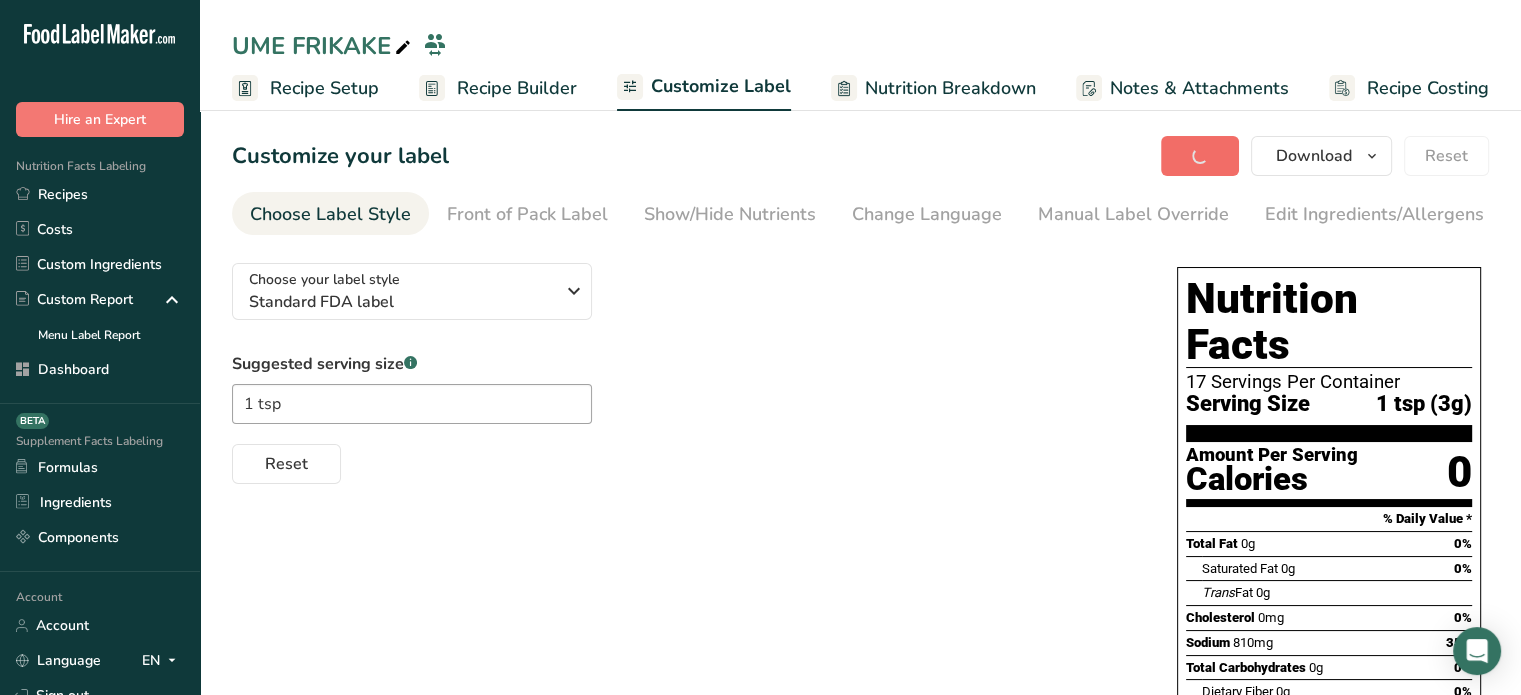 click on "Save
Download
Choose what to show on your downloaded label
Recipe Name to appear above label
Nutrition Facts Panel
Ingredient Statement List
Allergen Declaration/ Allergy Statement
Business Address
Label Notes
Recipe Tags
Recipe Card QR Code
Front of Pack Label
Download
PNG
PNG
BMP
SVG
PDF
TXT
Reset" at bounding box center (1325, 156) 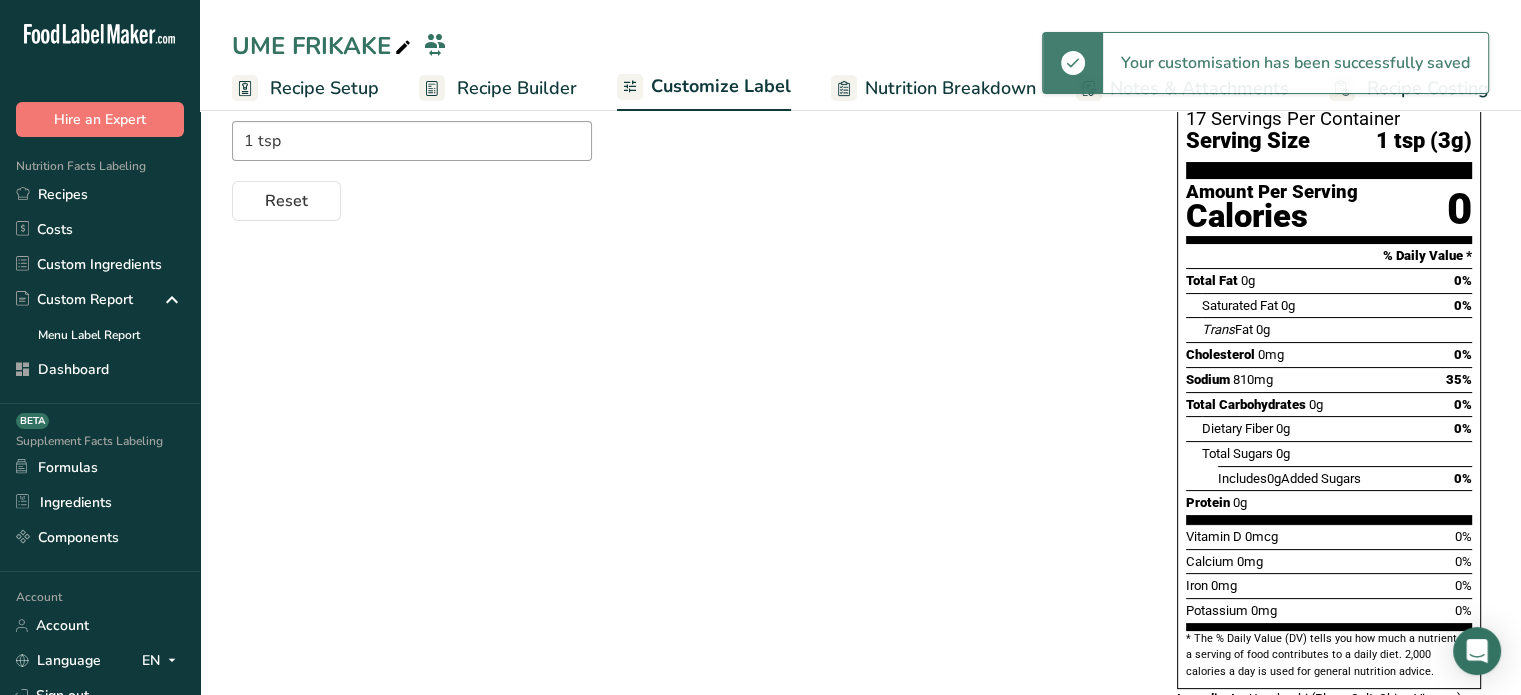 scroll, scrollTop: 323, scrollLeft: 0, axis: vertical 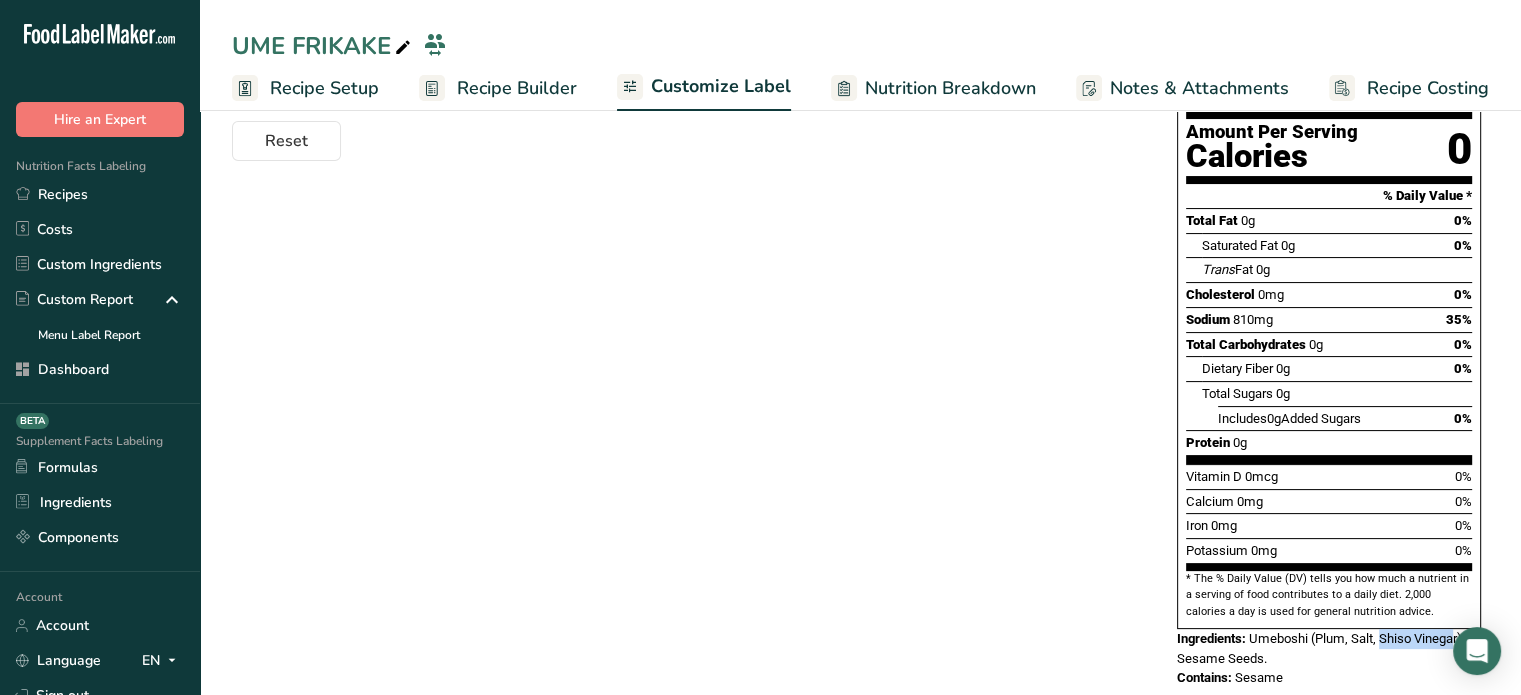 drag, startPoint x: 1382, startPoint y: 593, endPoint x: 1457, endPoint y: 594, distance: 75.00667 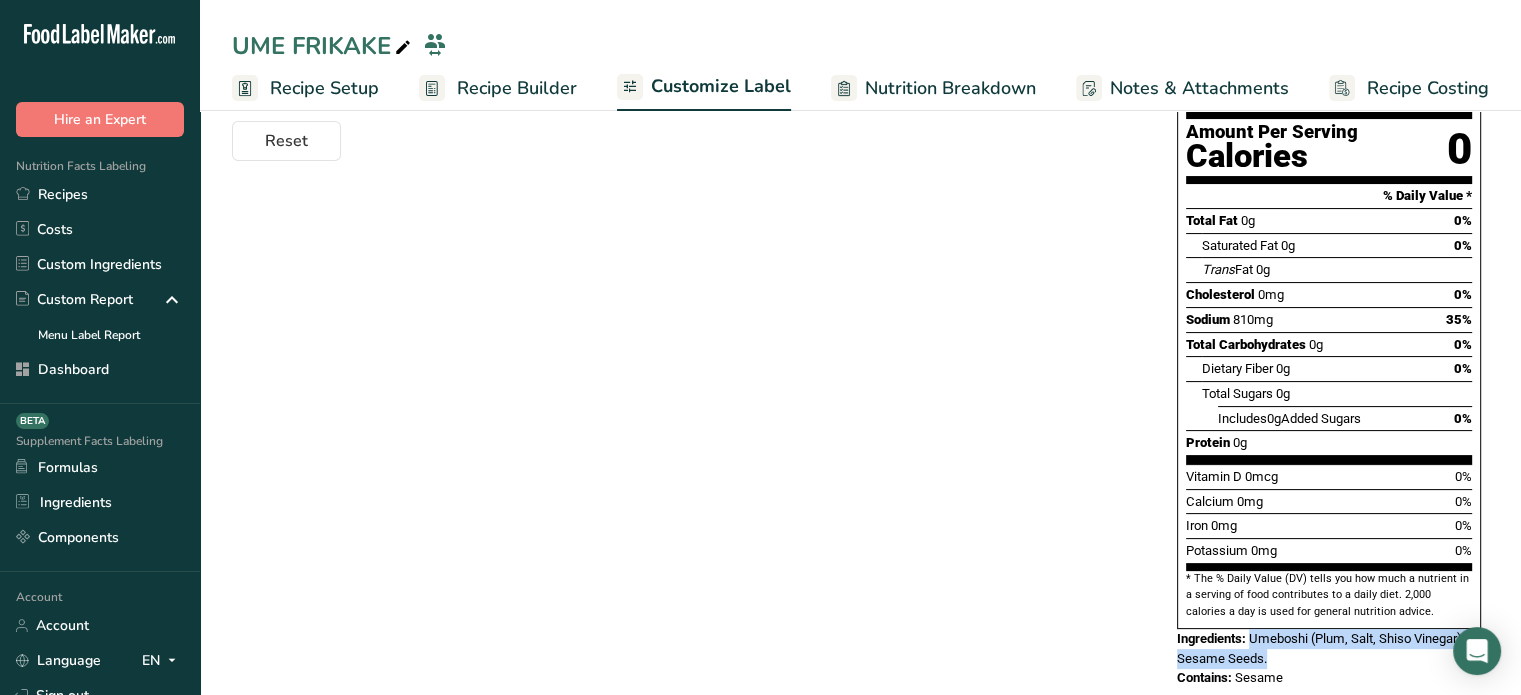 drag, startPoint x: 1288, startPoint y: 615, endPoint x: 1252, endPoint y: 595, distance: 41.18252 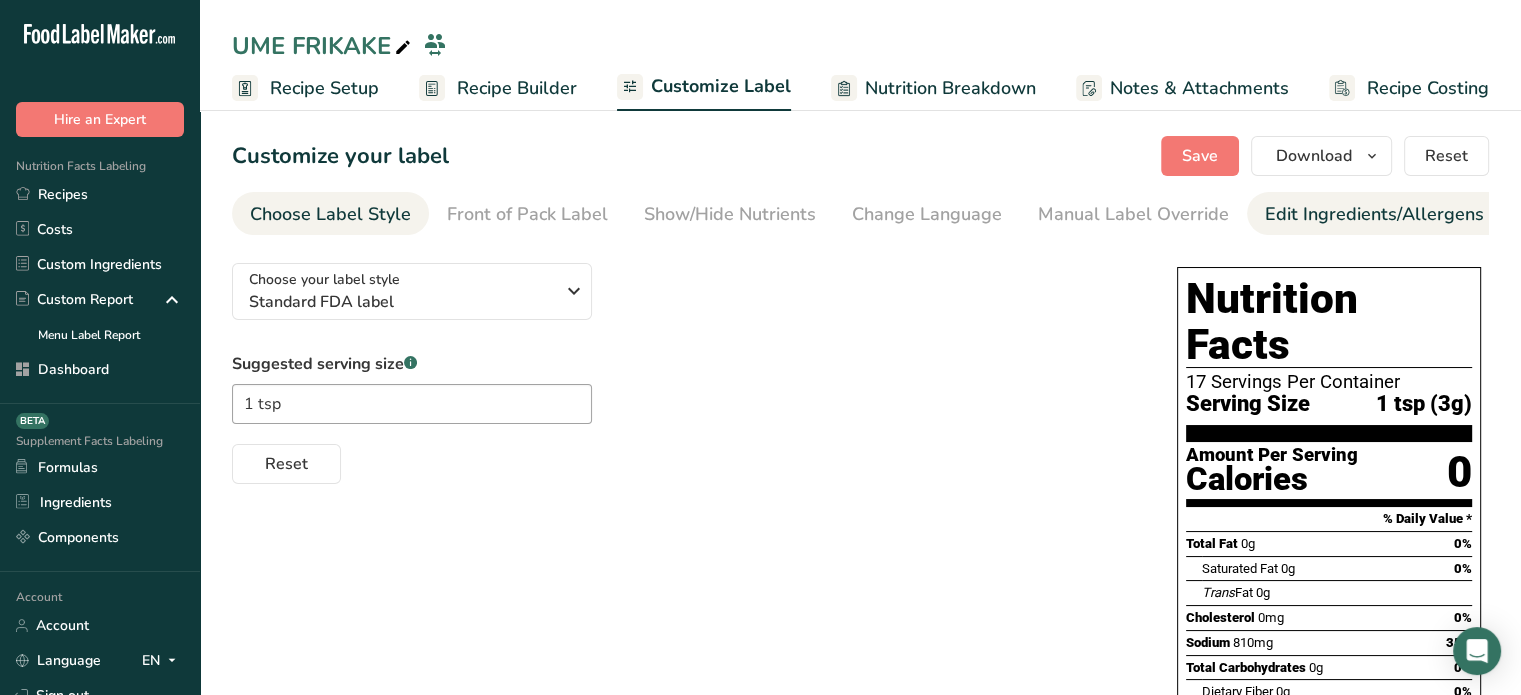 click on "Edit Ingredients/Allergens List" at bounding box center [1392, 214] 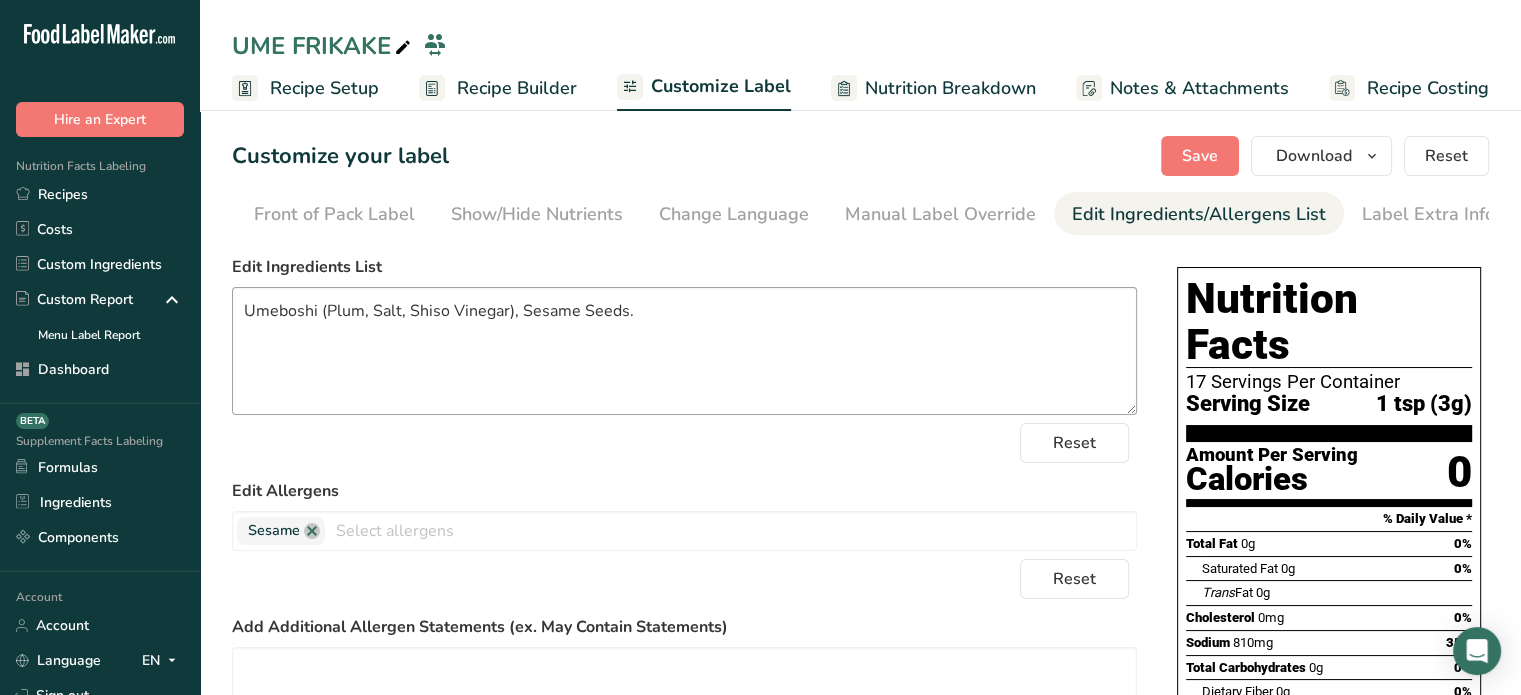 scroll, scrollTop: 0, scrollLeft: 196, axis: horizontal 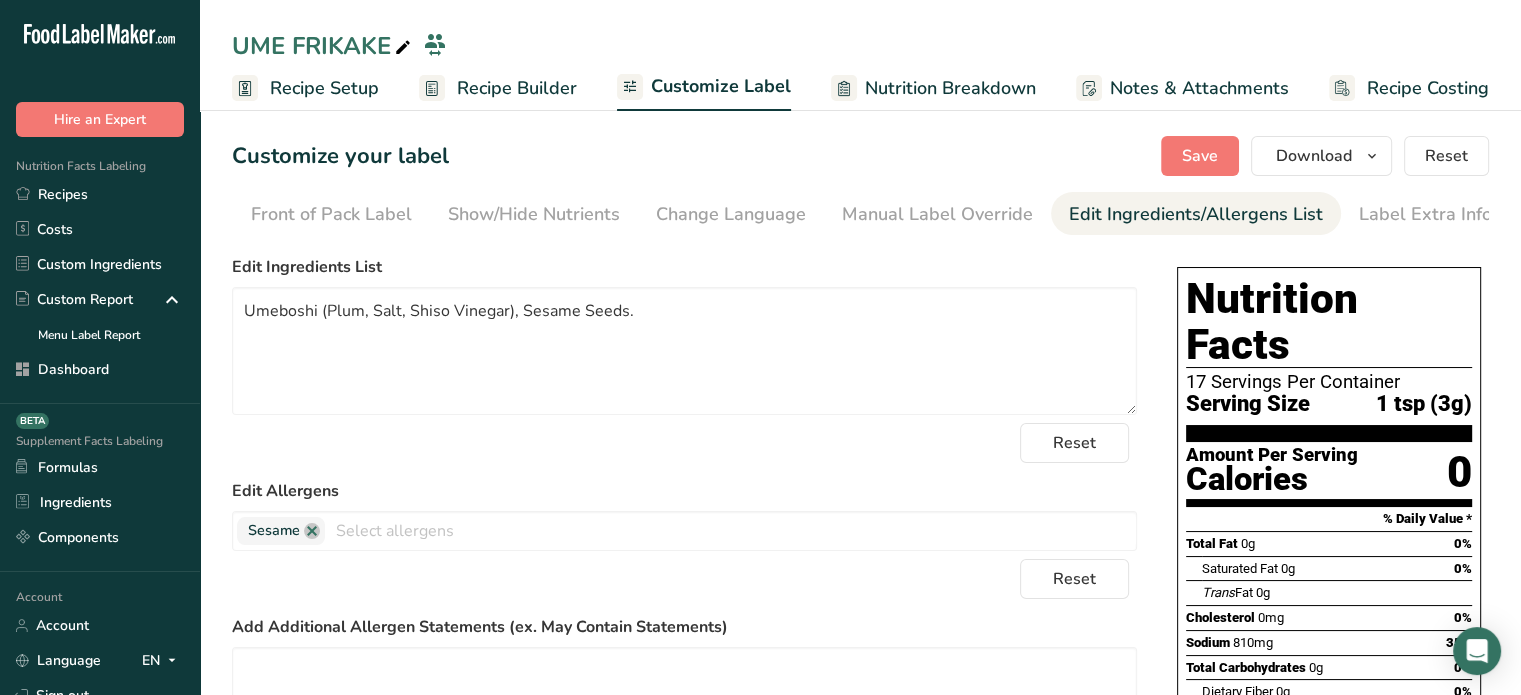 click on "Recipe Builder" at bounding box center [498, 88] 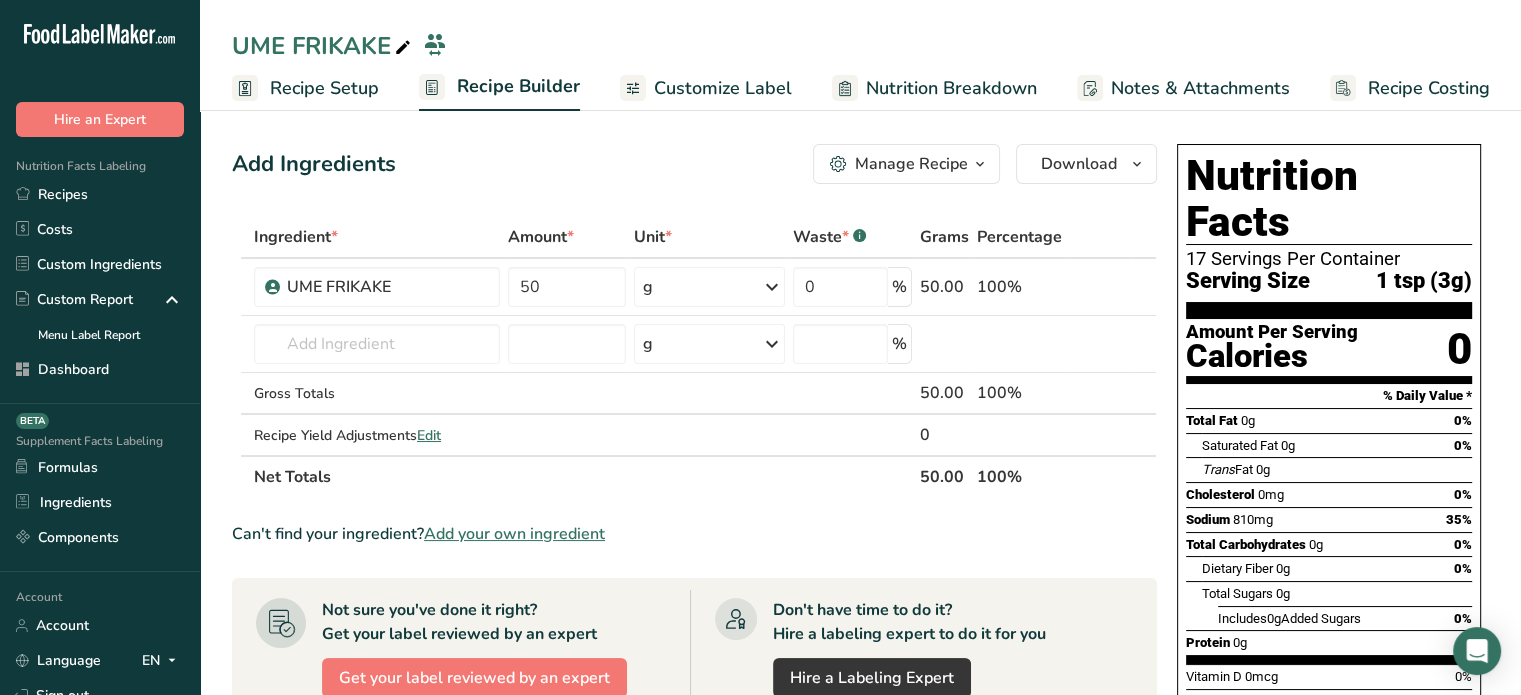 click on "Customize Label" at bounding box center [723, 88] 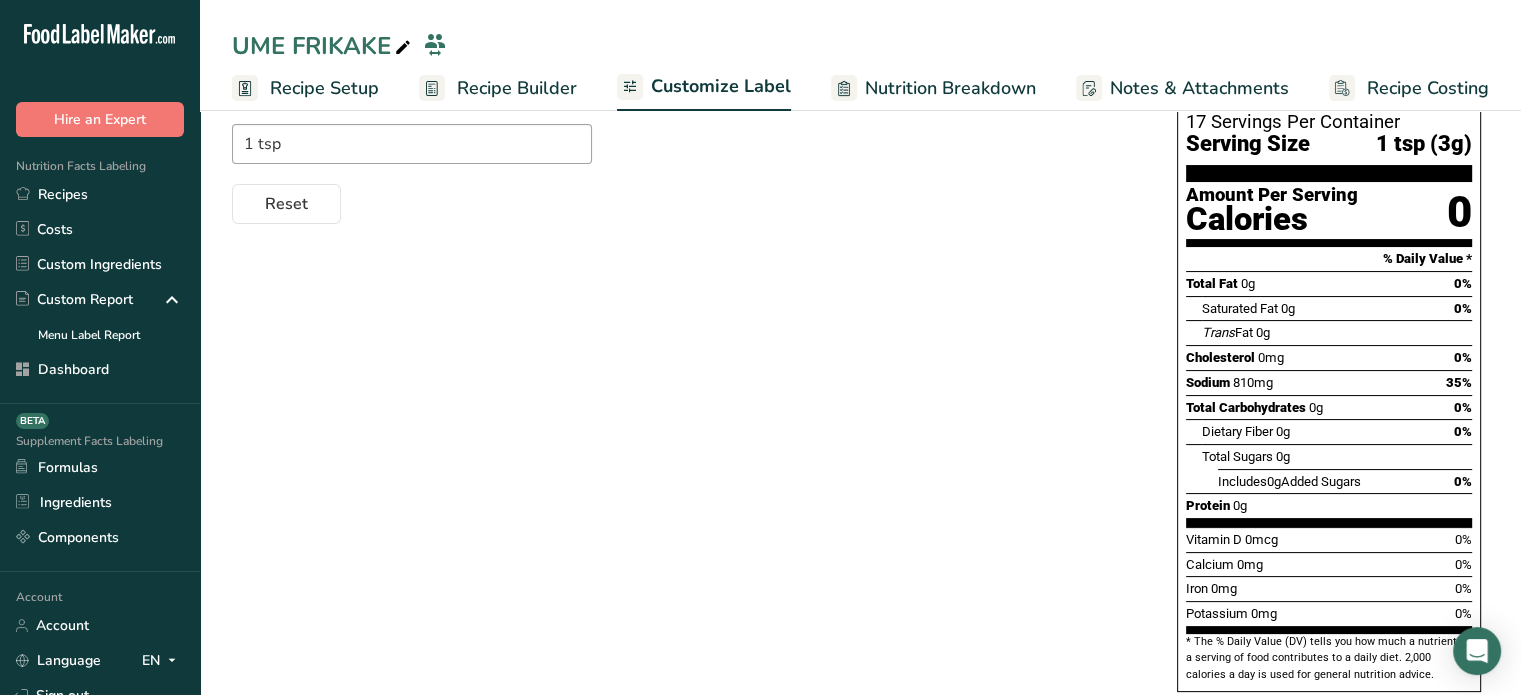 scroll, scrollTop: 323, scrollLeft: 0, axis: vertical 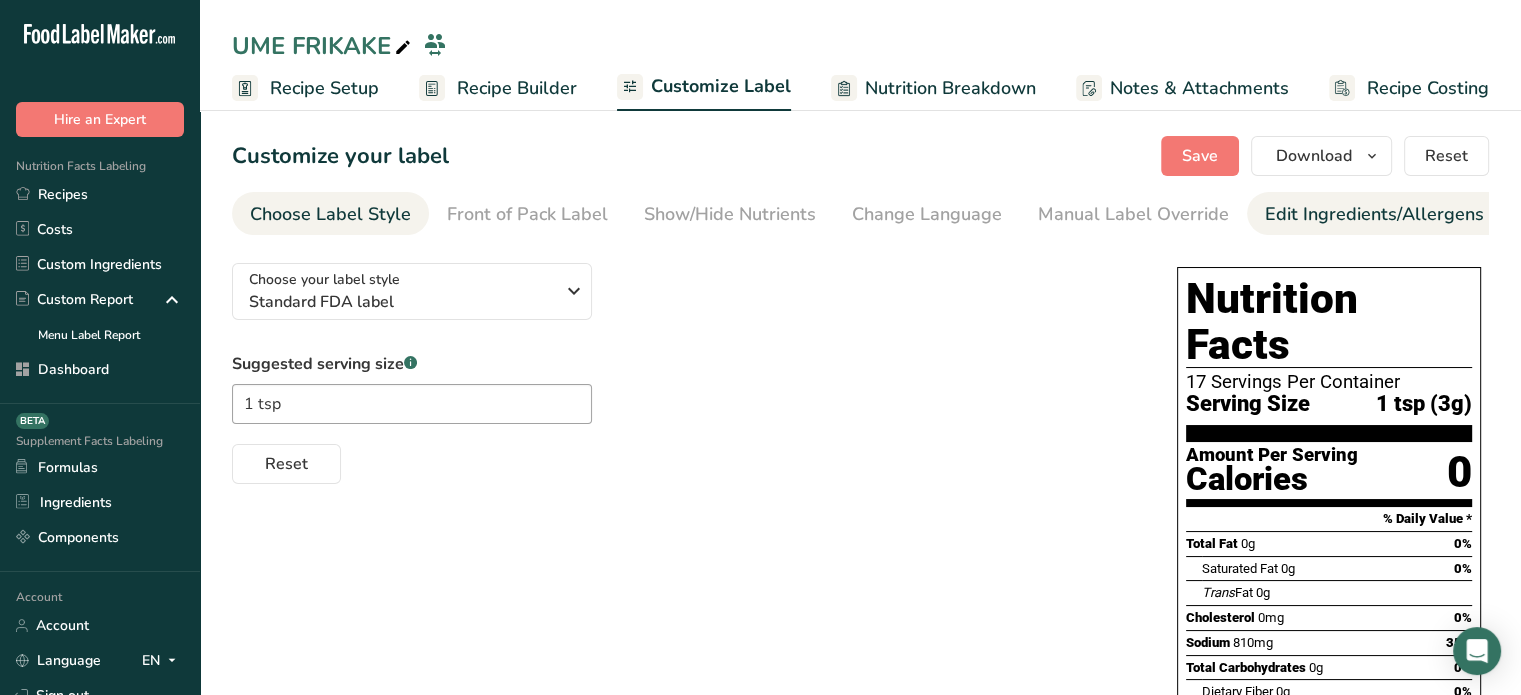 click on "Edit Ingredients/Allergens List" at bounding box center (1392, 214) 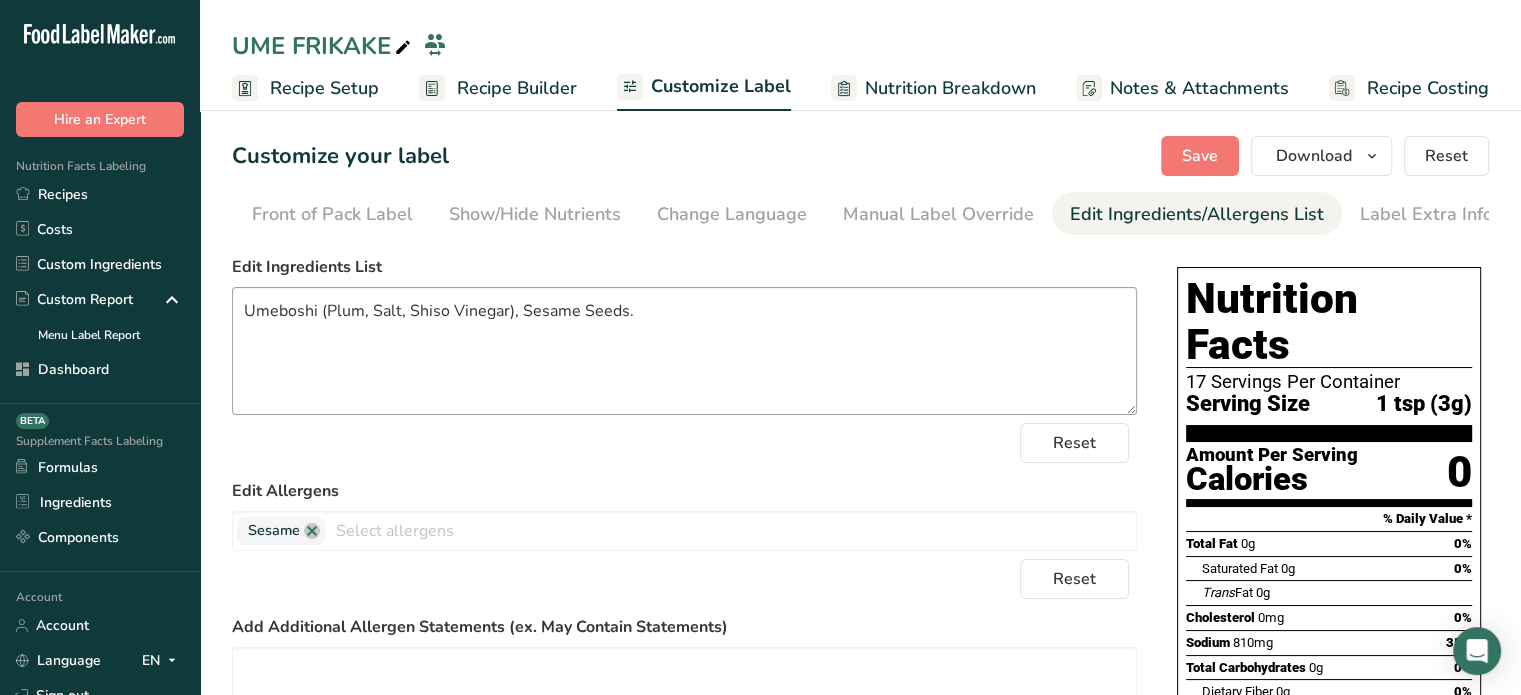 scroll, scrollTop: 0, scrollLeft: 196, axis: horizontal 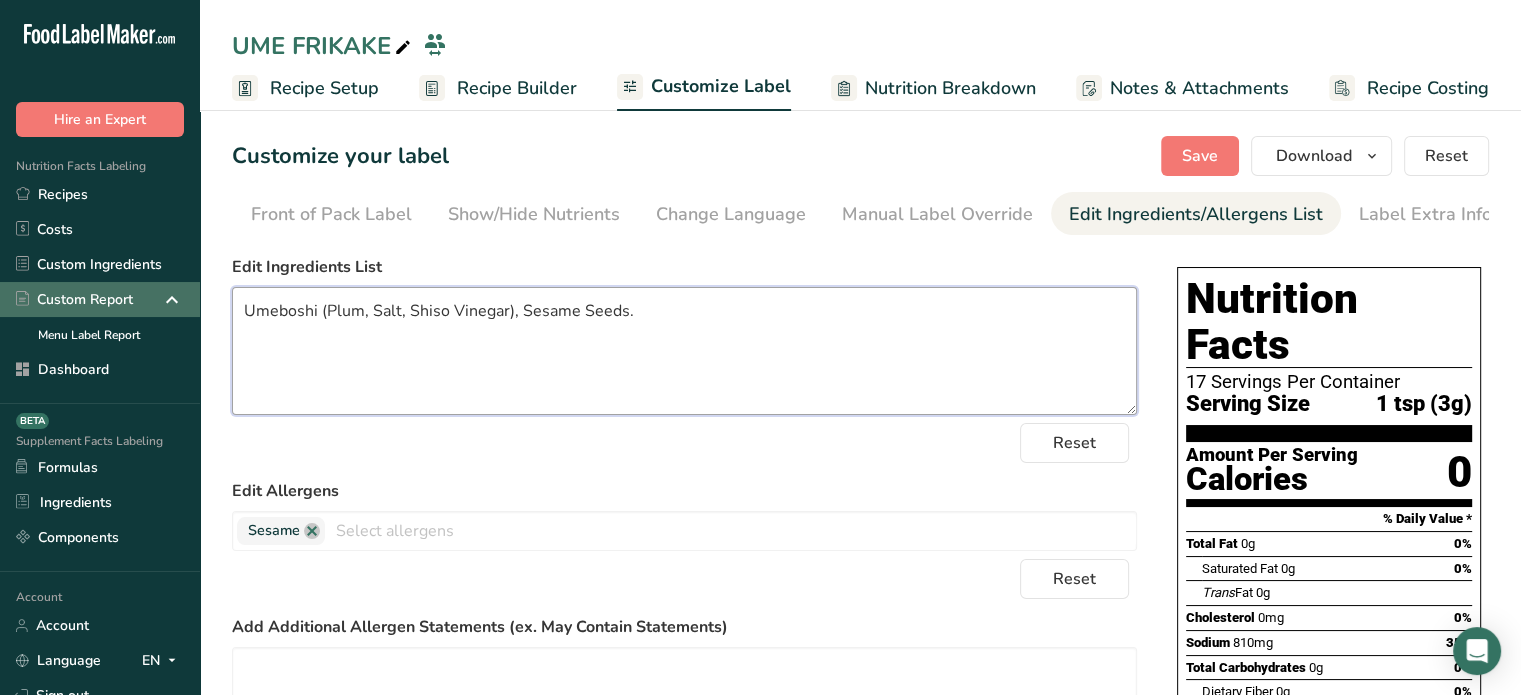 drag, startPoint x: 697, startPoint y: 328, endPoint x: 129, endPoint y: 287, distance: 569.47784 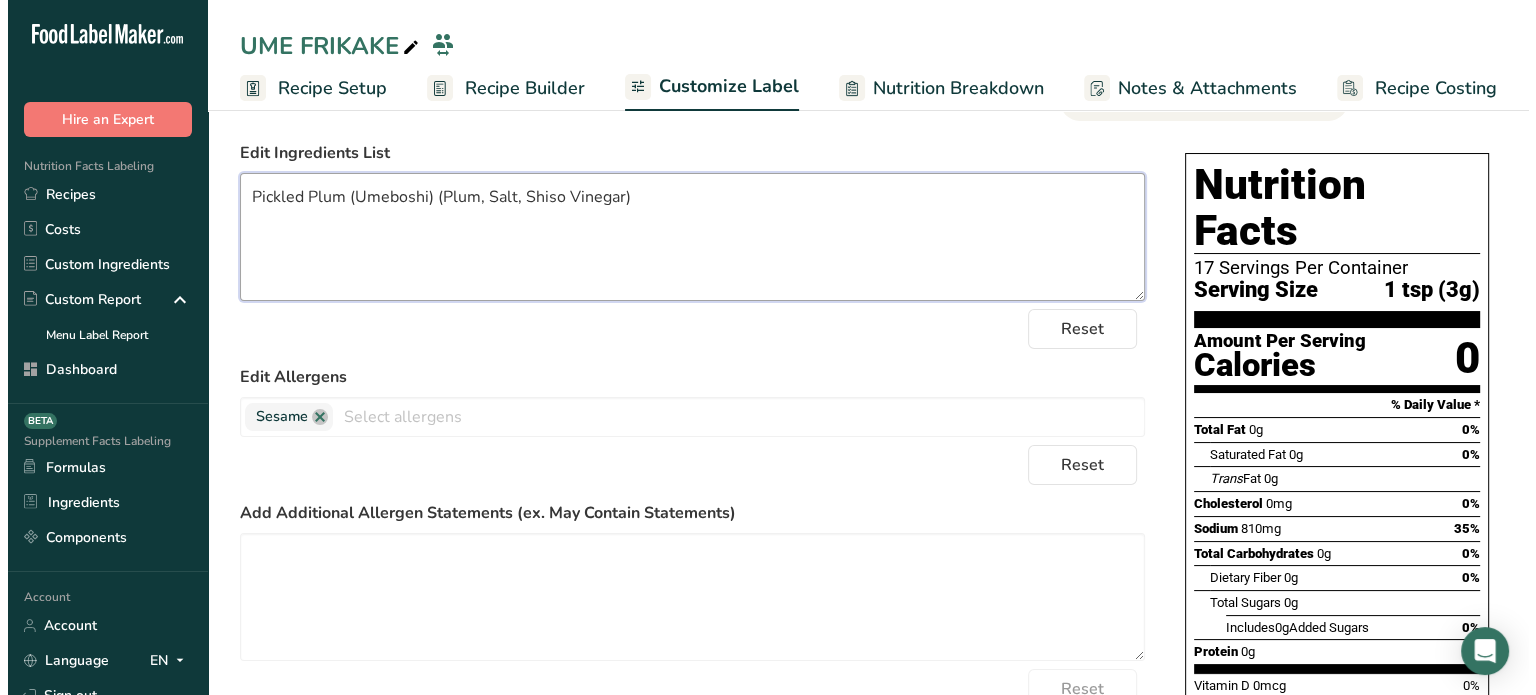 scroll, scrollTop: 72, scrollLeft: 0, axis: vertical 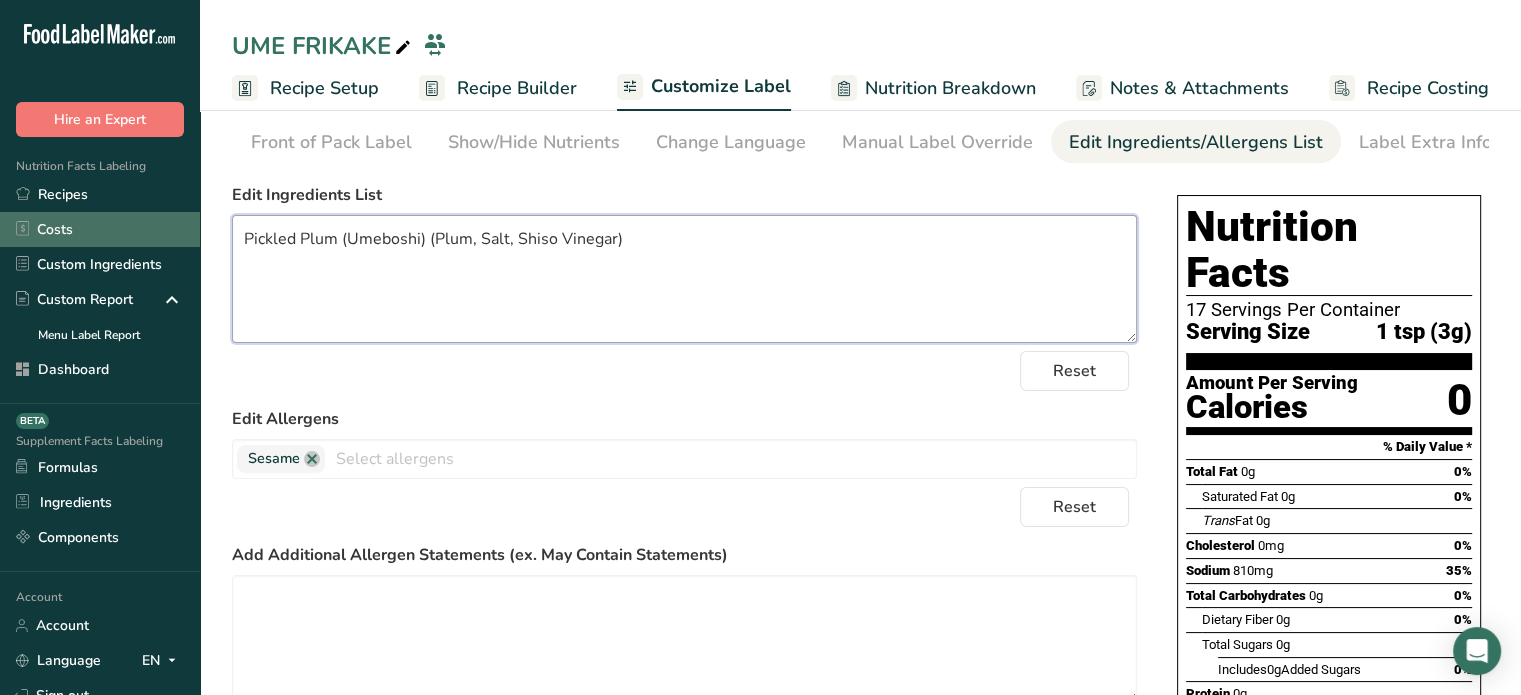 type on "Pickled Plum (Umeboshi) (Plum, Salt, Shiso Vinegar)" 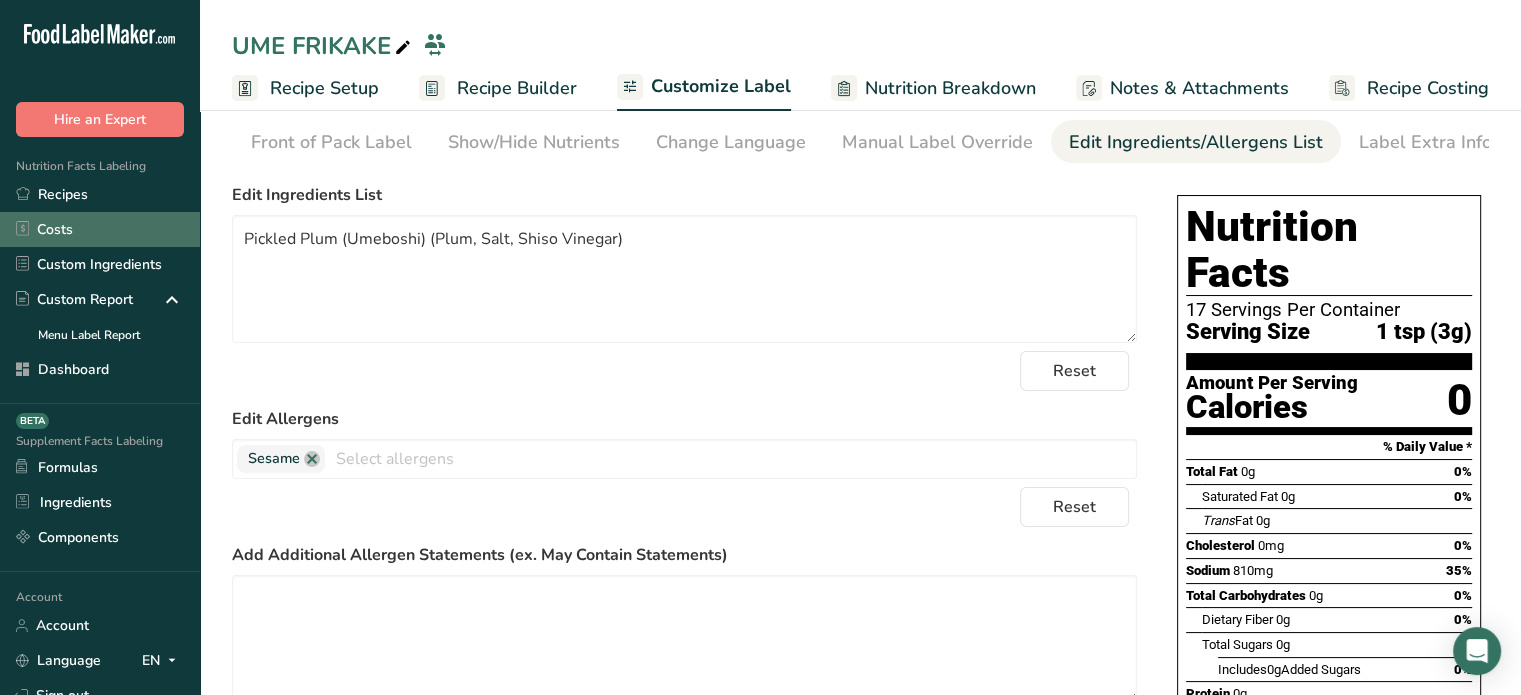click on "Costs" at bounding box center [100, 229] 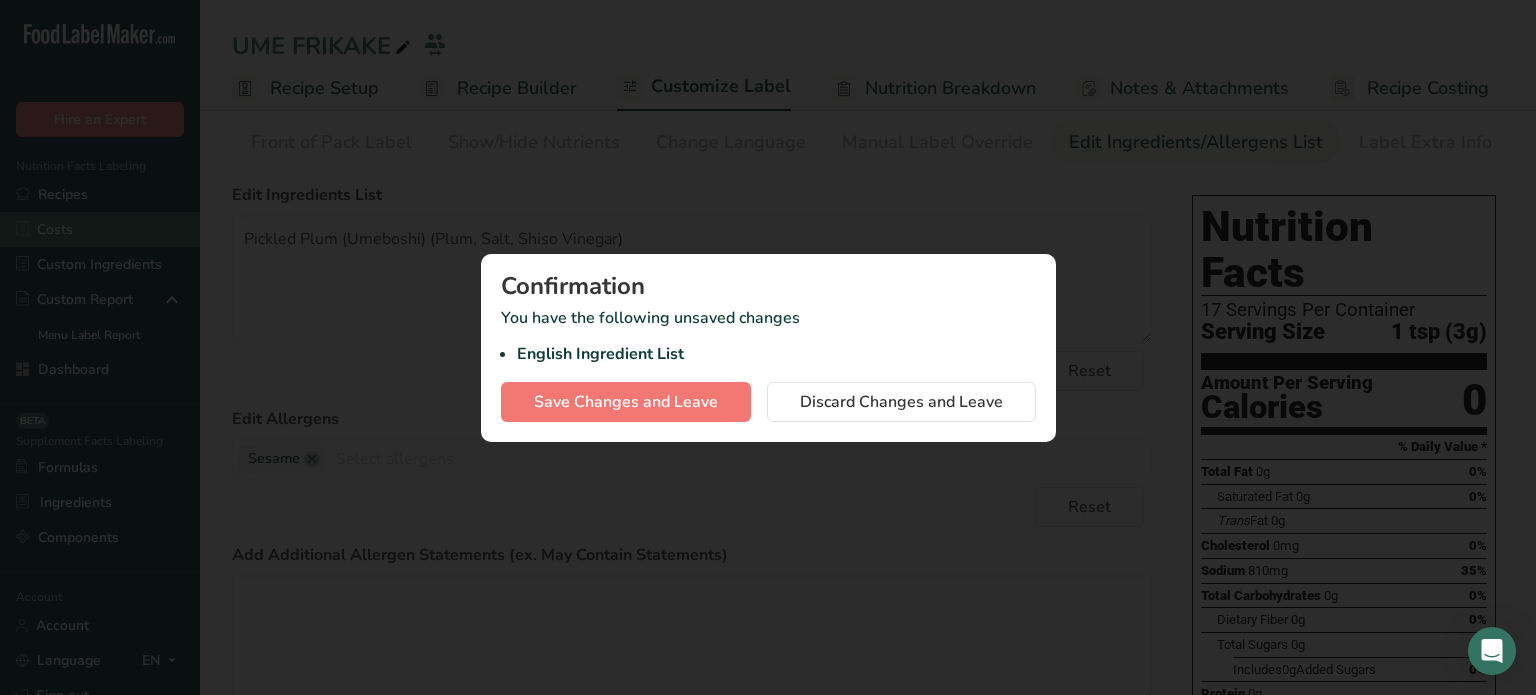 scroll, scrollTop: 0, scrollLeft: 180, axis: horizontal 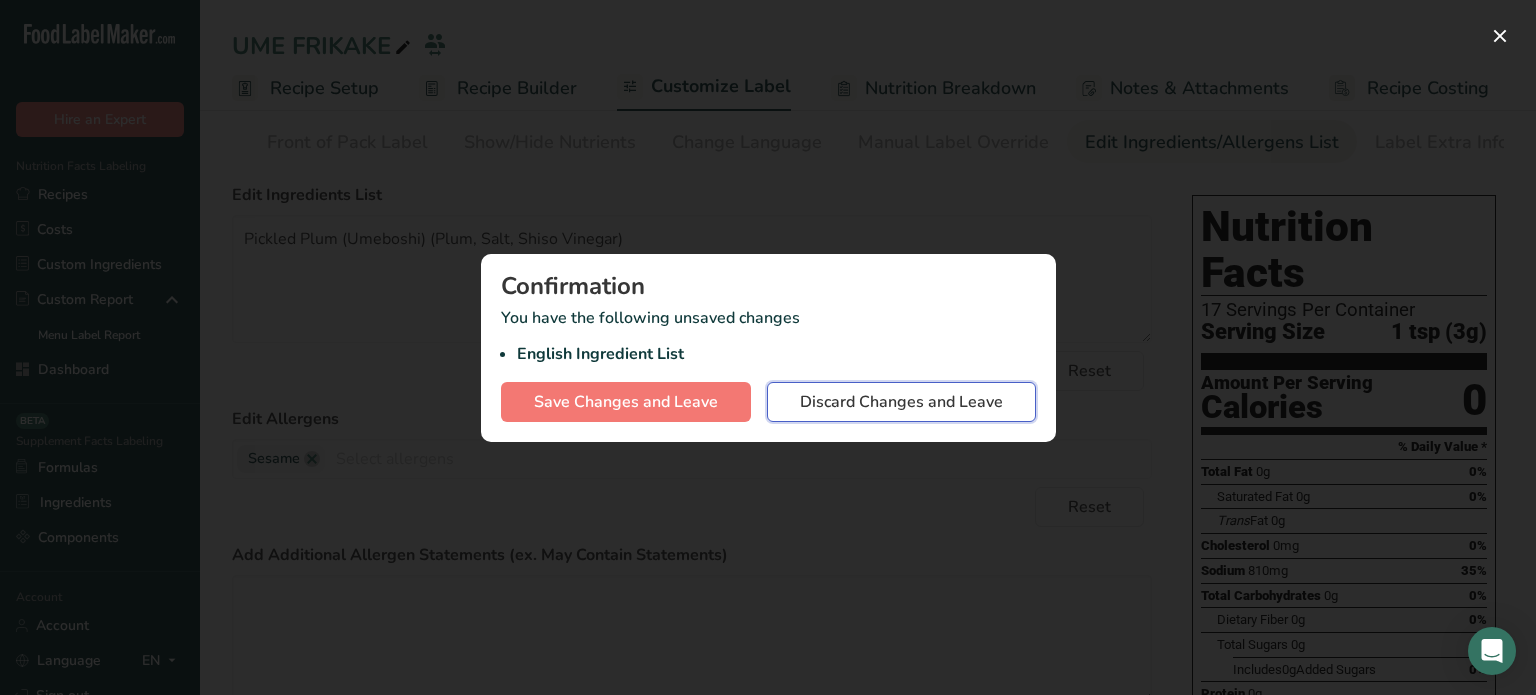 click on "Discard Changes and Leave" at bounding box center [901, 402] 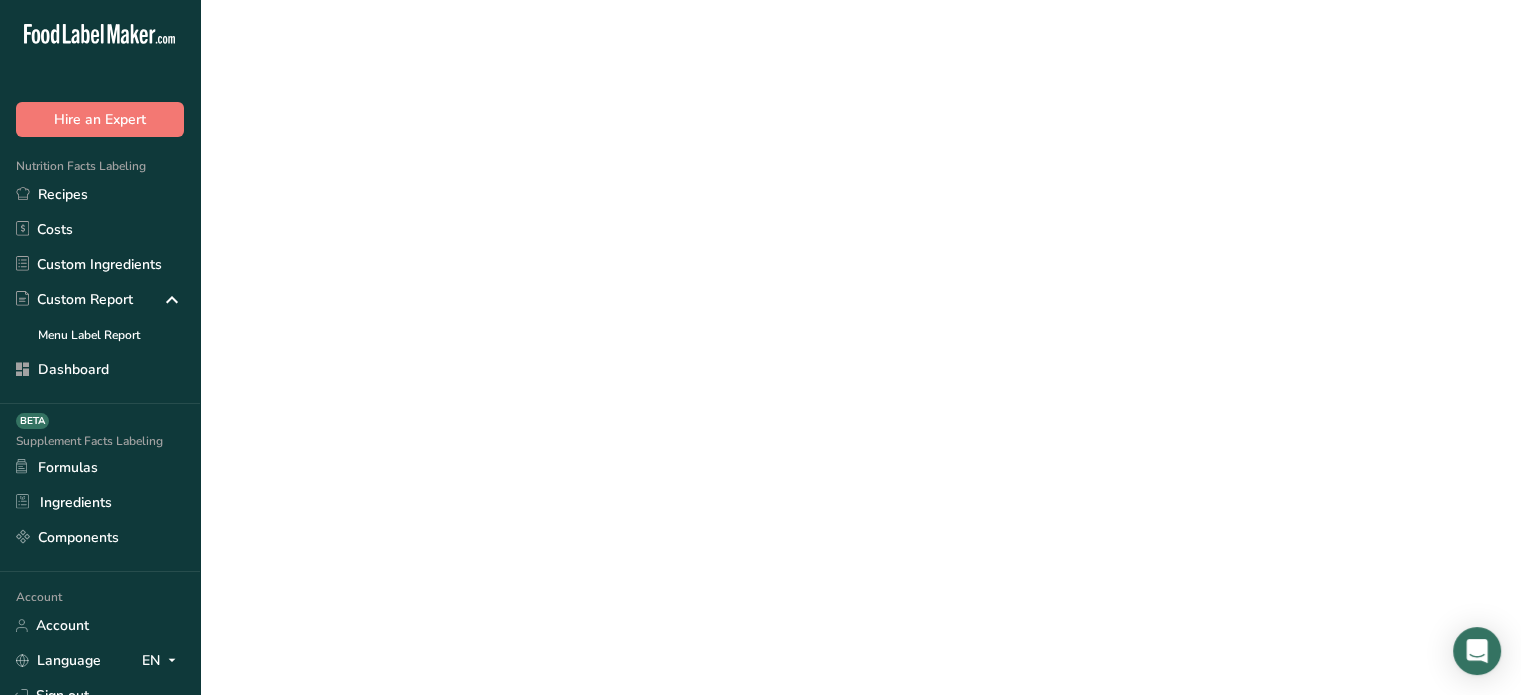 scroll, scrollTop: 0, scrollLeft: 0, axis: both 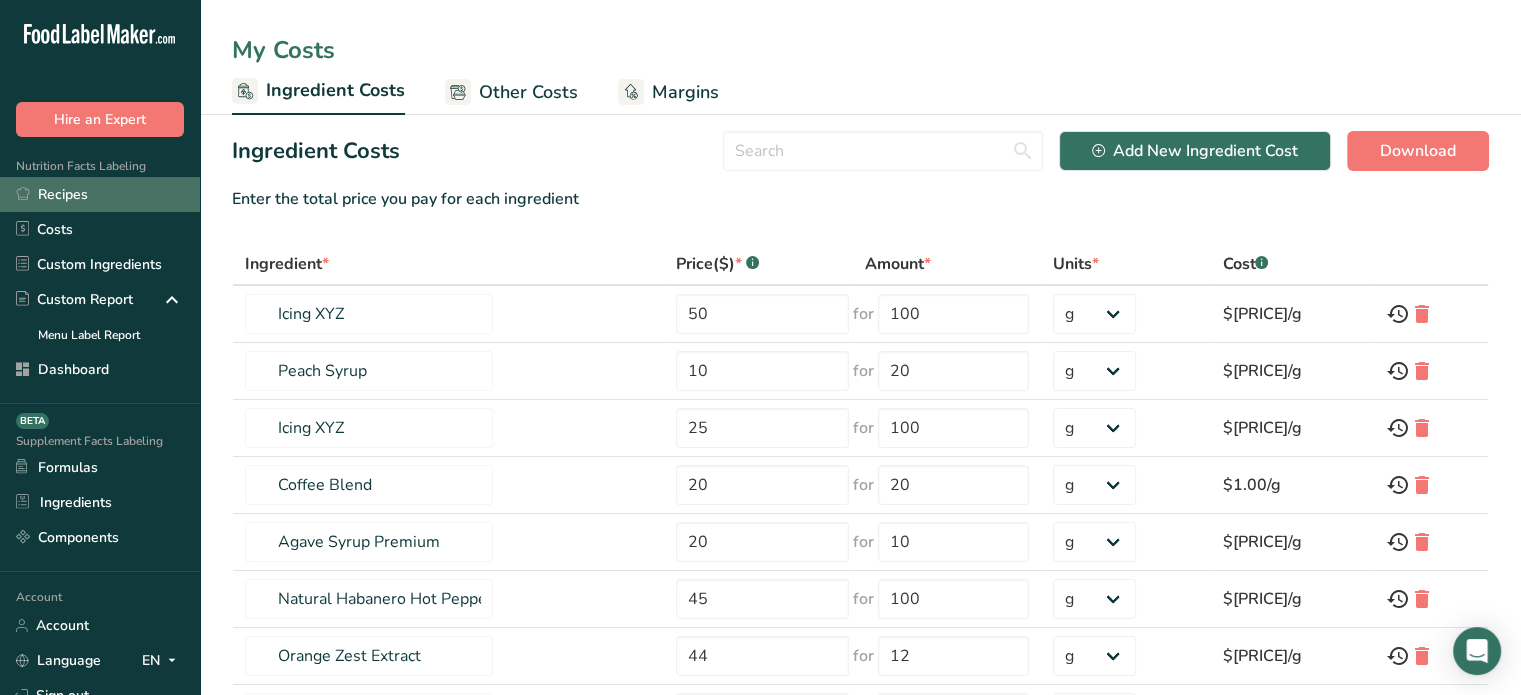 click on "Recipes" at bounding box center (100, 194) 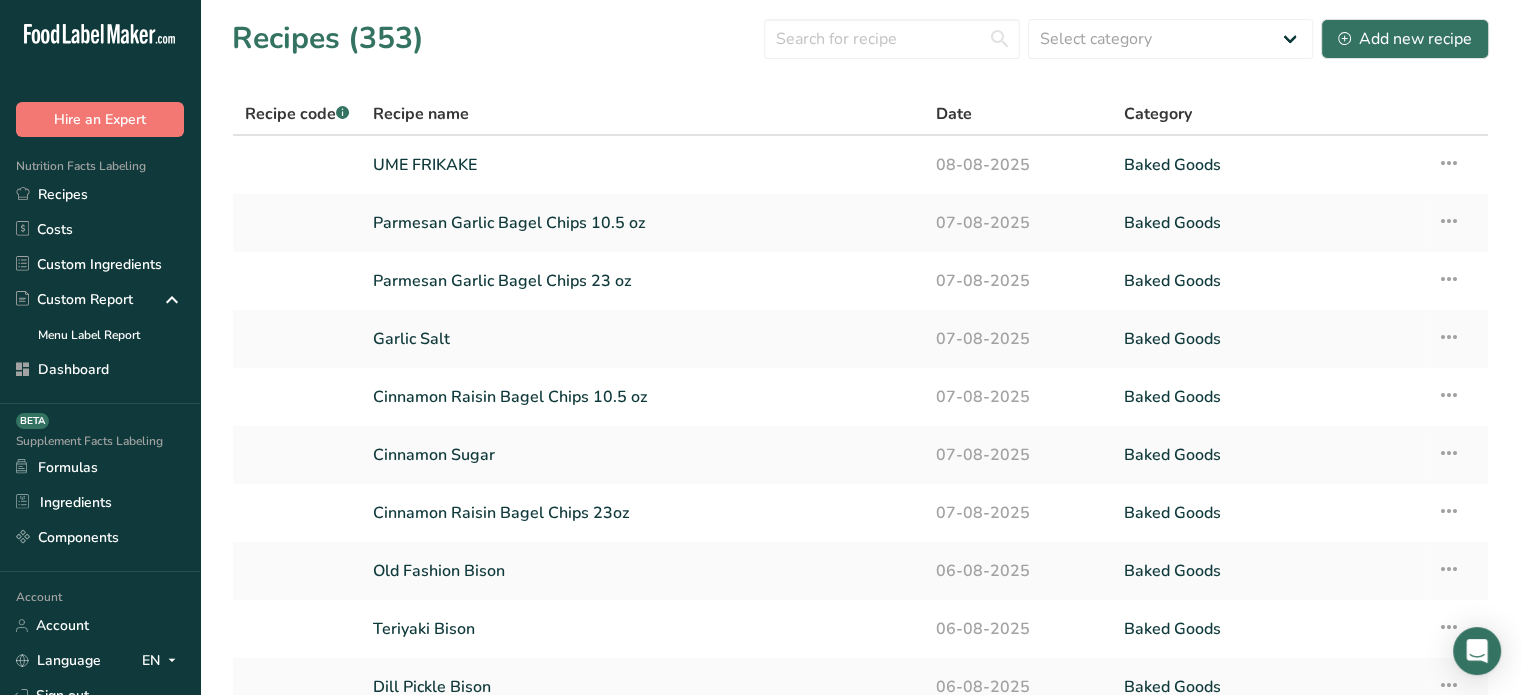 click on "UME FRIKAKE" at bounding box center [642, 165] 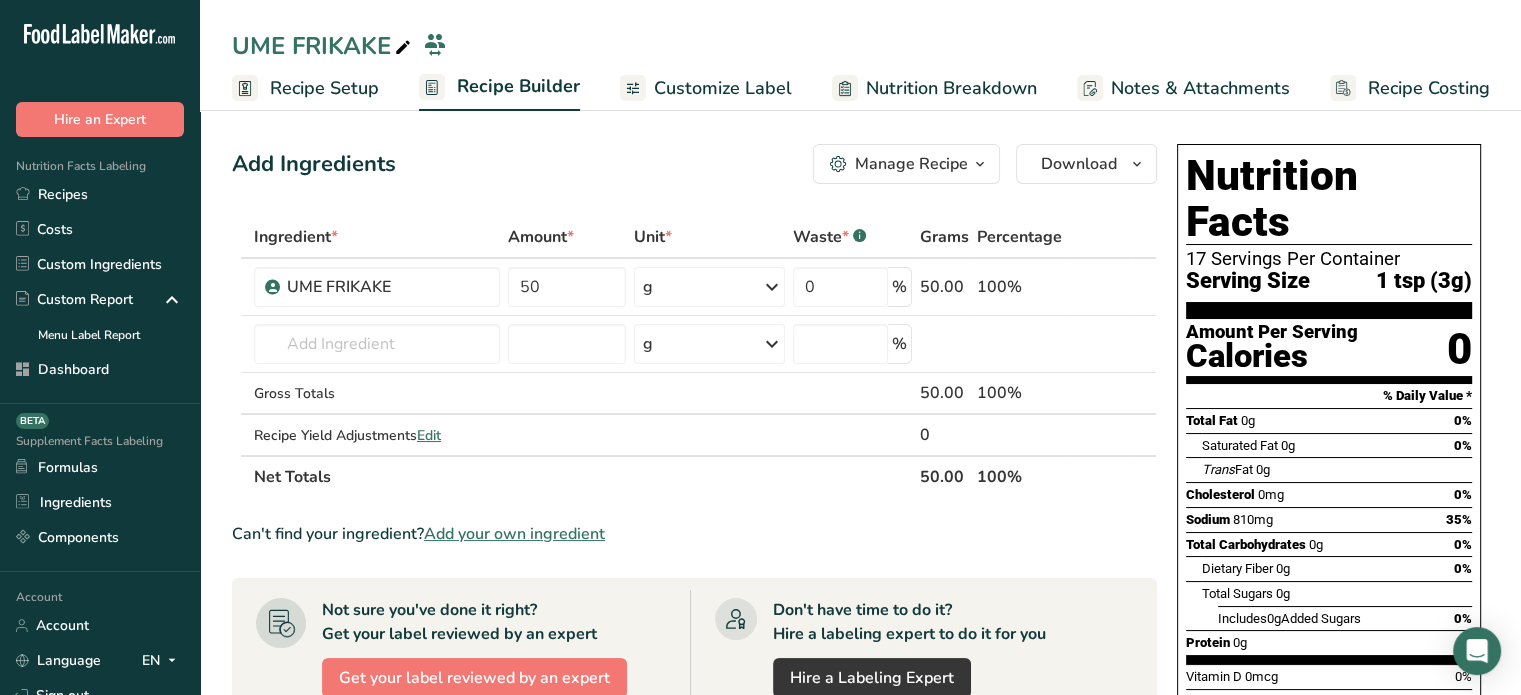 click on "Customize Label" at bounding box center (723, 88) 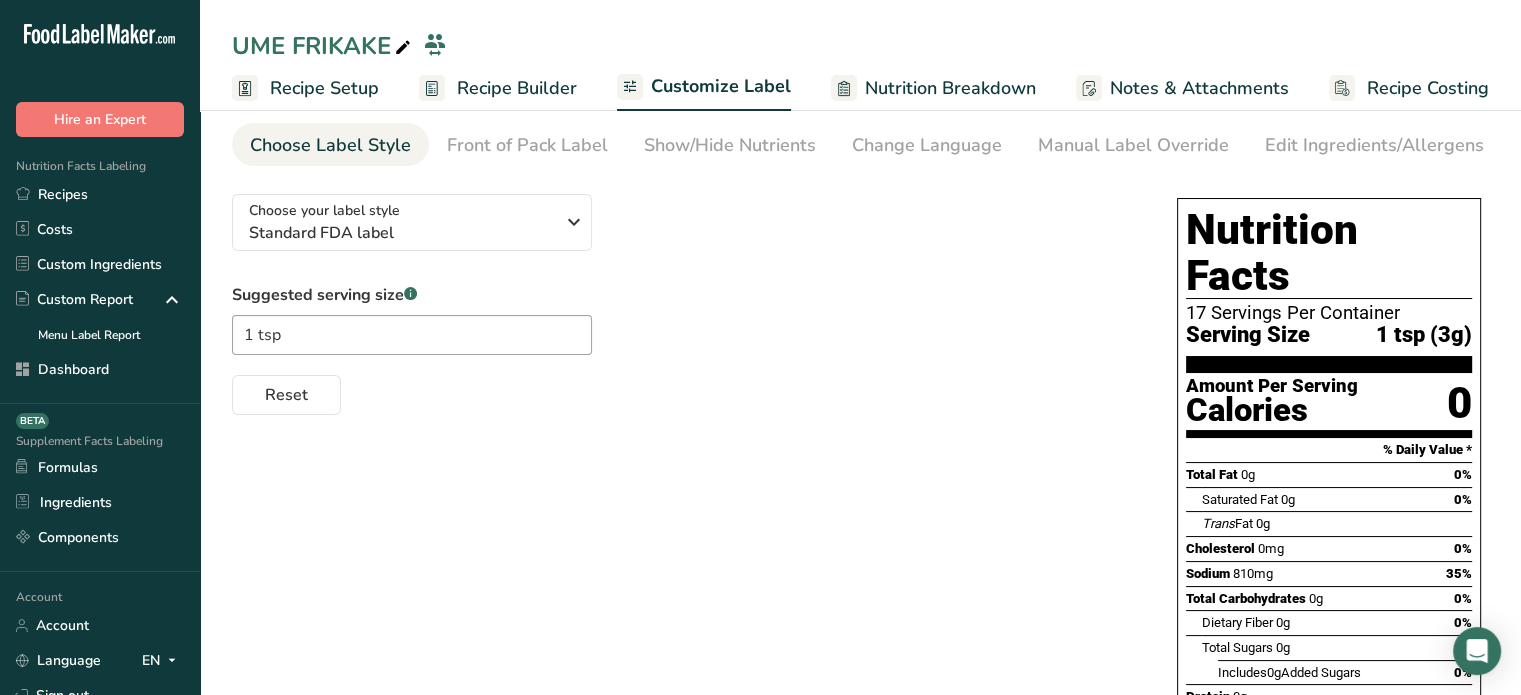 scroll, scrollTop: 0, scrollLeft: 0, axis: both 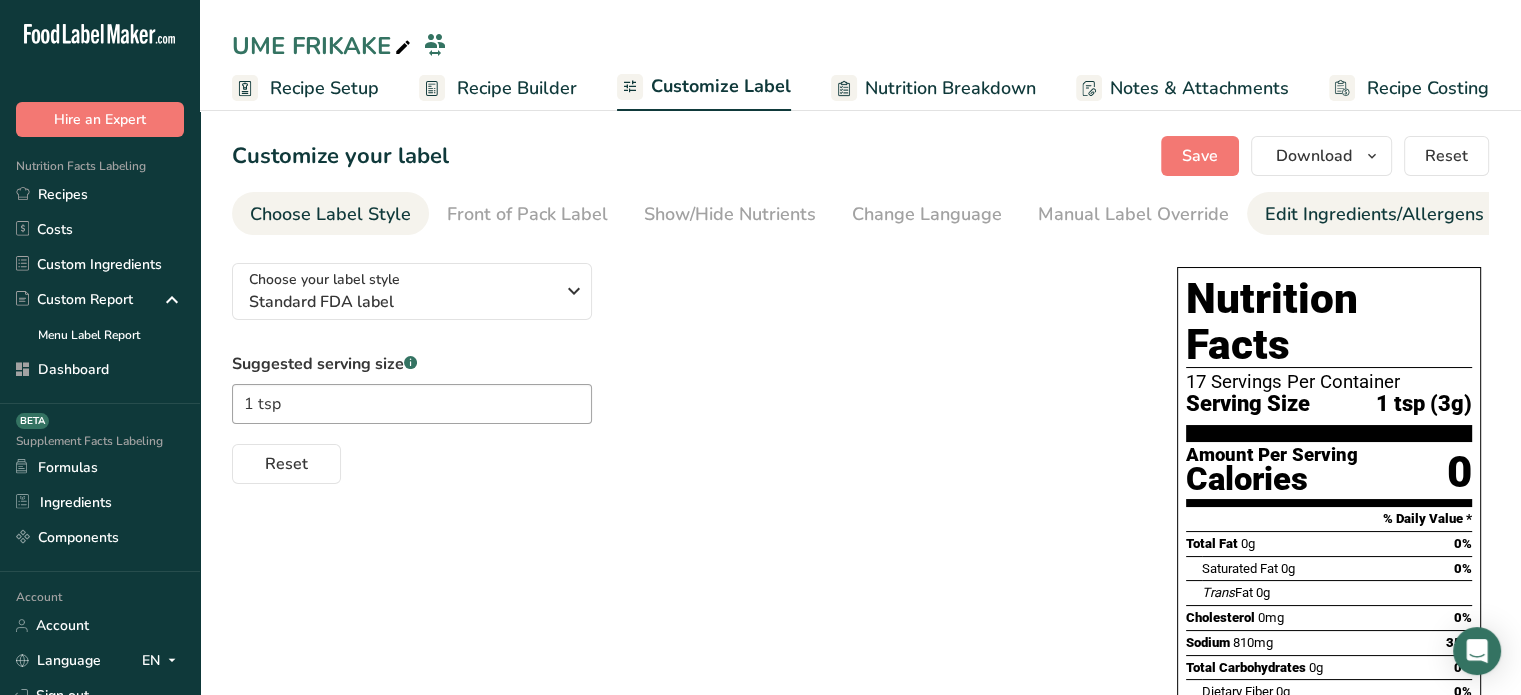 click on "Edit Ingredients/Allergens List" at bounding box center [1392, 214] 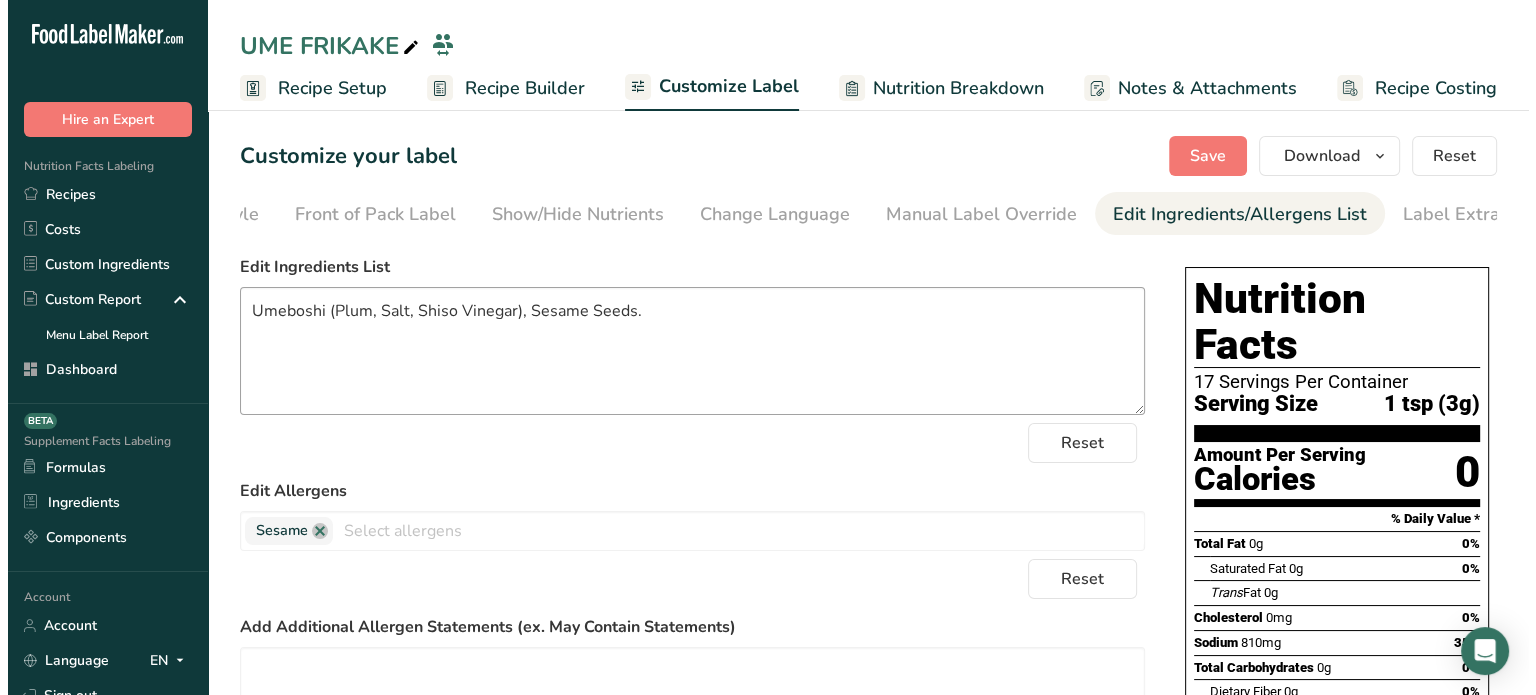 scroll, scrollTop: 0, scrollLeft: 196, axis: horizontal 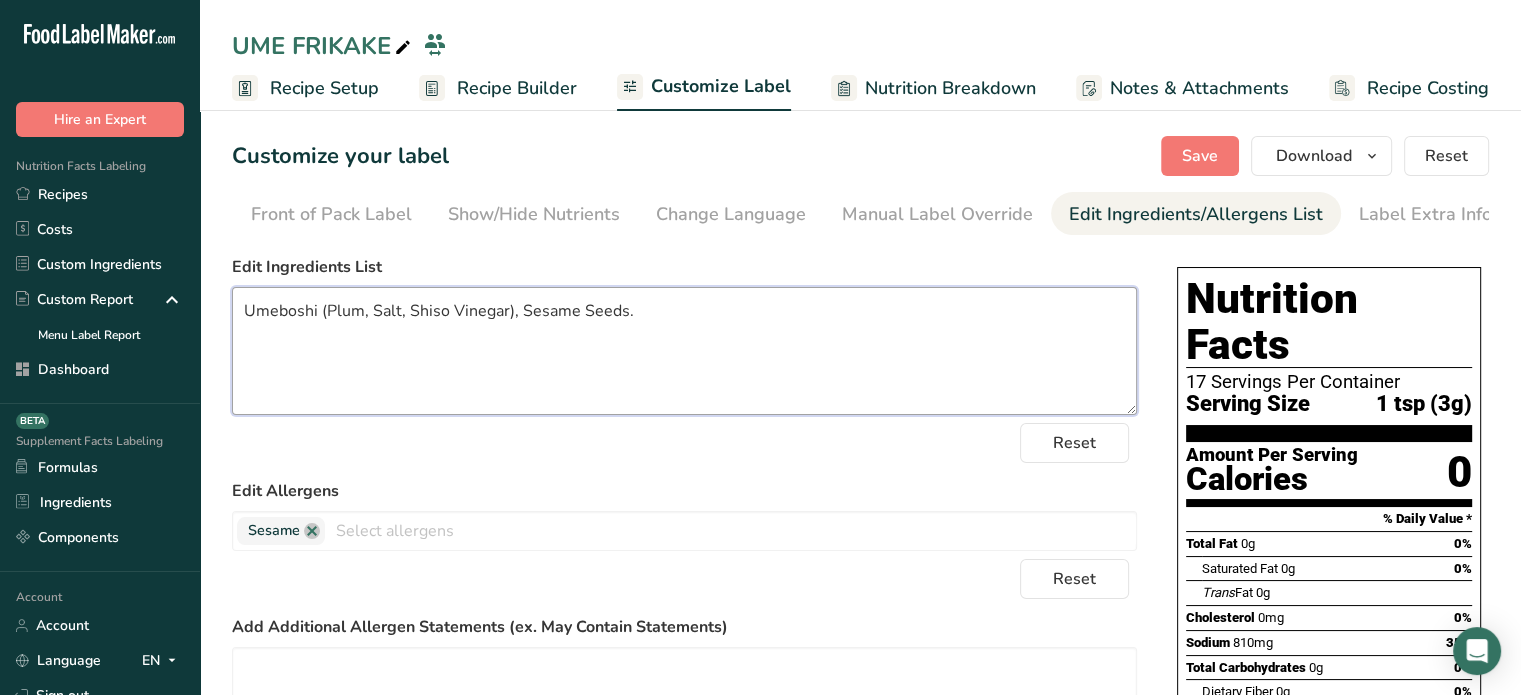 drag, startPoint x: 684, startPoint y: 347, endPoint x: 252, endPoint y: 323, distance: 432.66617 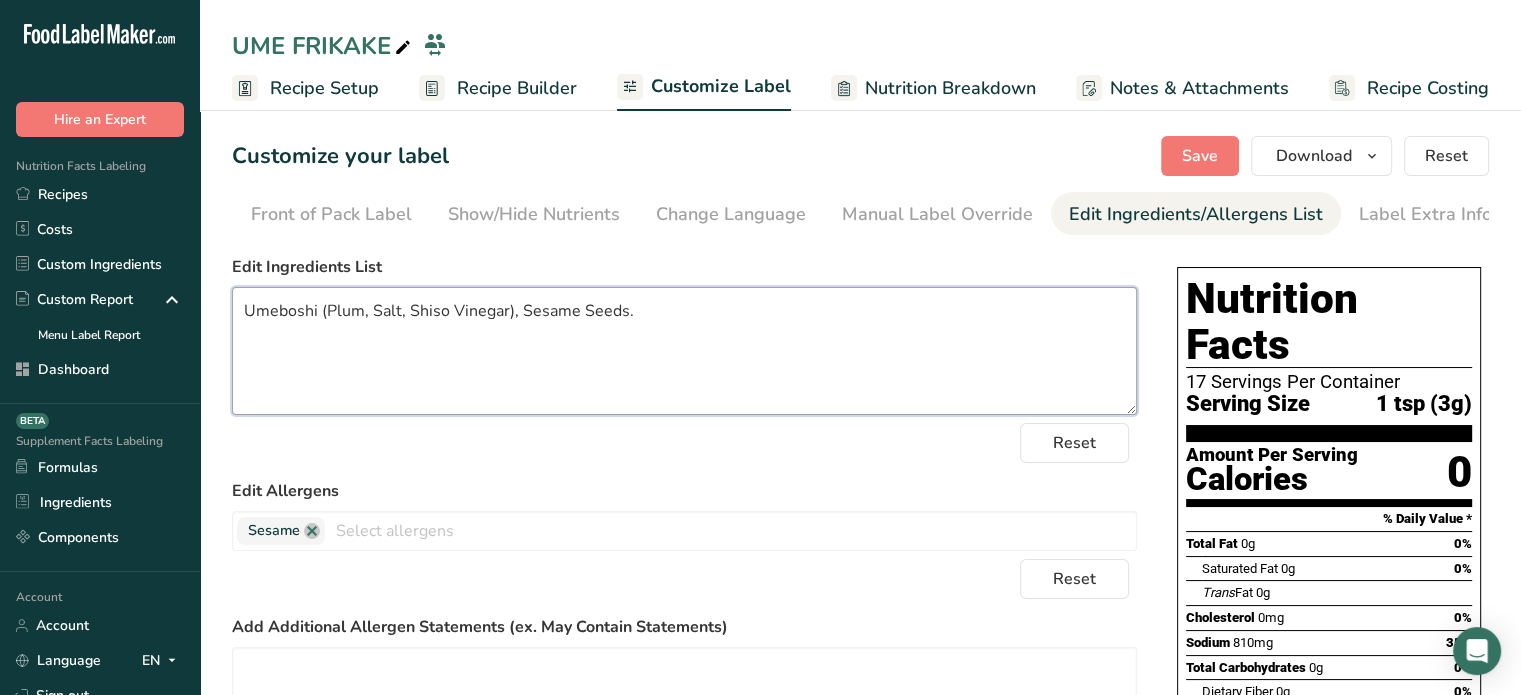 type on "U" 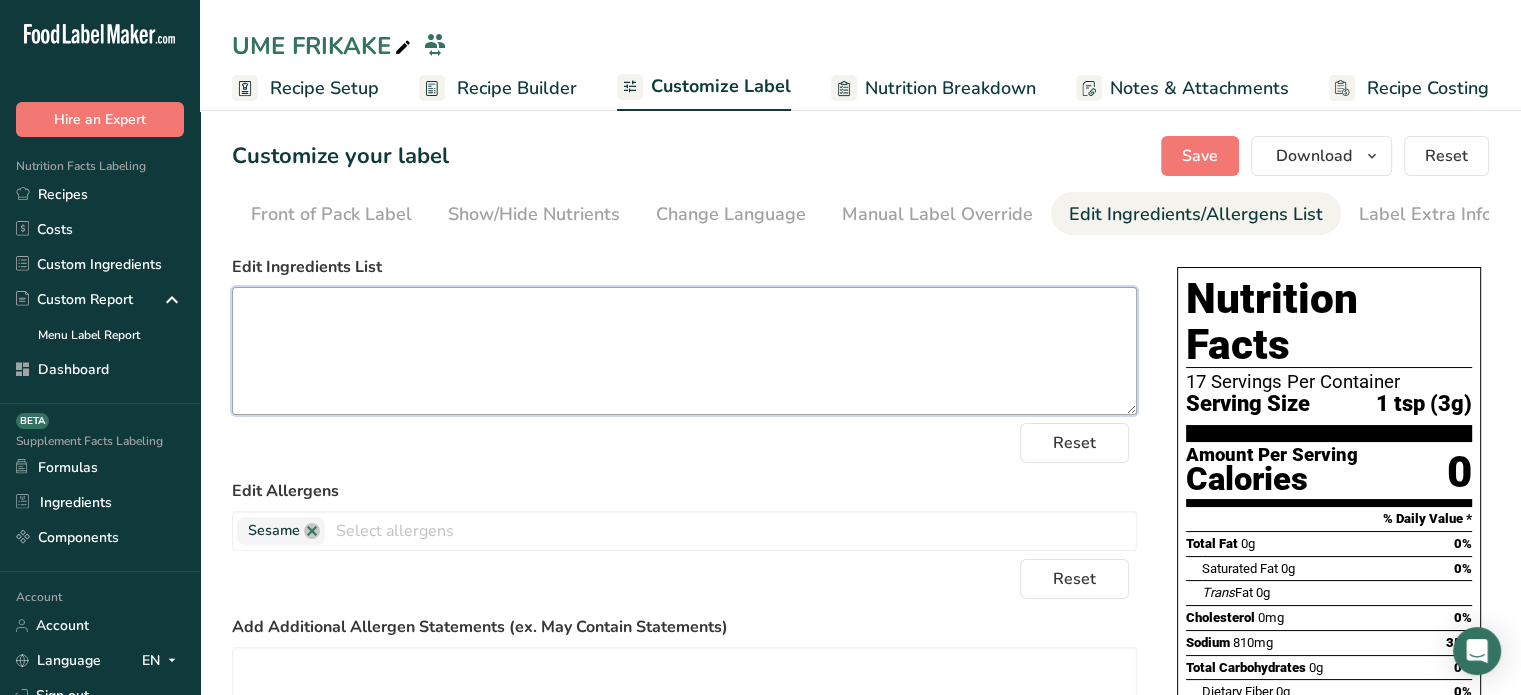paste on "Pickled Plum (Umeboshi) (Plum, Salt, Shiso Vinegar), Sesame Seeds" 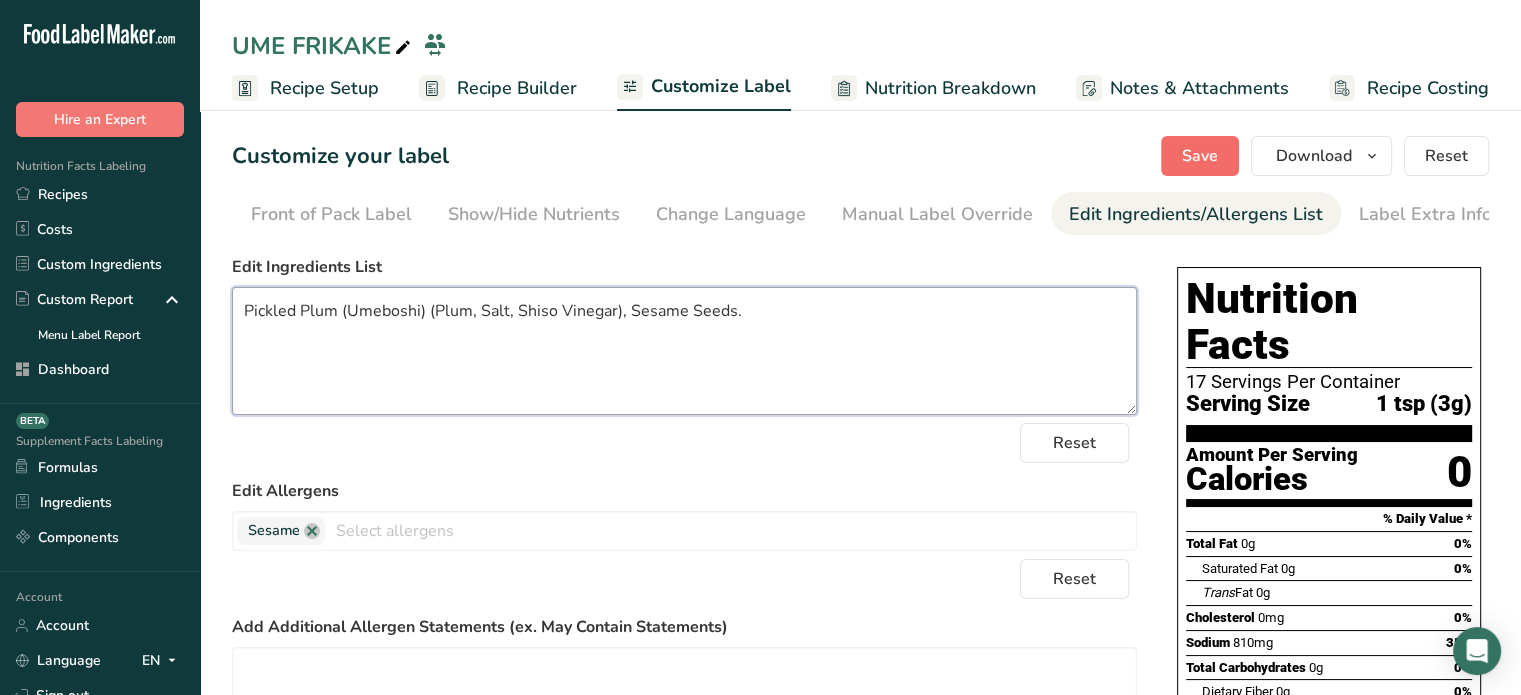 type on "Pickled Plum (Umeboshi) (Plum, Salt, Shiso Vinegar), Sesame Seeds." 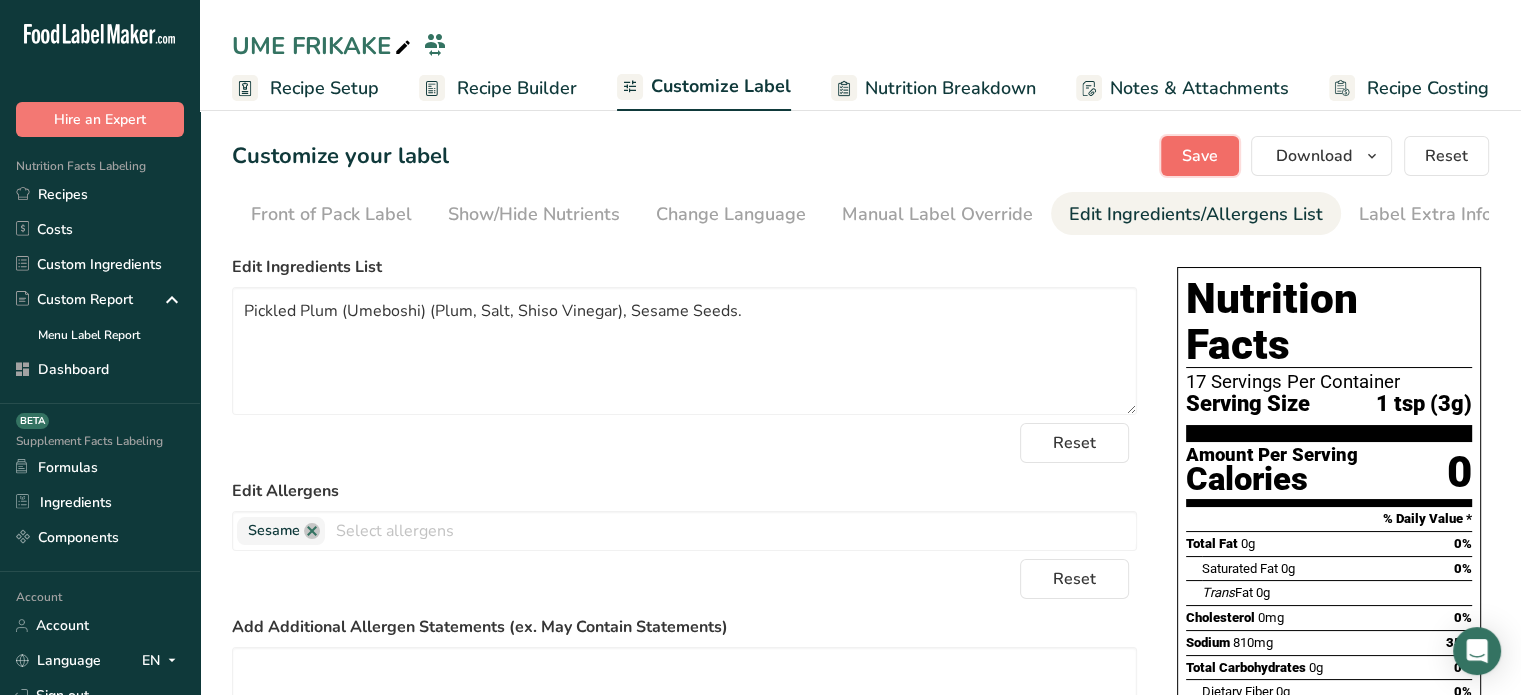 click on "Save" at bounding box center [1200, 156] 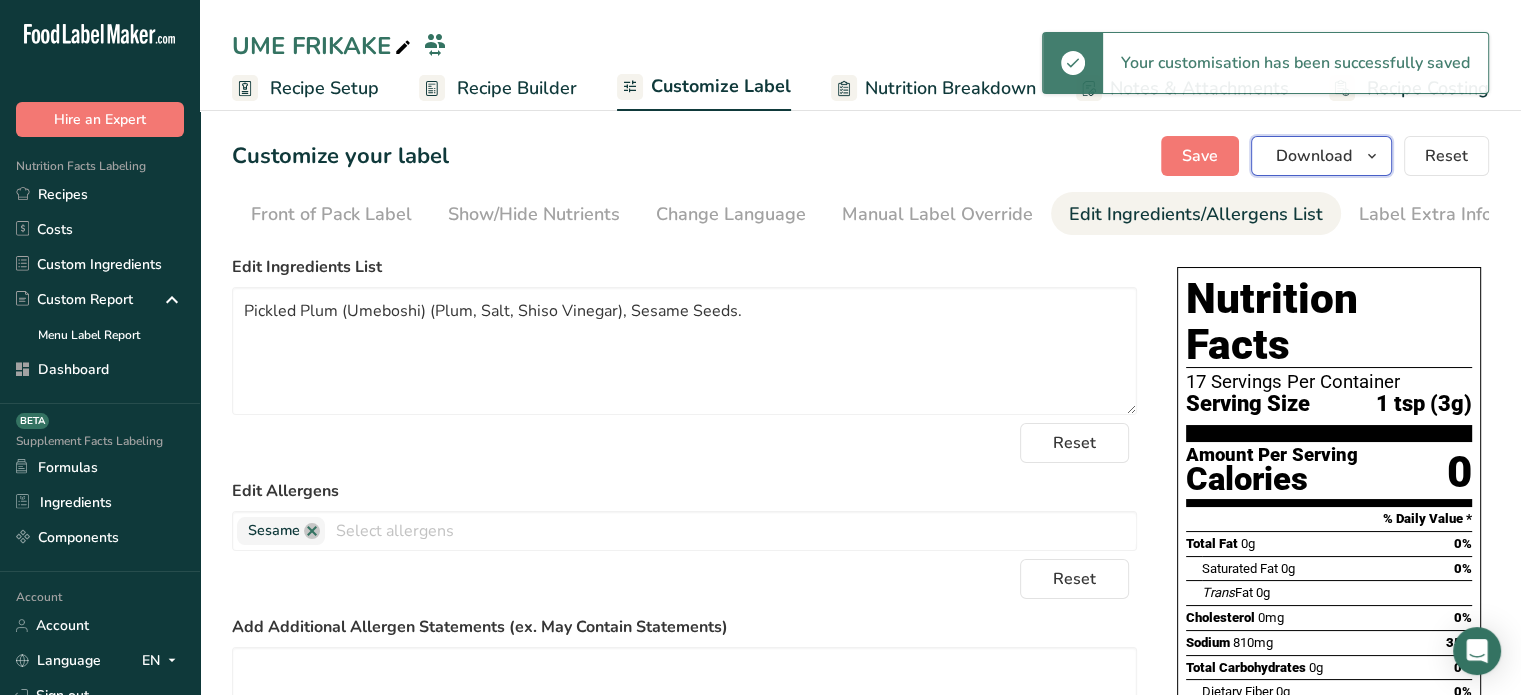 click on "Download" at bounding box center [1314, 156] 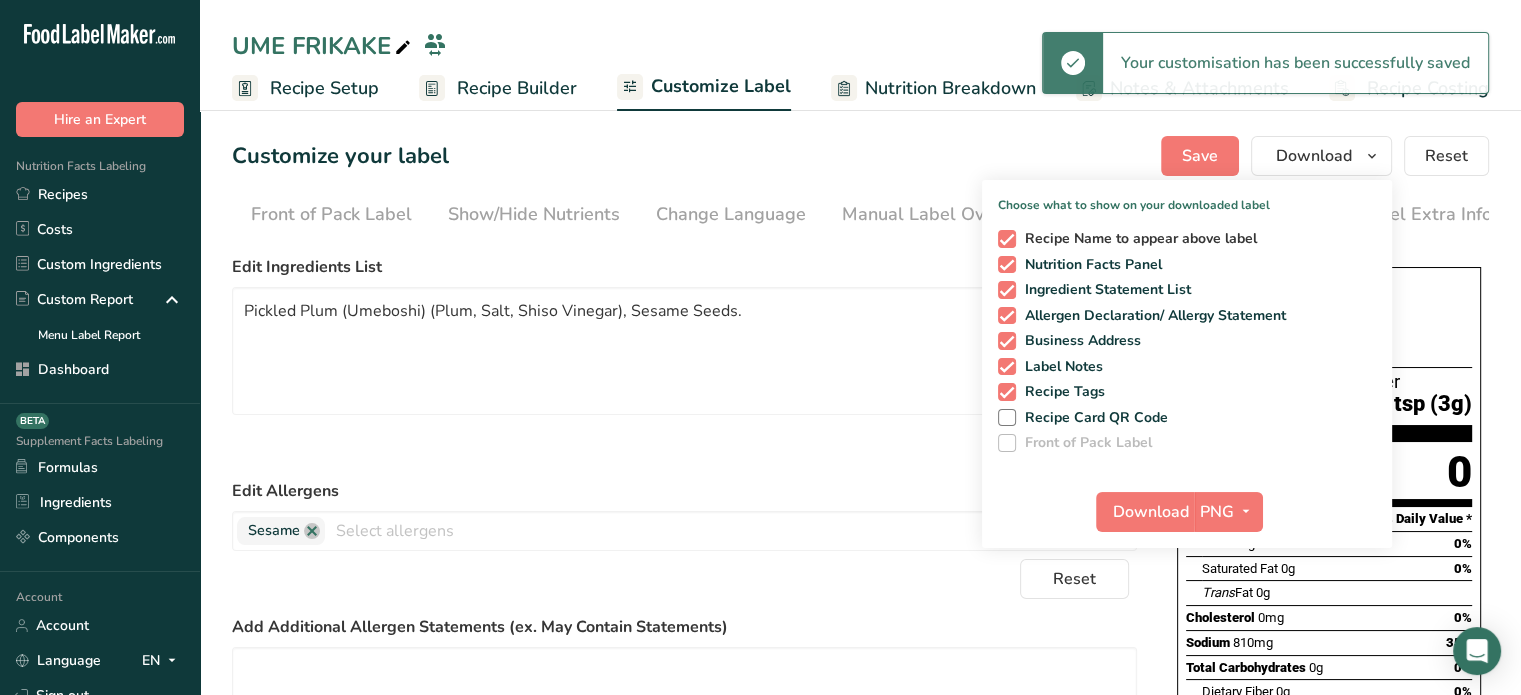 click on "Recipe Name to appear above label" at bounding box center [1137, 239] 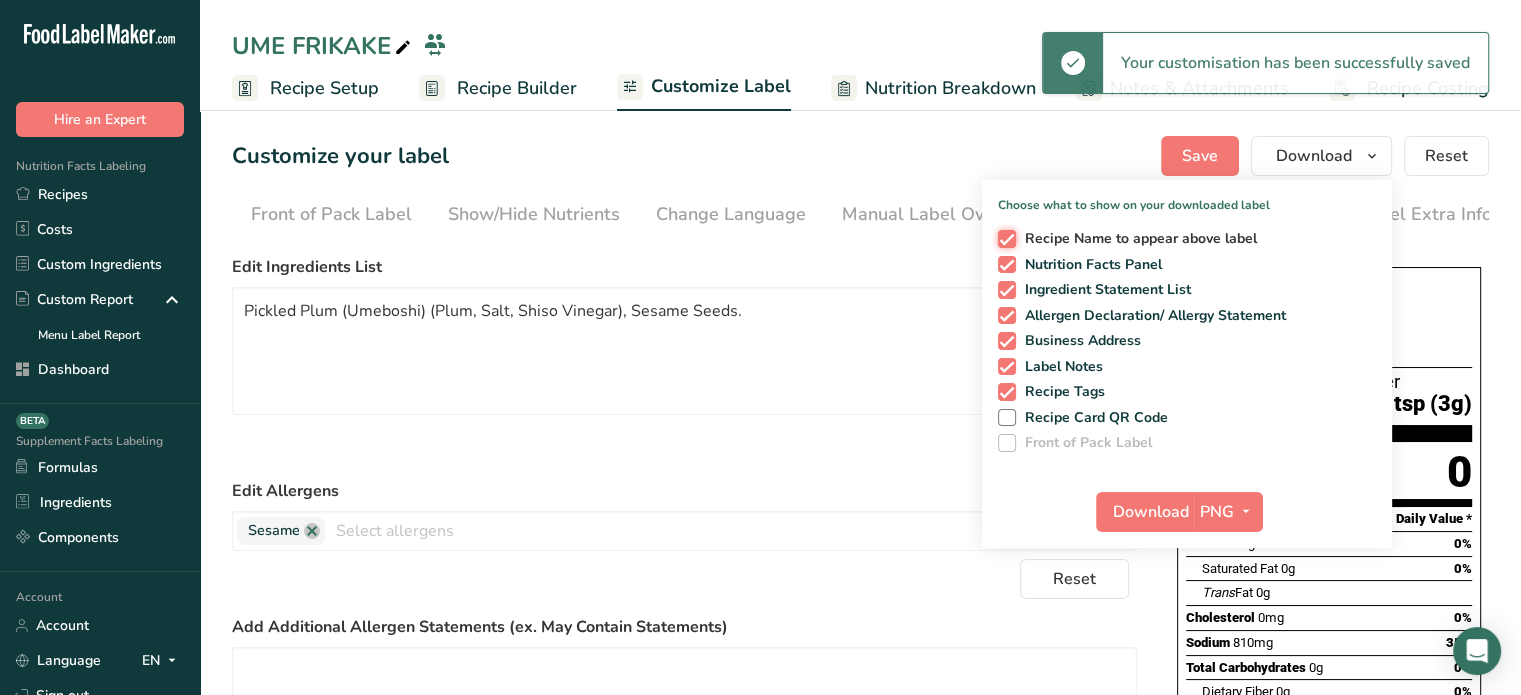 click on "Recipe Name to appear above label" at bounding box center (1004, 238) 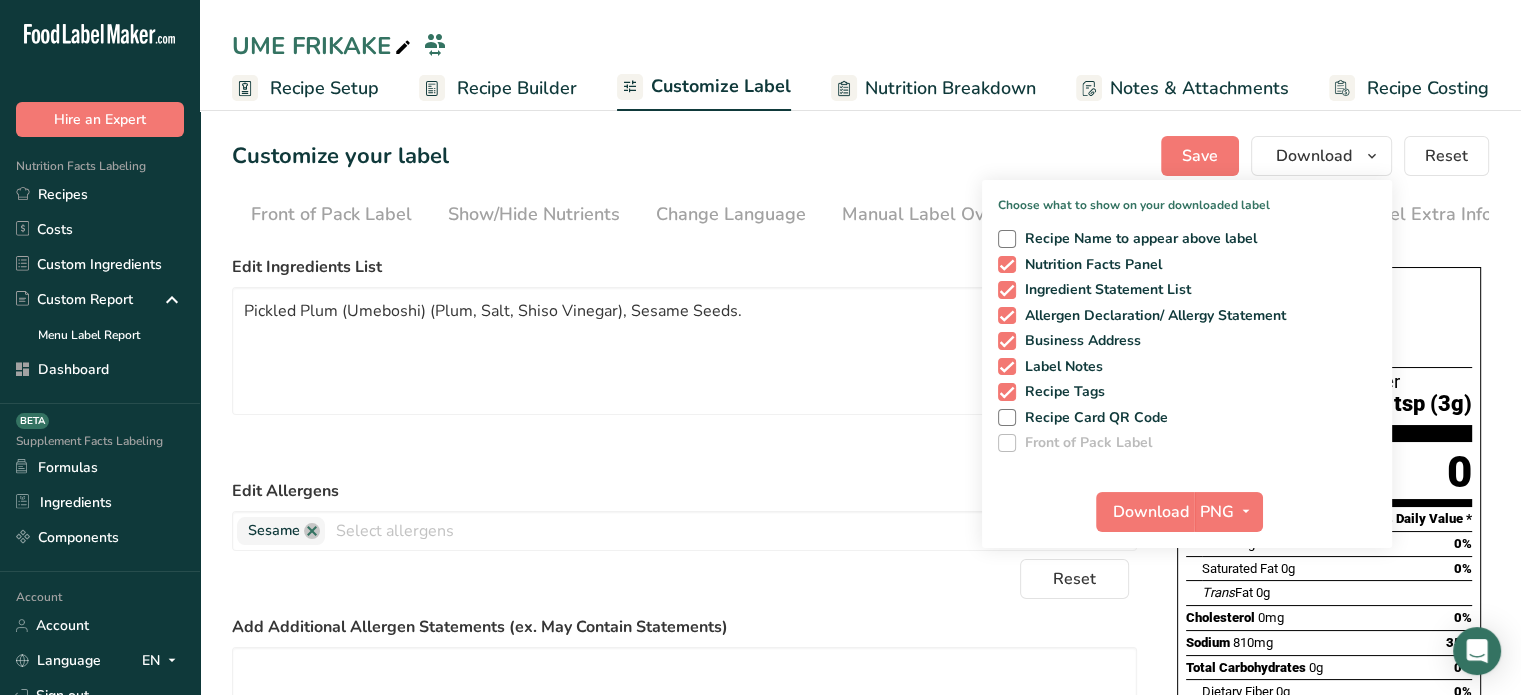 click on "Recipe Name to appear above label
Nutrition Facts Panel
Ingredient Statement List
Allergen Declaration/ Allergy Statement
Business Address
Label Notes
Recipe Tags
Recipe Card QR Code
Front of Pack Label" at bounding box center (1187, 337) 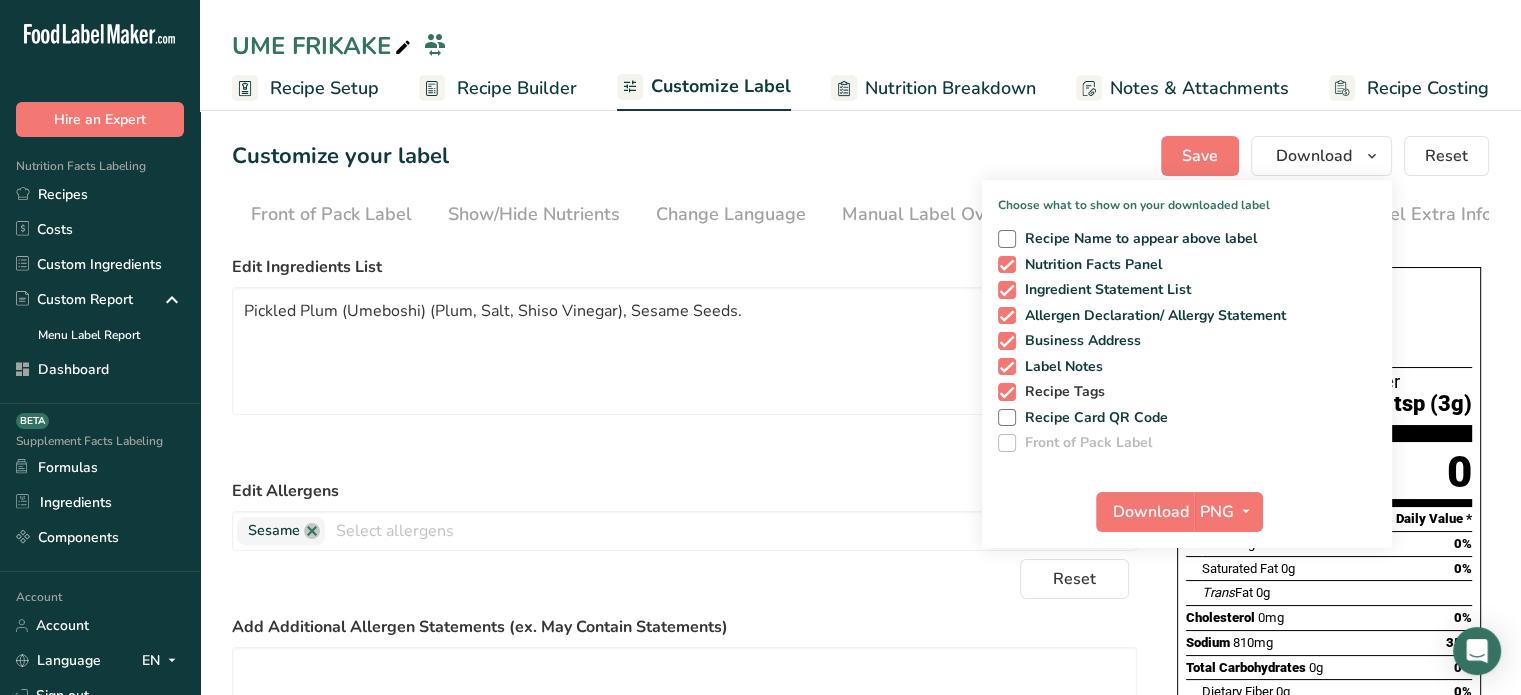 click at bounding box center (1007, 392) 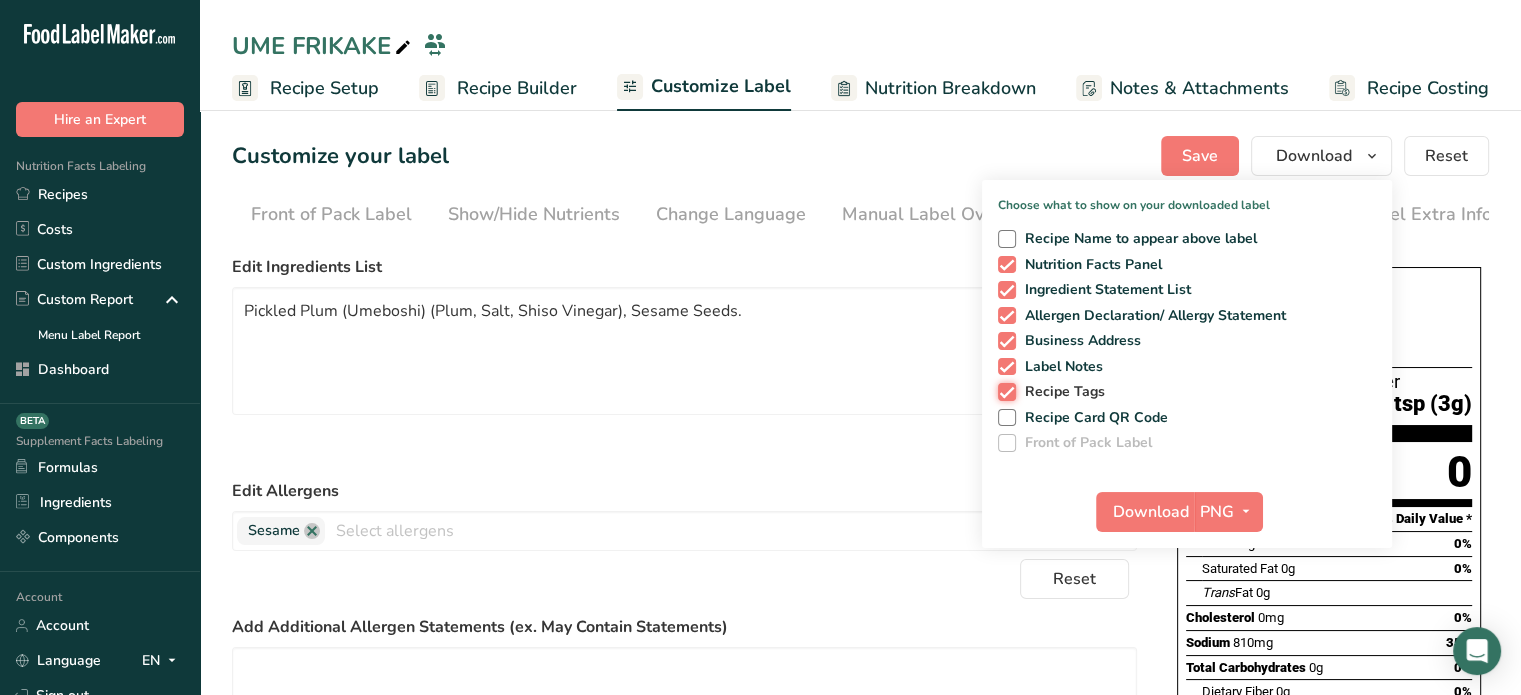 click on "Recipe Tags" at bounding box center (1004, 391) 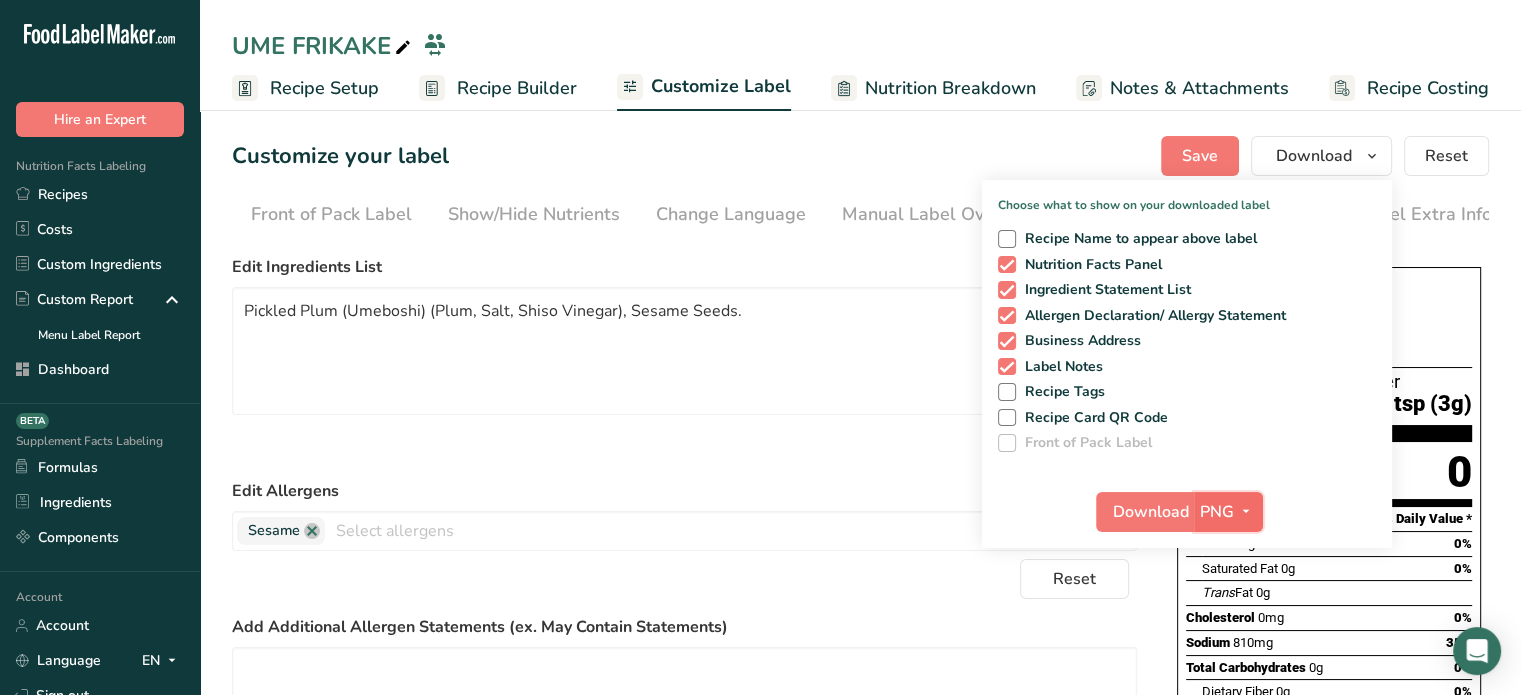 click on "PNG" at bounding box center [1228, 512] 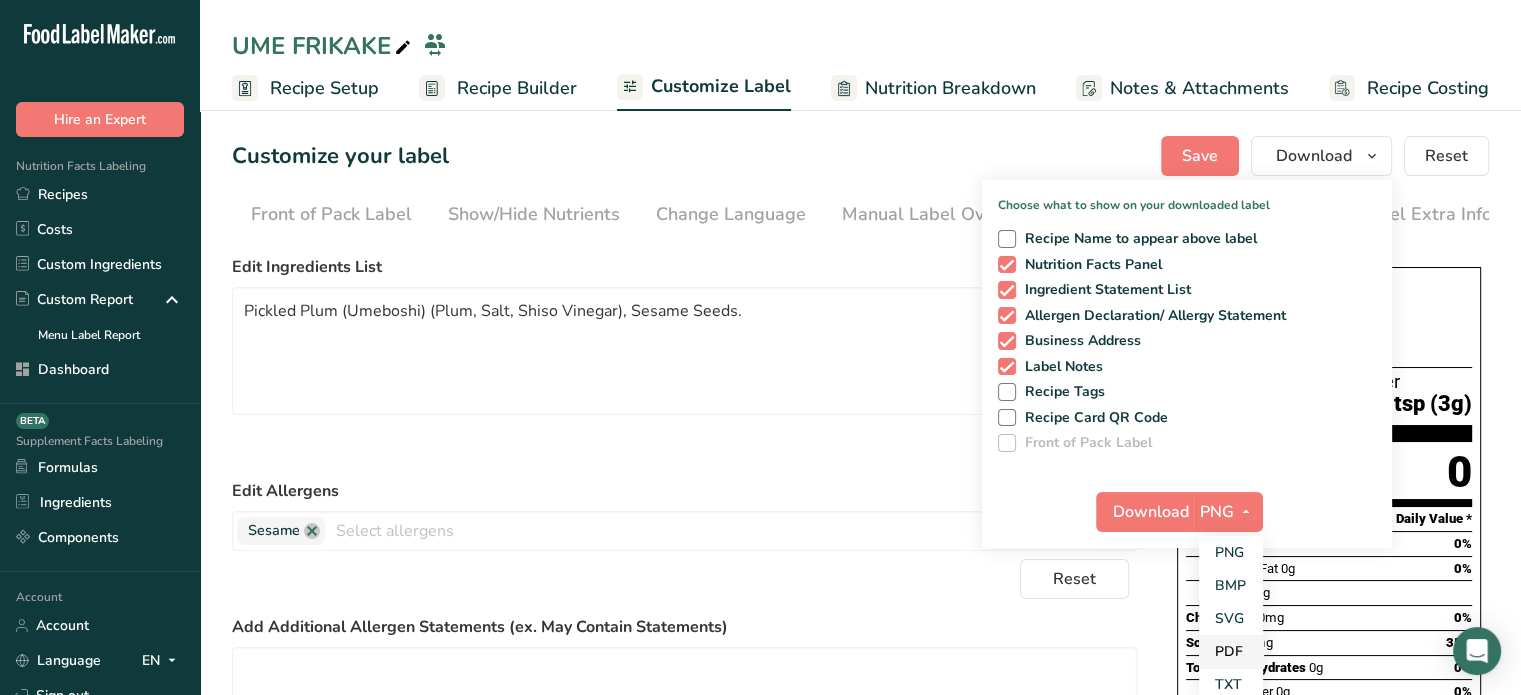 click on "PDF" at bounding box center (1231, 651) 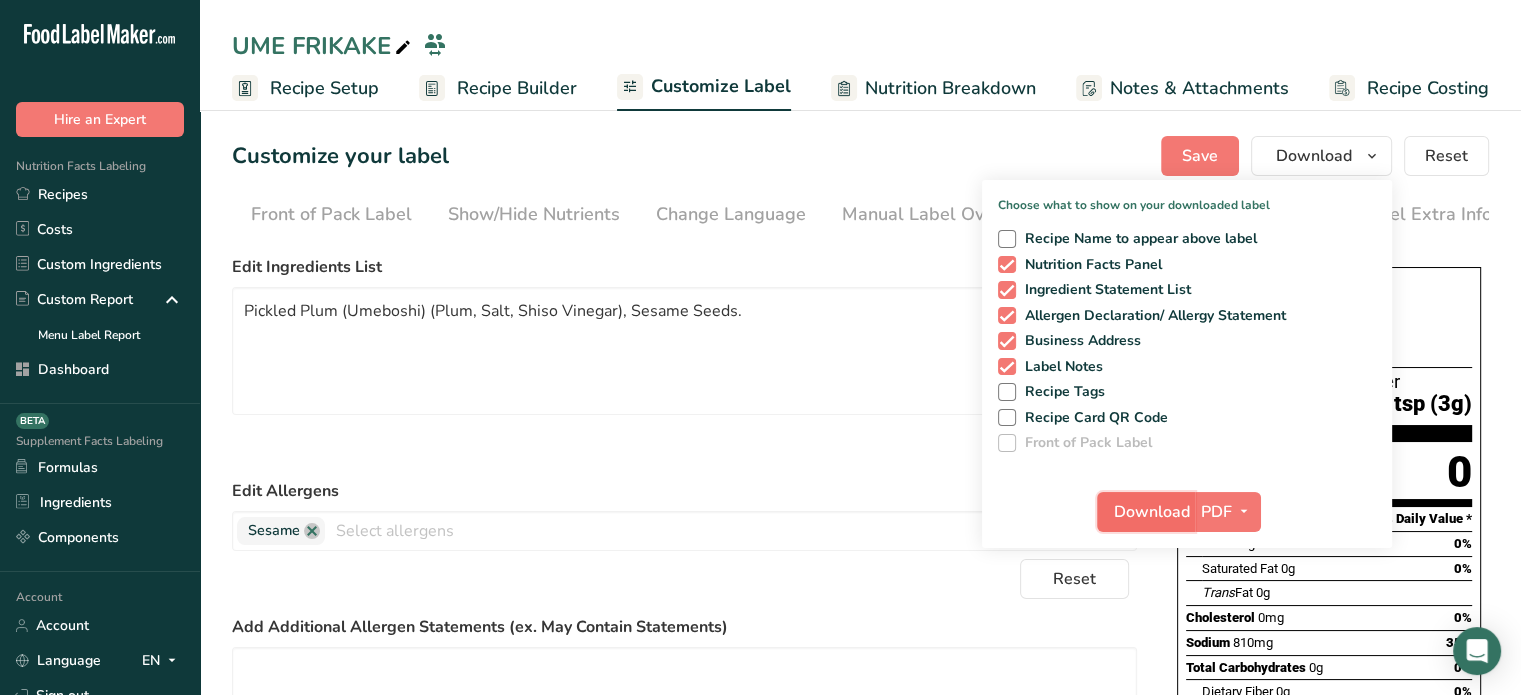 click on "Download" at bounding box center [1146, 512] 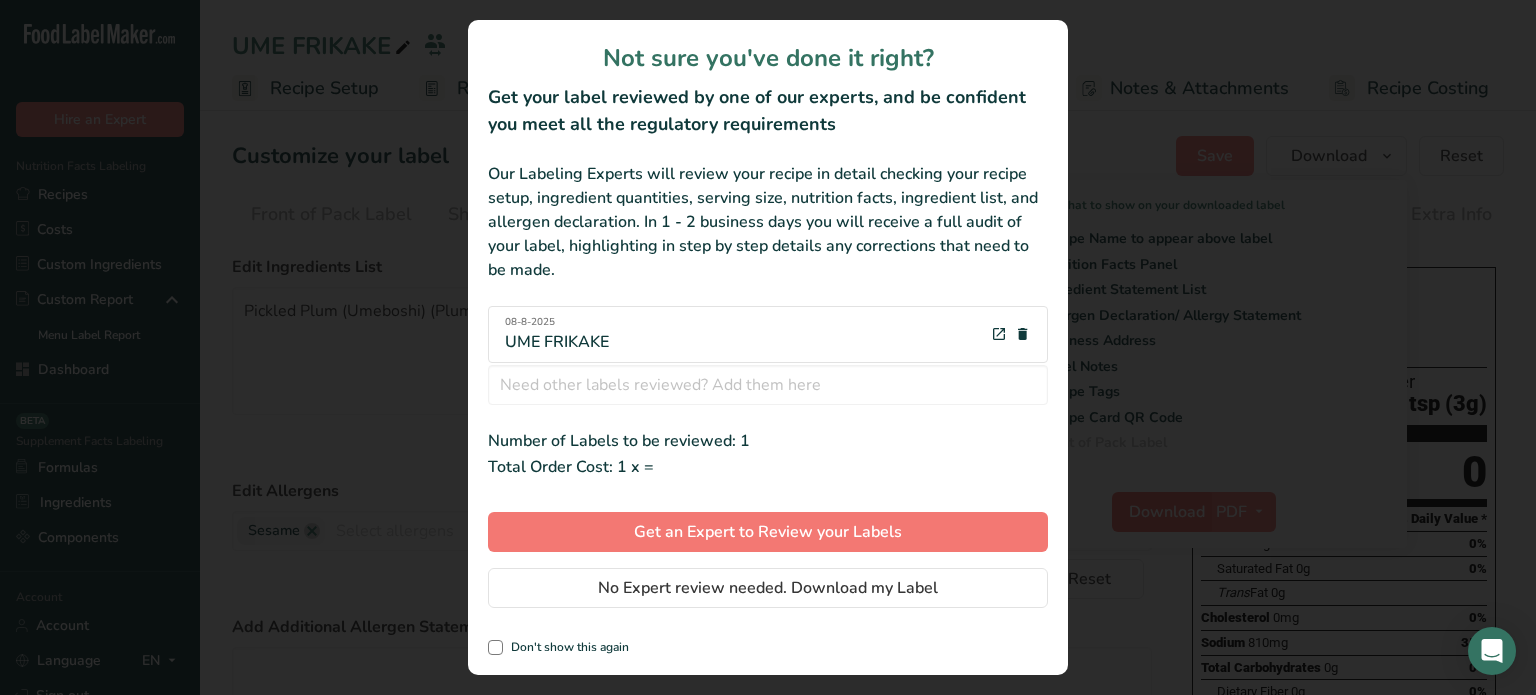 scroll, scrollTop: 0, scrollLeft: 180, axis: horizontal 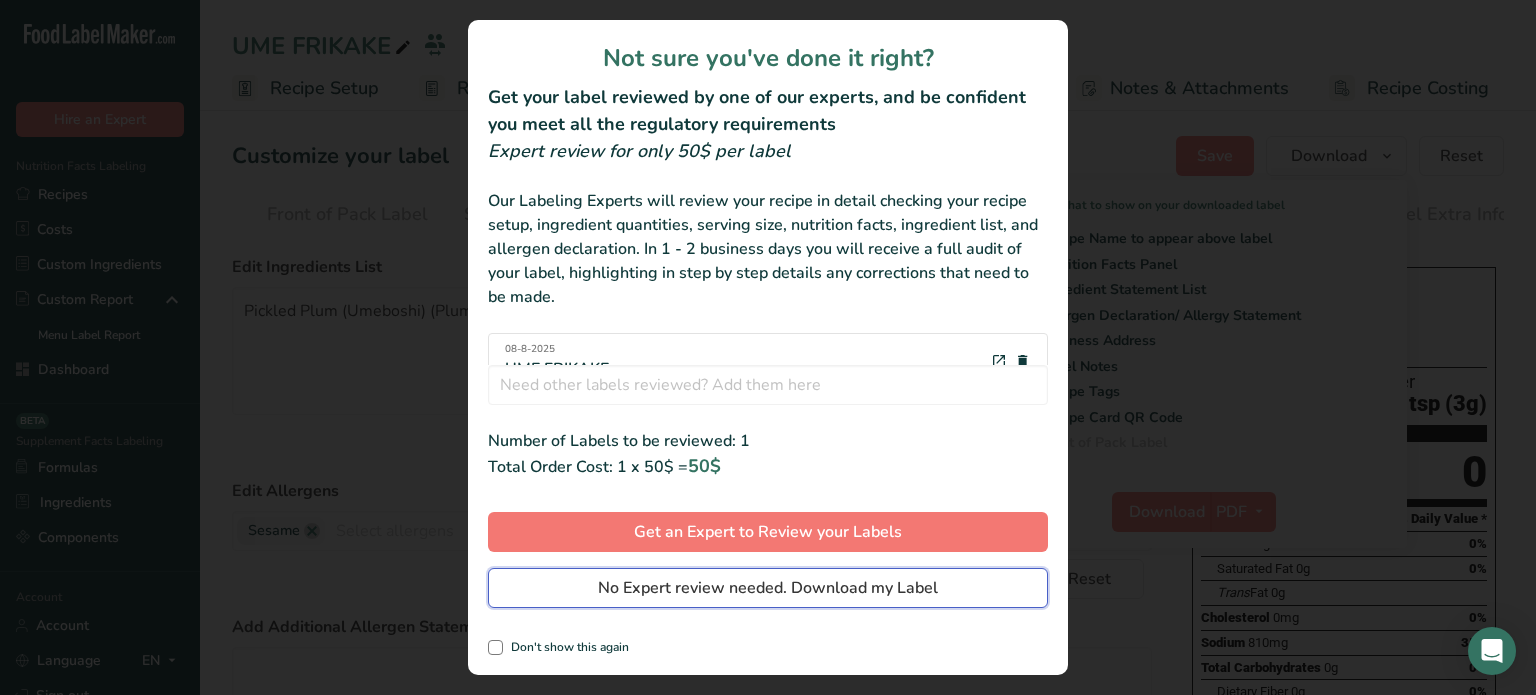 click on "No Expert review needed. Download my Label" at bounding box center (768, 588) 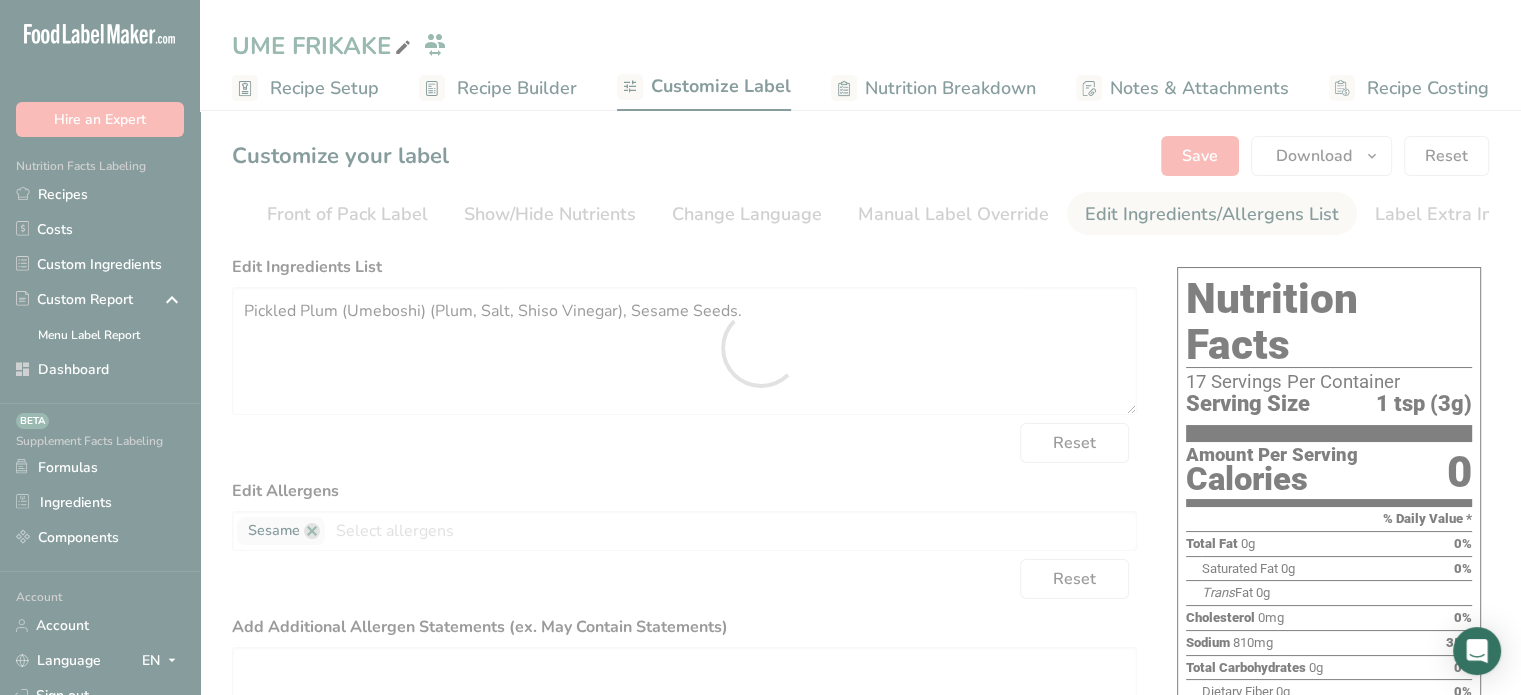 scroll, scrollTop: 0, scrollLeft: 0, axis: both 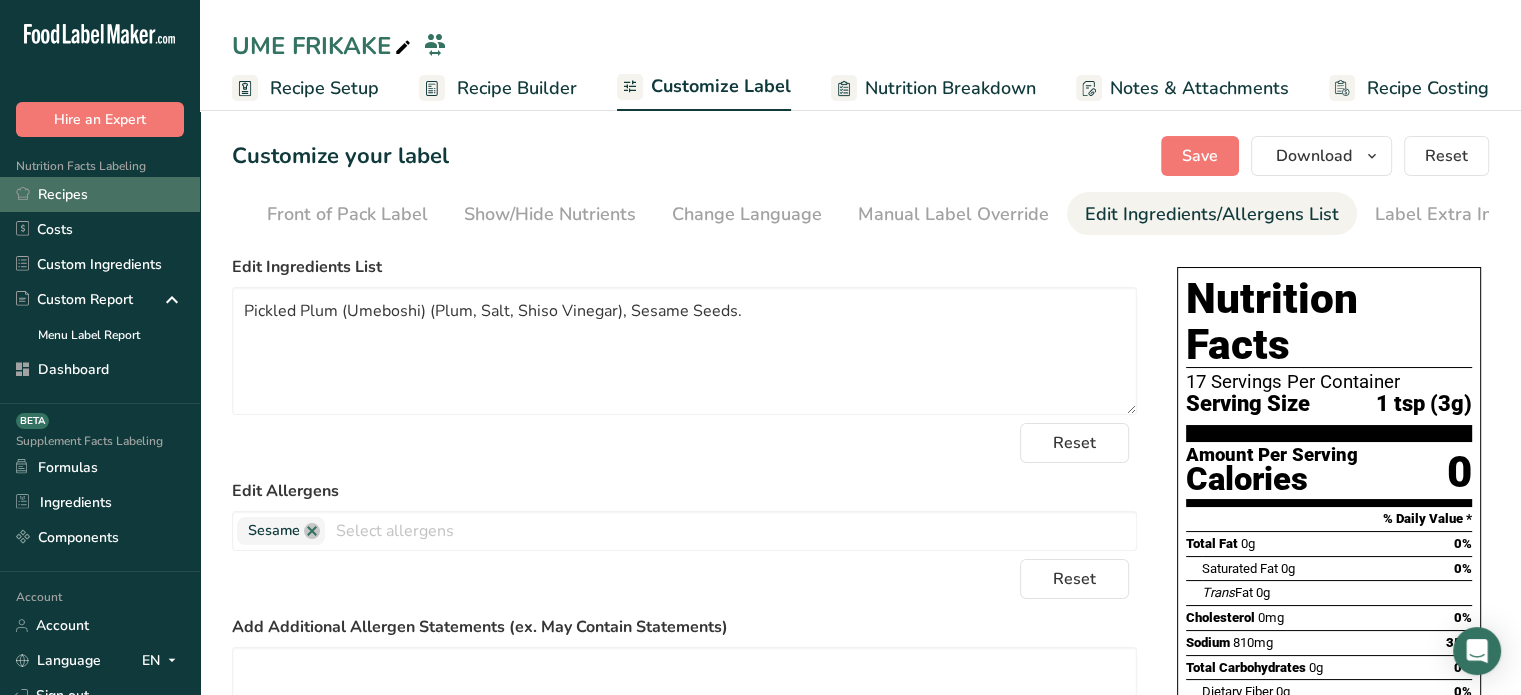 click on "Recipes" at bounding box center (100, 194) 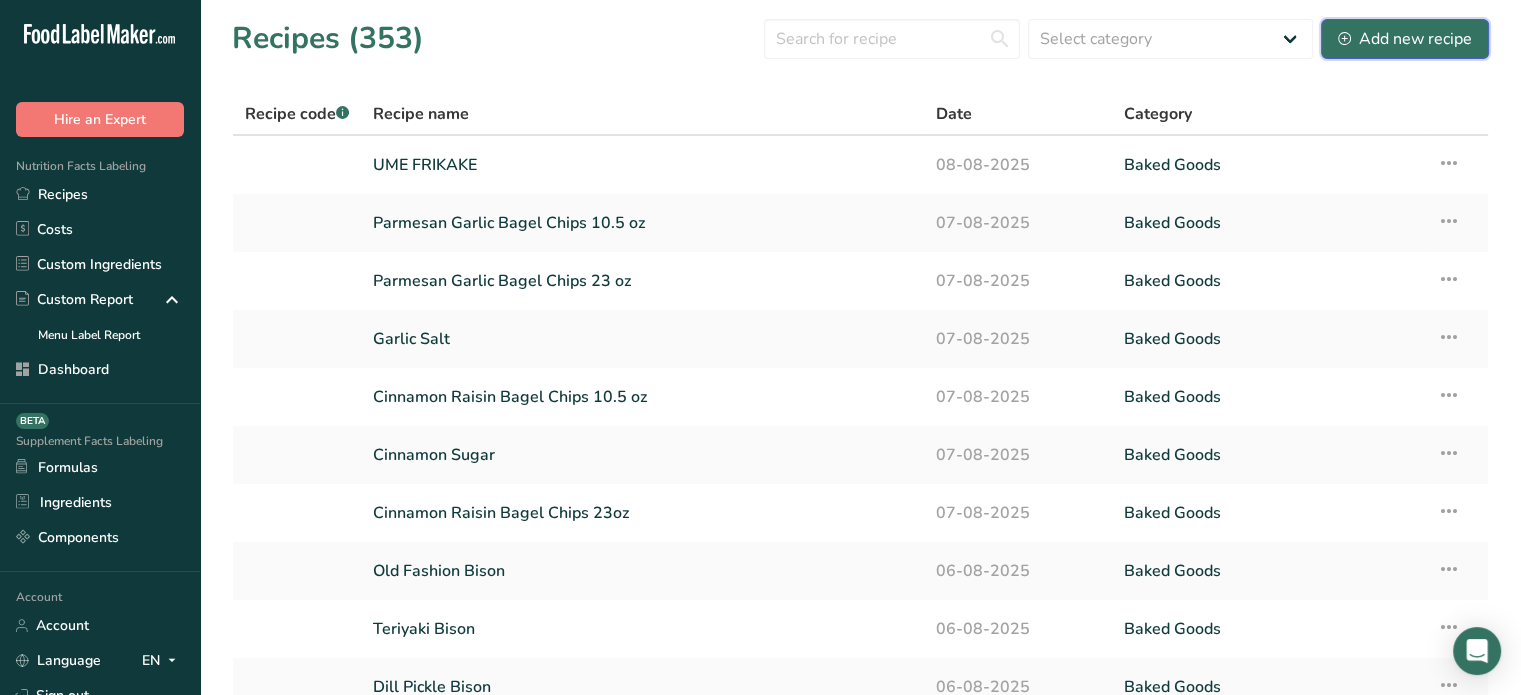 click on "Add new recipe" at bounding box center [1405, 39] 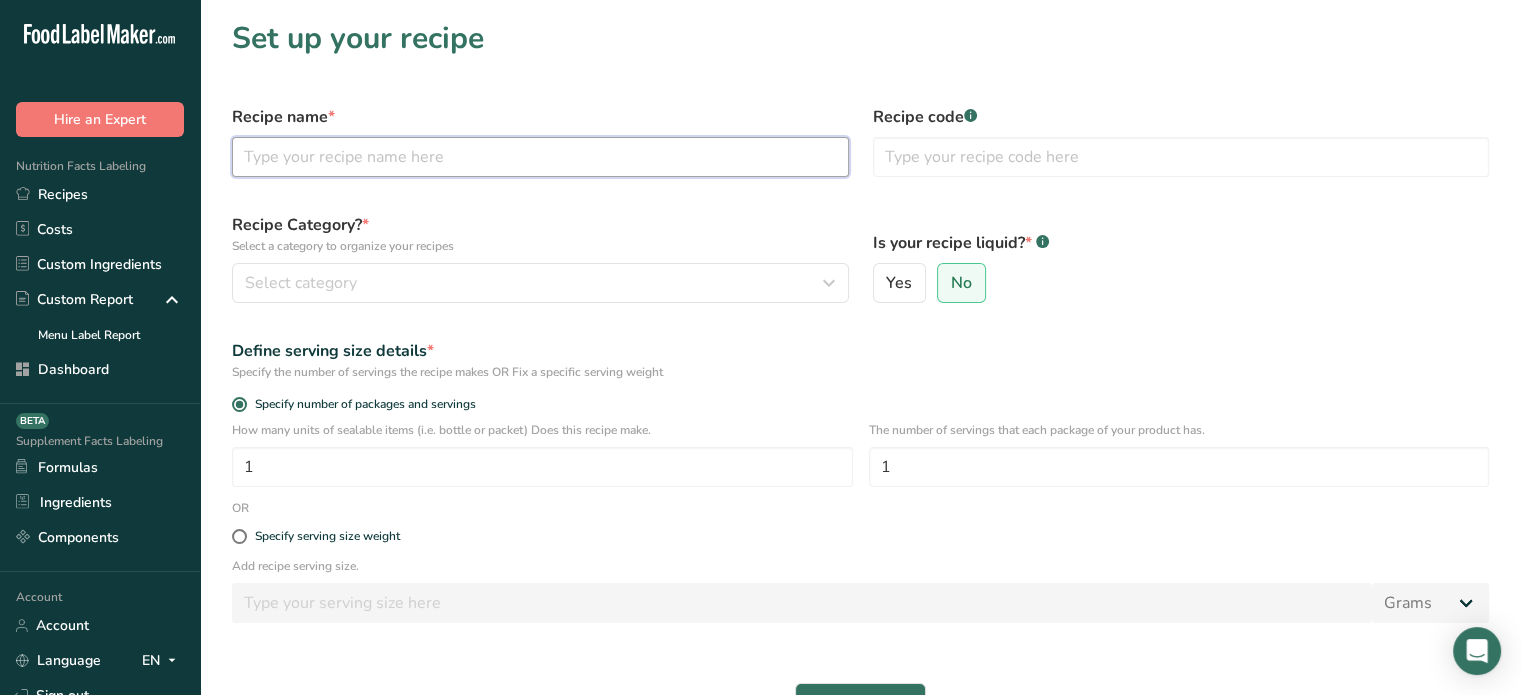click at bounding box center (540, 157) 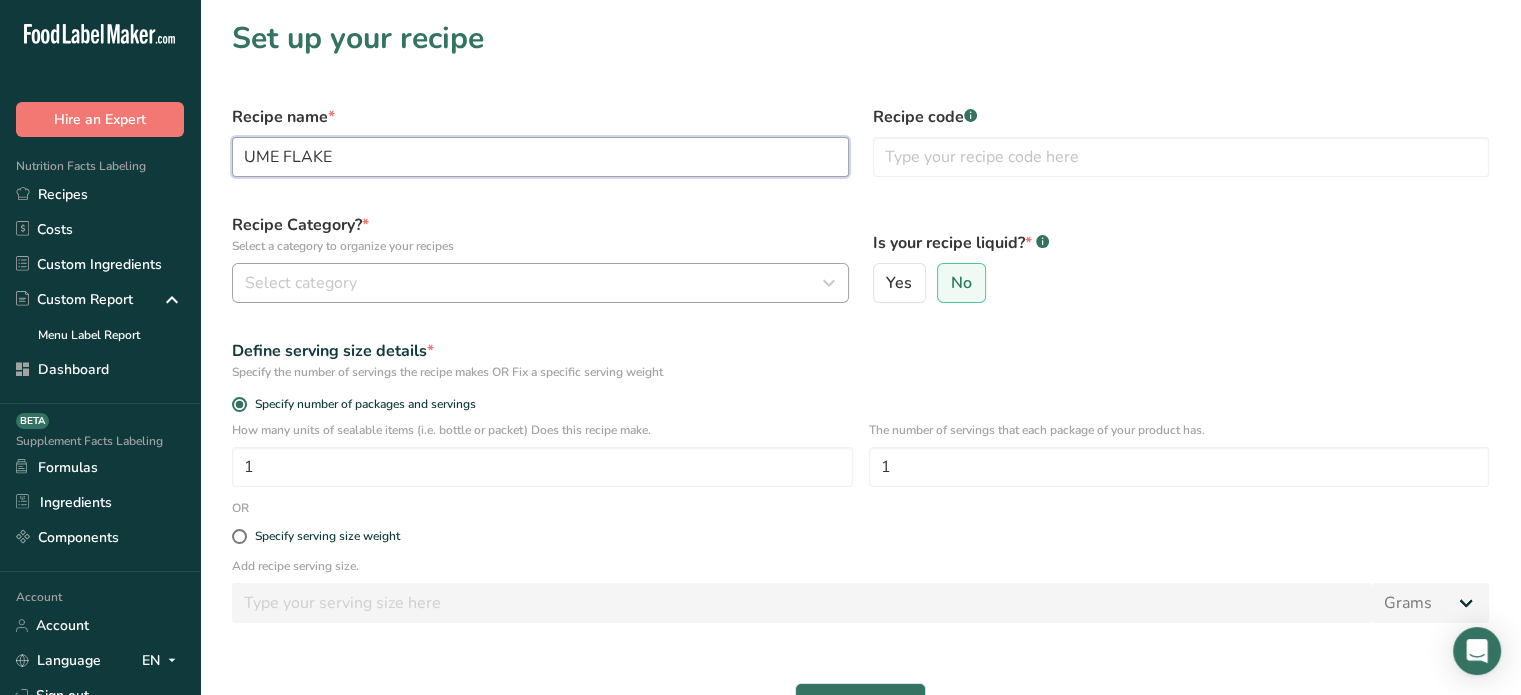type on "UME FLAKE" 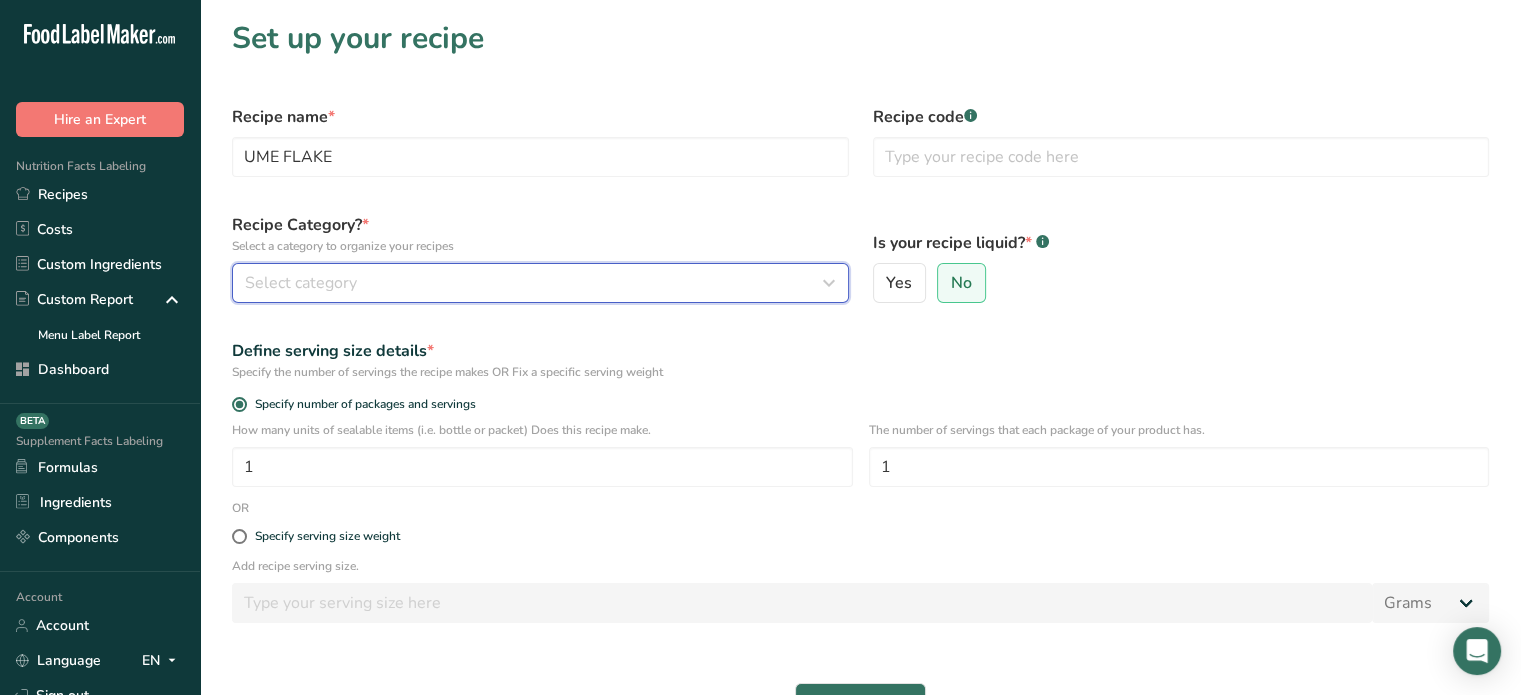 click on "Select category" at bounding box center (534, 283) 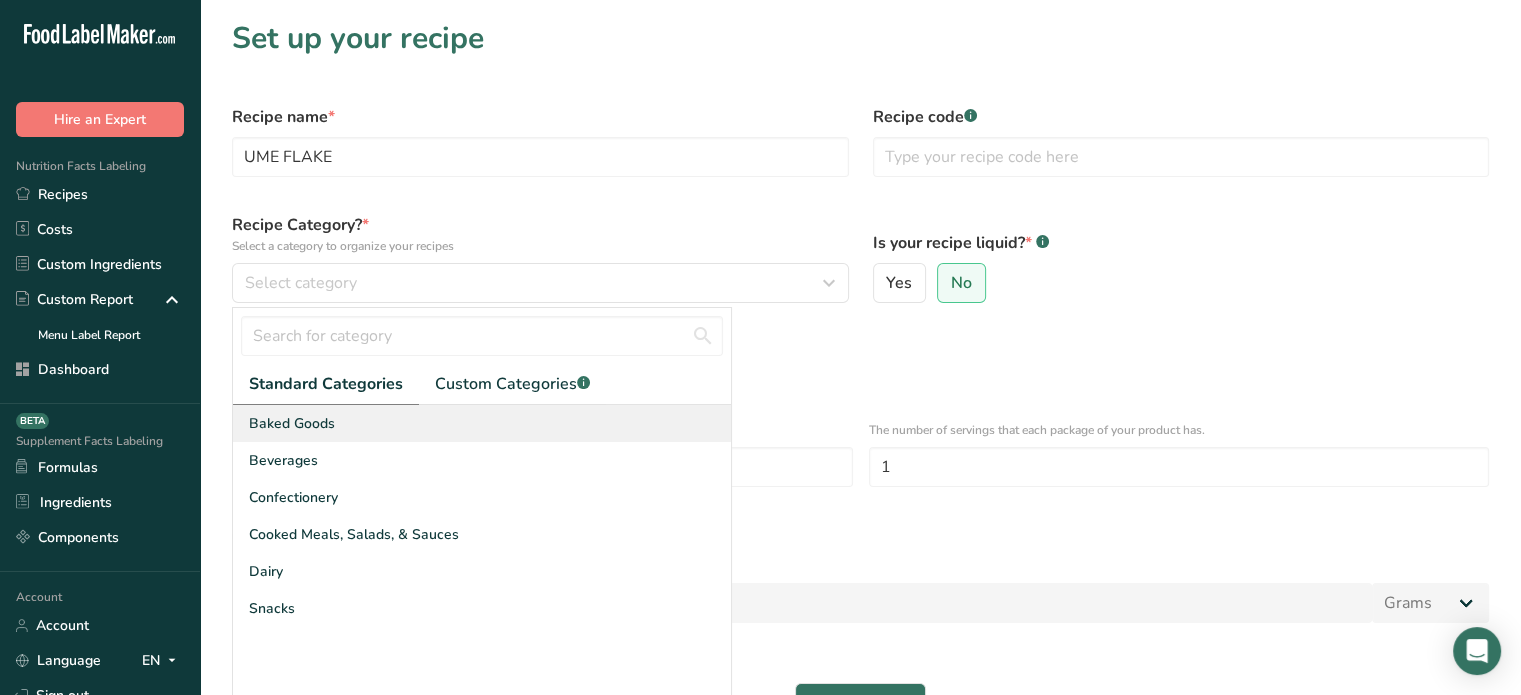 click on "Baked Goods" at bounding box center (482, 423) 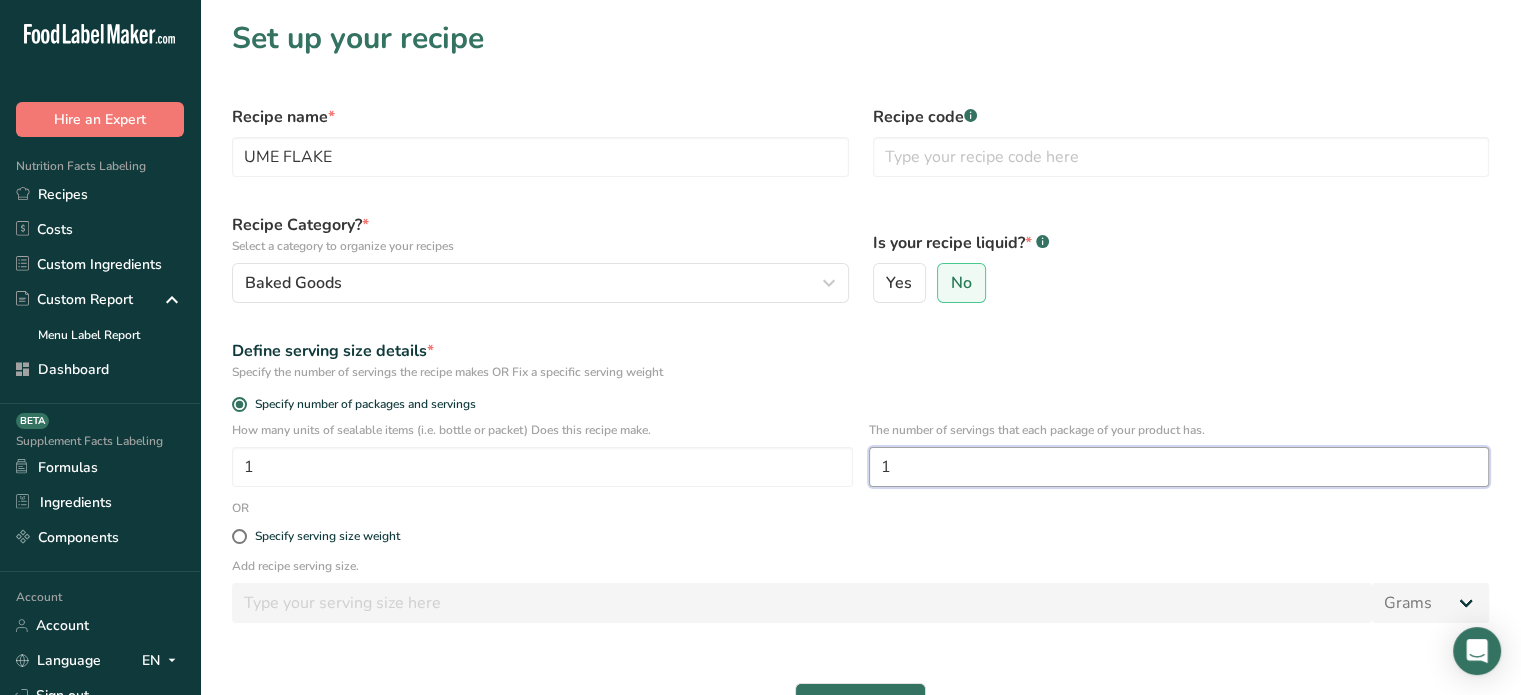 click on "1" at bounding box center [1179, 467] 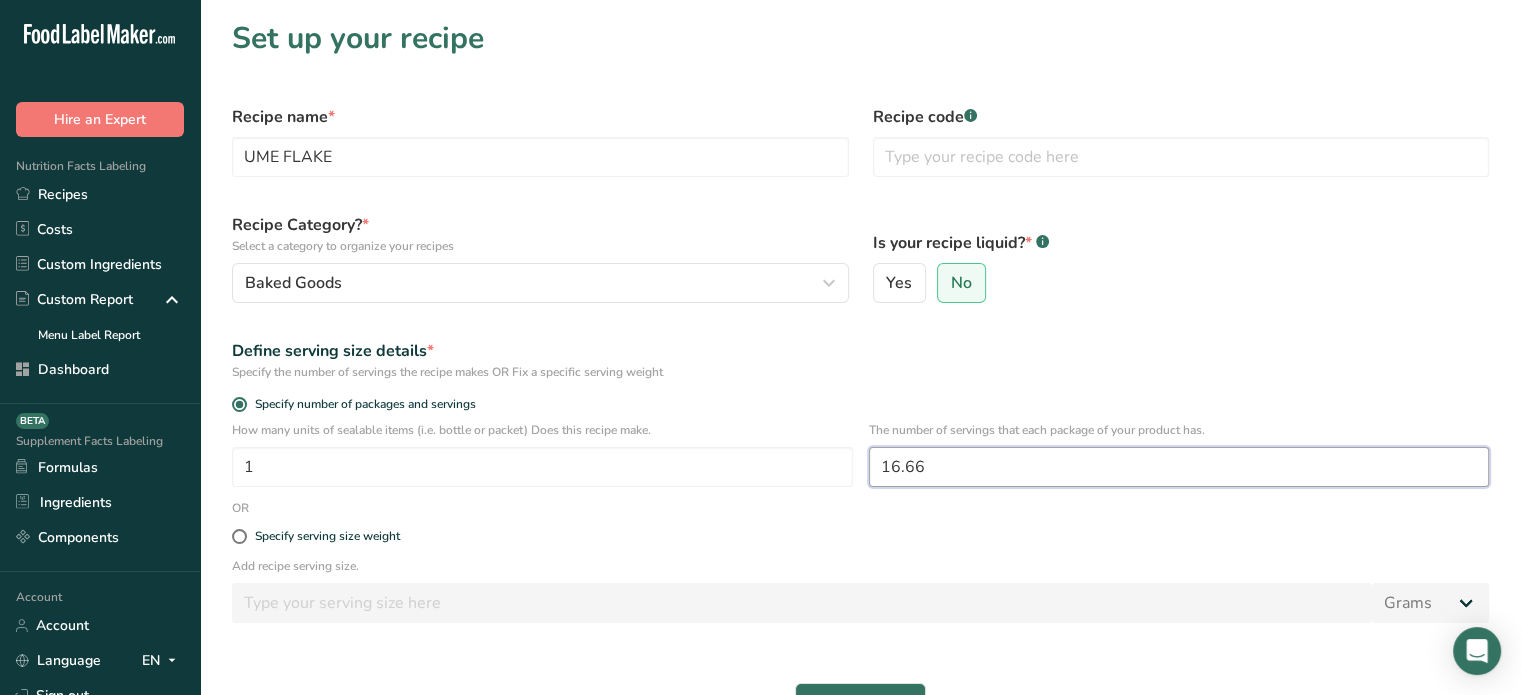 scroll, scrollTop: 93, scrollLeft: 0, axis: vertical 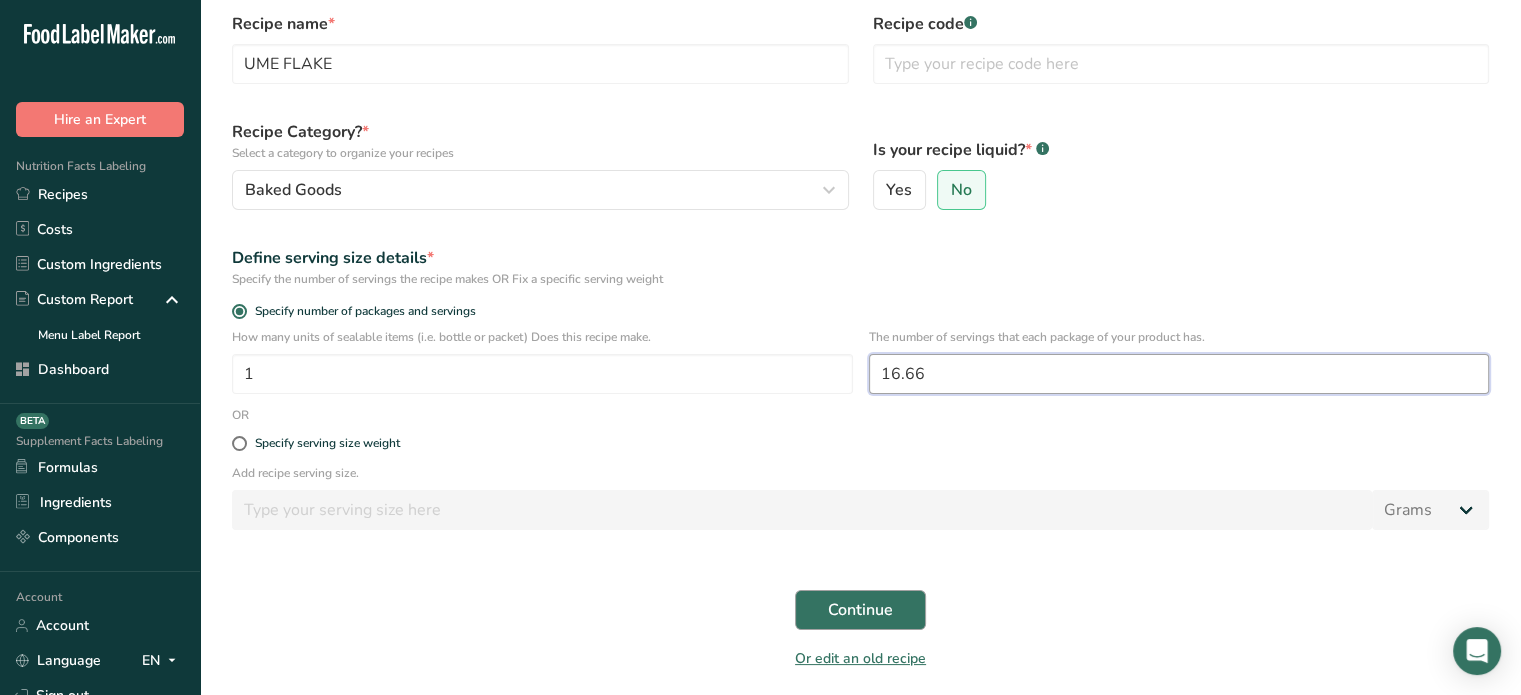 type on "16.66" 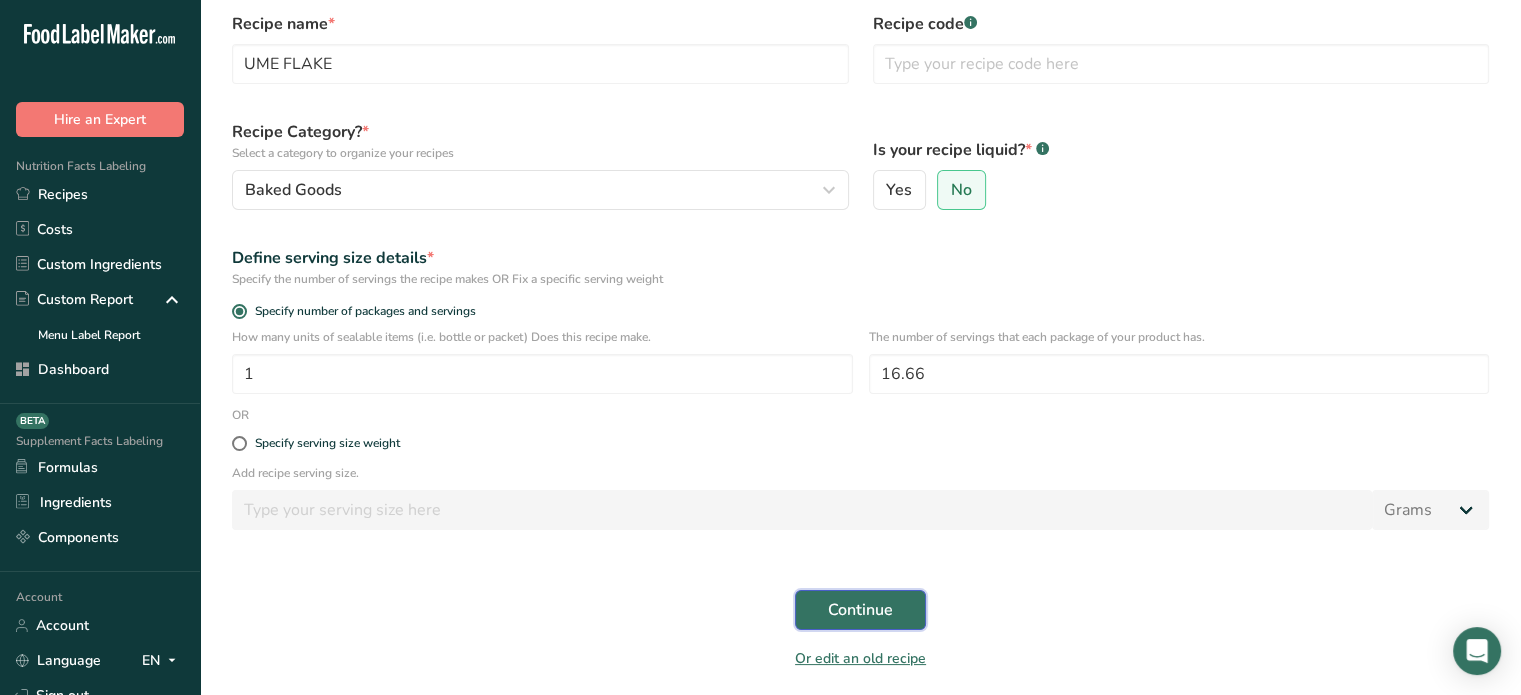click on "Continue" at bounding box center [860, 610] 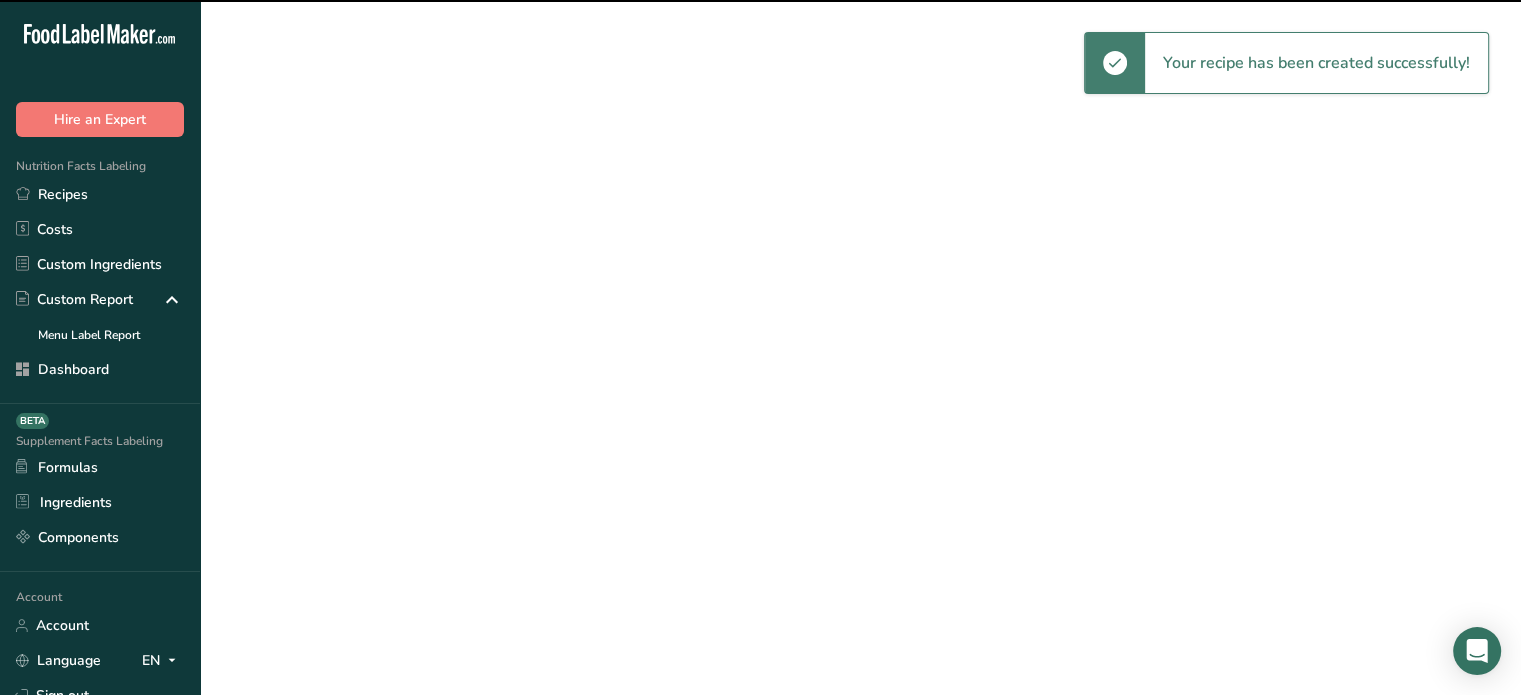 scroll, scrollTop: 0, scrollLeft: 0, axis: both 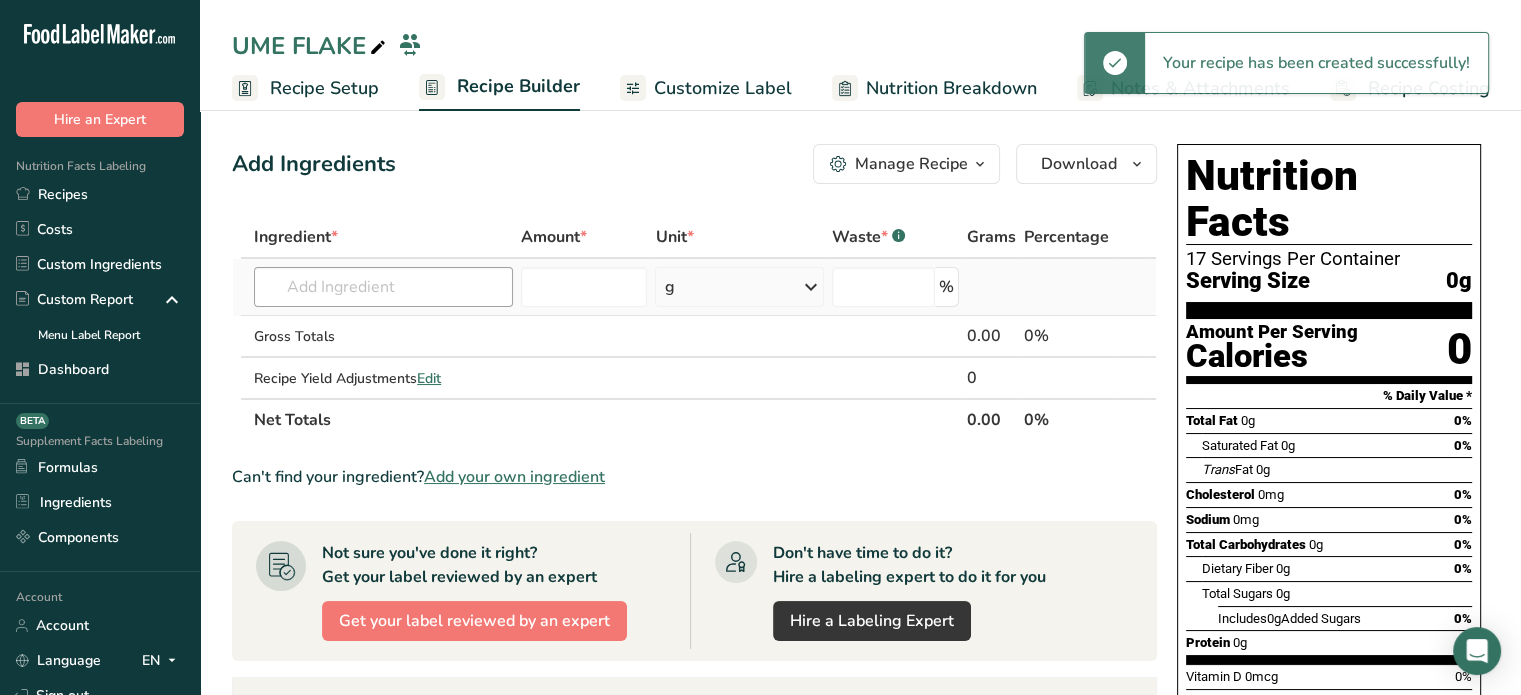 click on "Almond flour
1211
Milk, whole, 3.25% milkfat, without added vitamin A and vitamin D
23601
Beef, tenderloin, steak, separable lean only, trimmed to 1/8" fat, all grades, raw
13000
Beef, grass-fed, strip steaks, lean only, raw
13498
Beef, ground, 70% lean meat / 30% fat, raw
See full Results" at bounding box center [383, 287] 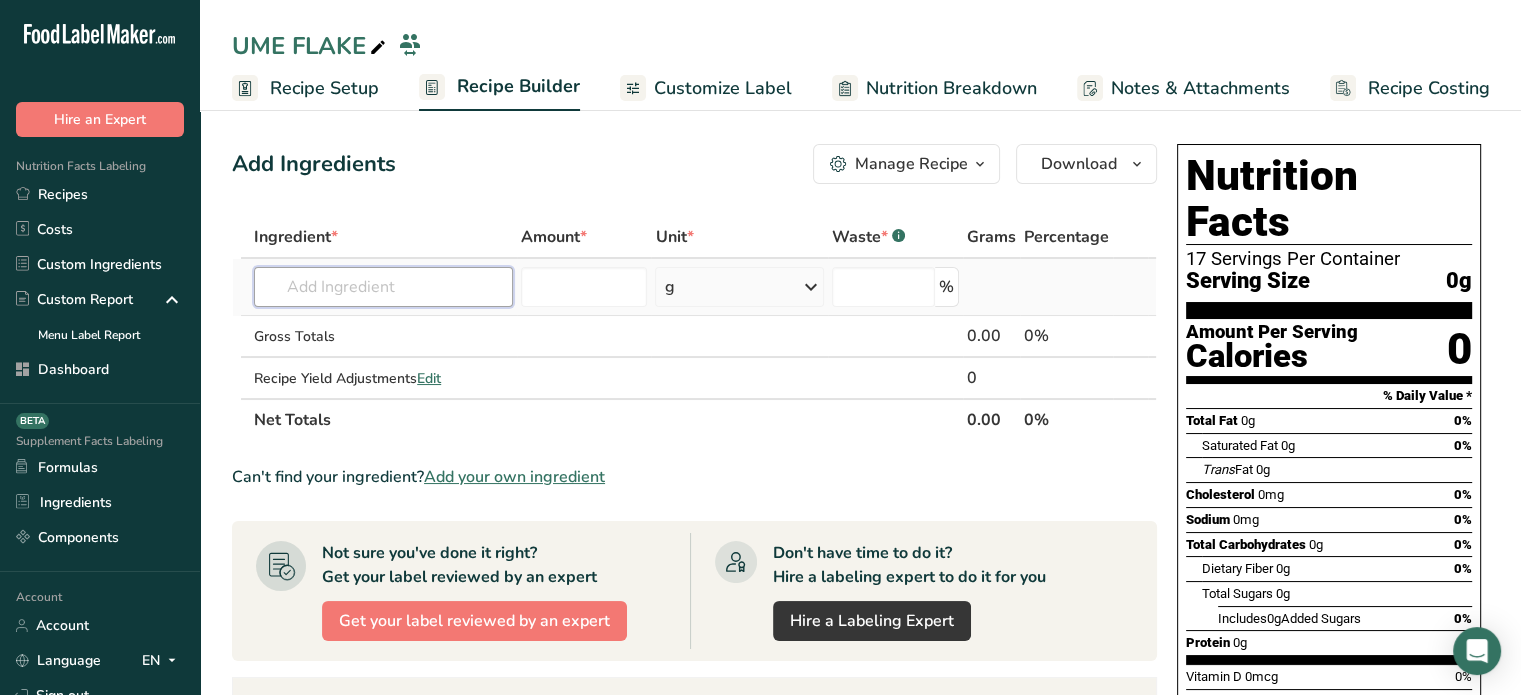 click at bounding box center (383, 287) 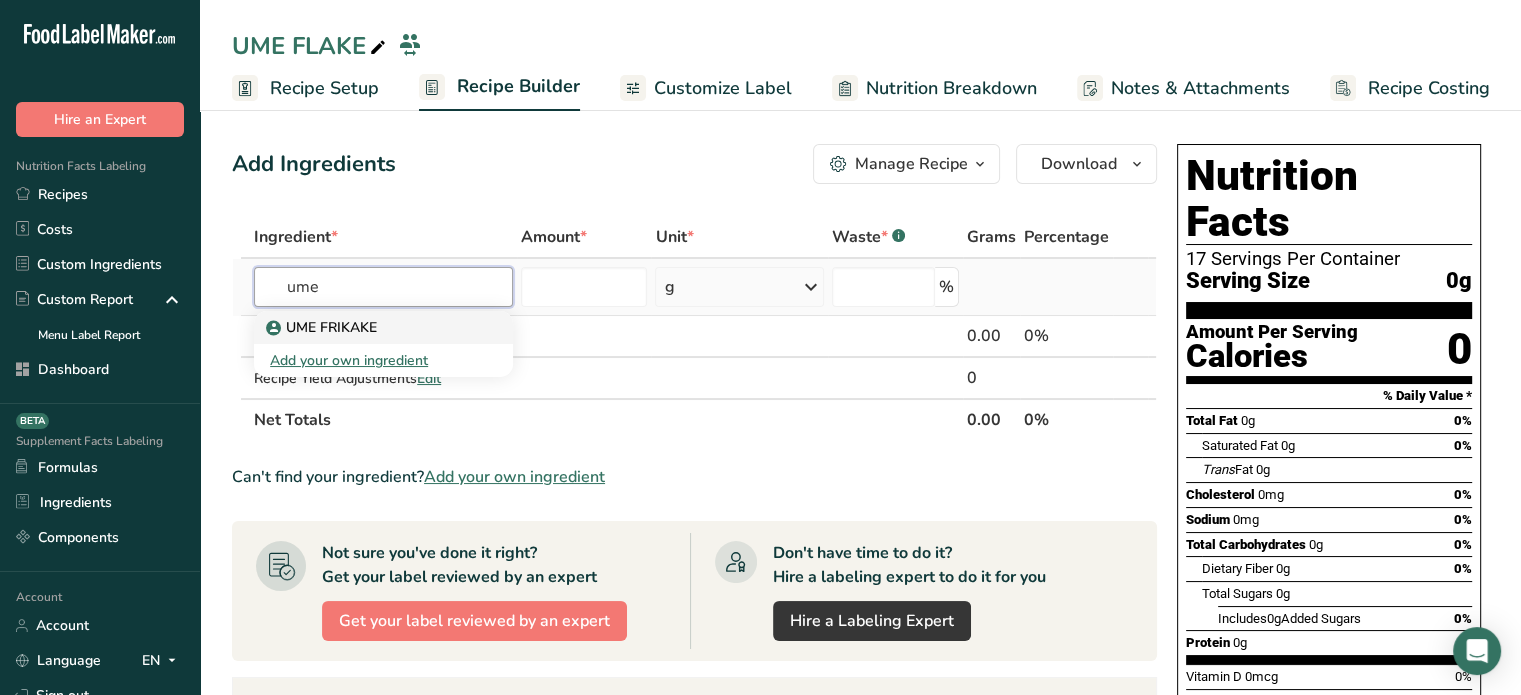 type on "ume" 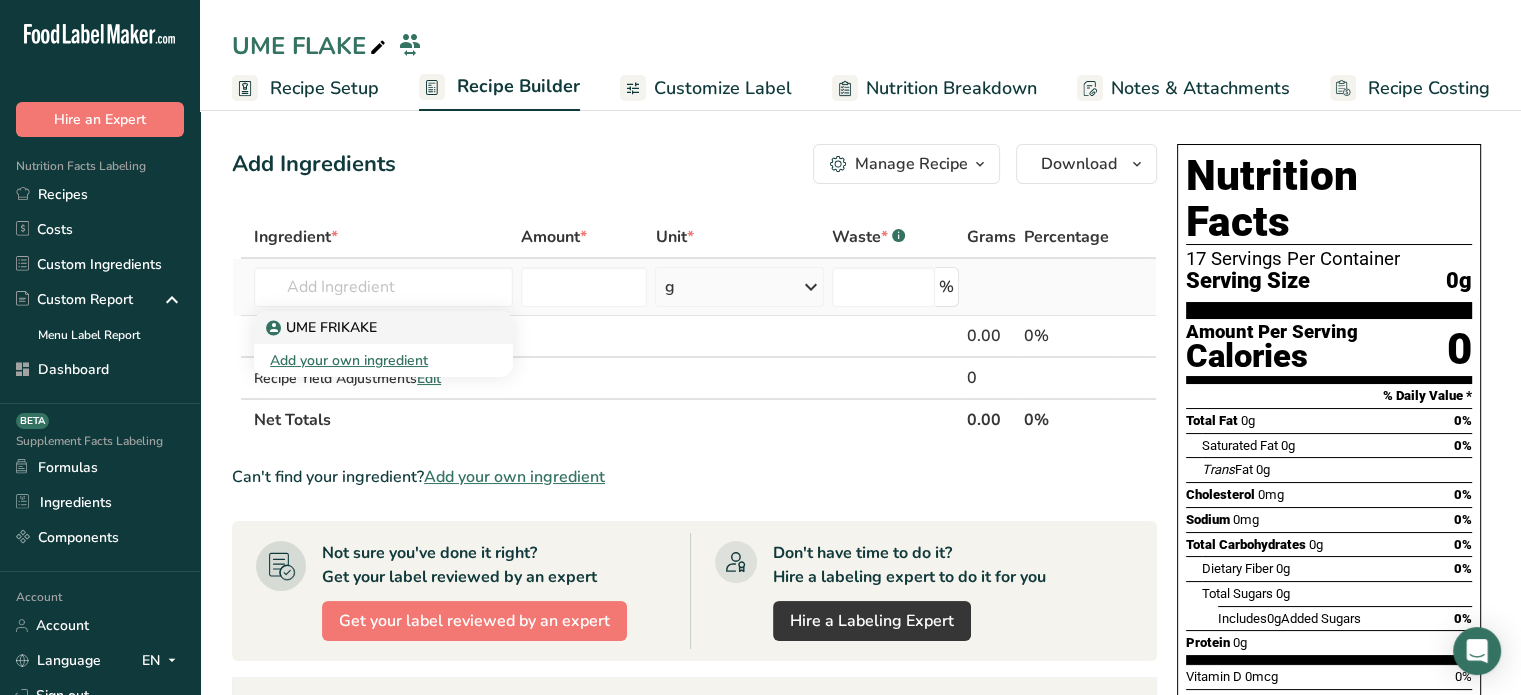 click on "UME FRIKAKE" at bounding box center (367, 327) 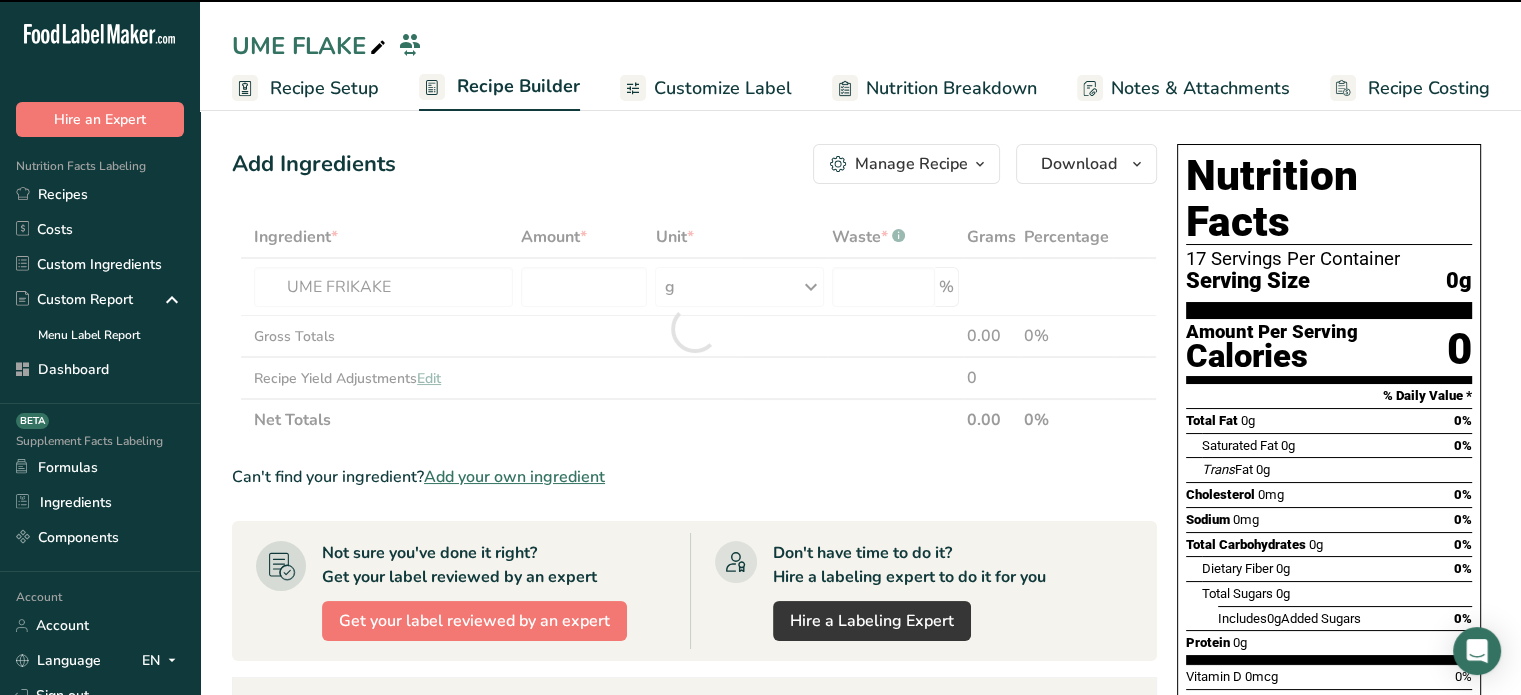 type on "0" 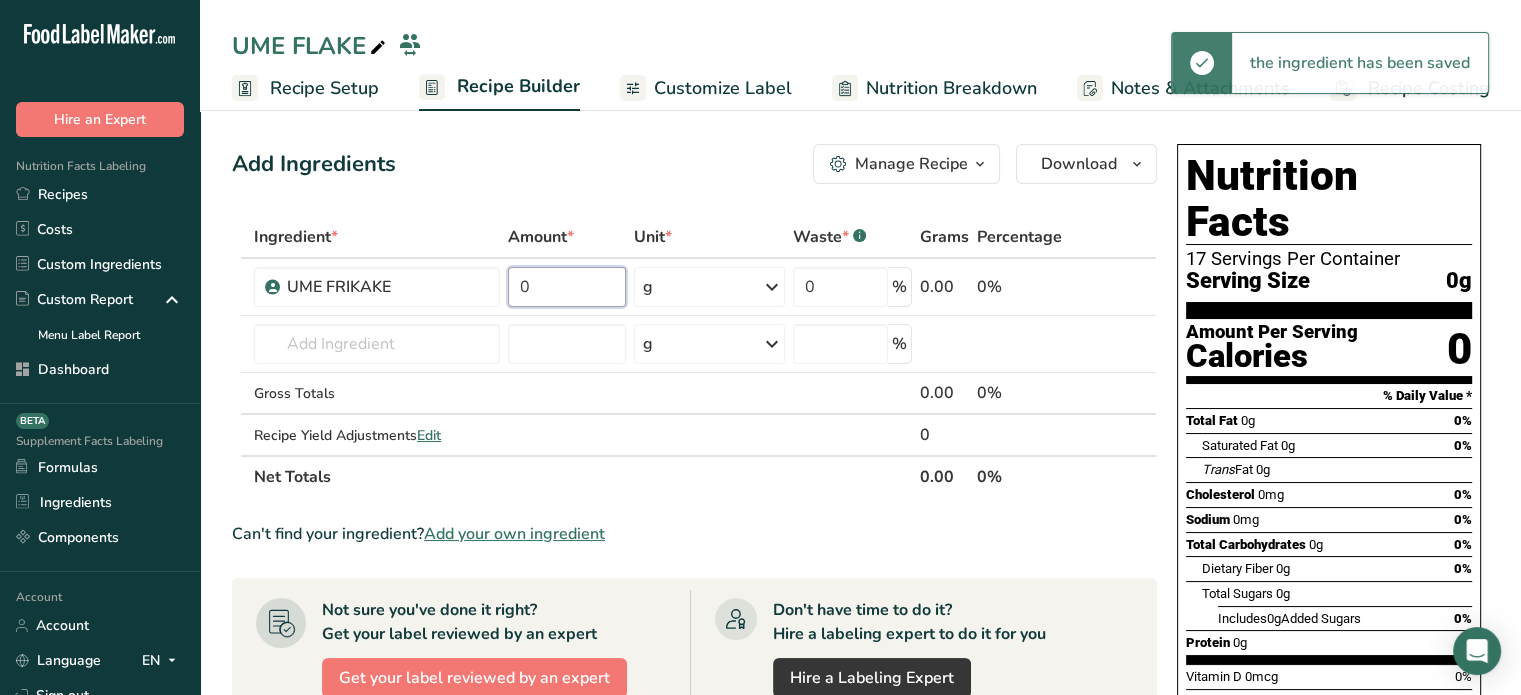 click on "0" at bounding box center [567, 287] 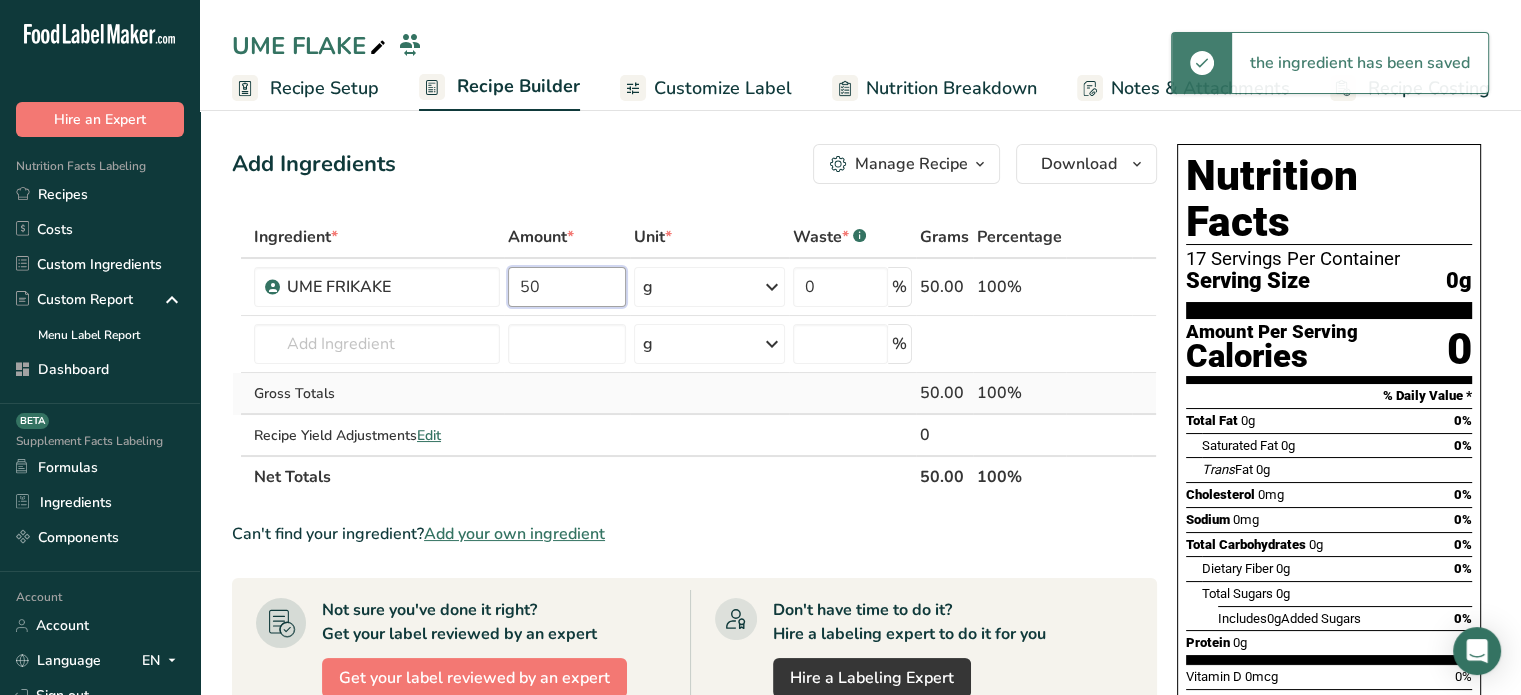 type on "50" 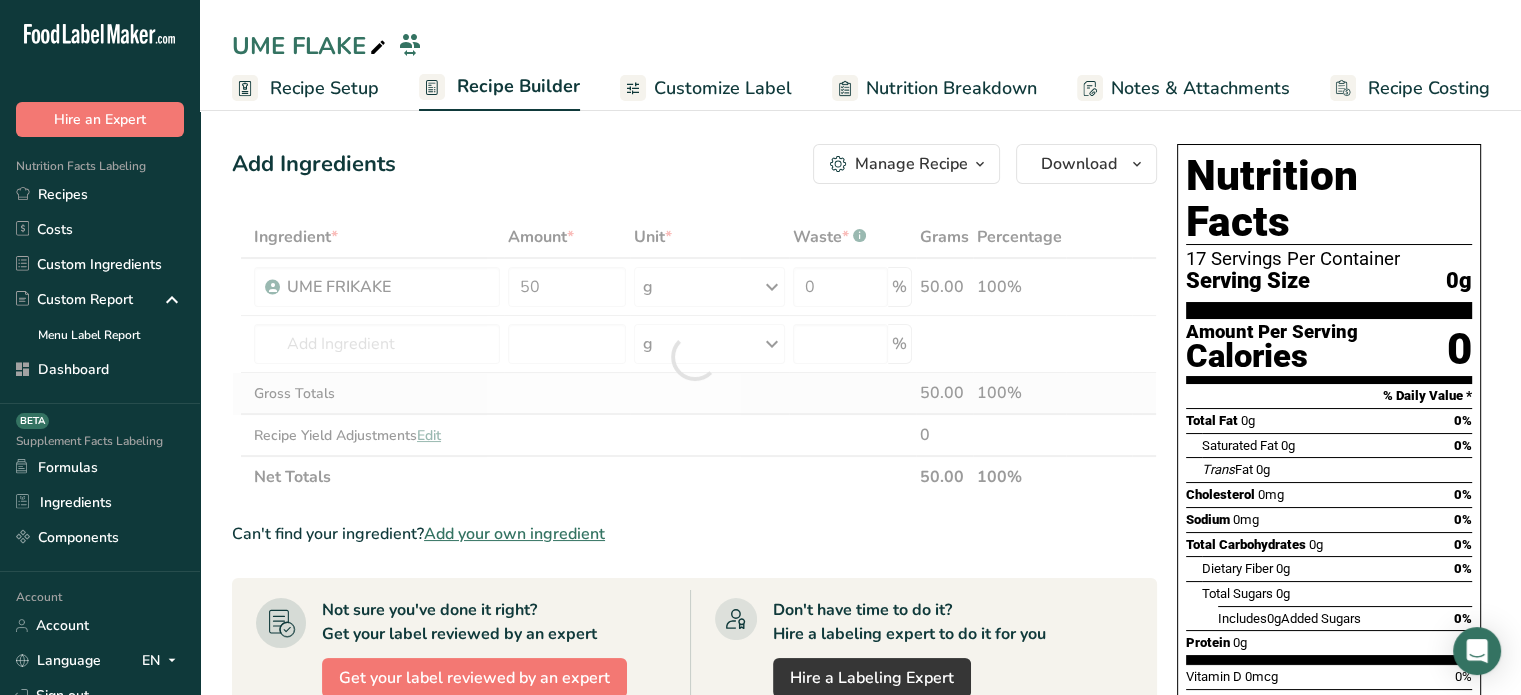 click on "Ingredient *
Amount *
Unit *
Waste *   .a-a{fill:#347362;}.b-a{fill:#fff;}          Grams
Percentage
UME FRIKAKE
50
g
Weight Units
g
kg
mg
See more
Volume Units
l
mL
fl oz
See more
50.00
100%
UME FRIKAKE
Add your own ingredient
g
Weight Units
g
kg
mg
See more
Volume Units
l
mL
fl oz
See more
%
Gross Totals
50.00
100%" at bounding box center [694, 357] 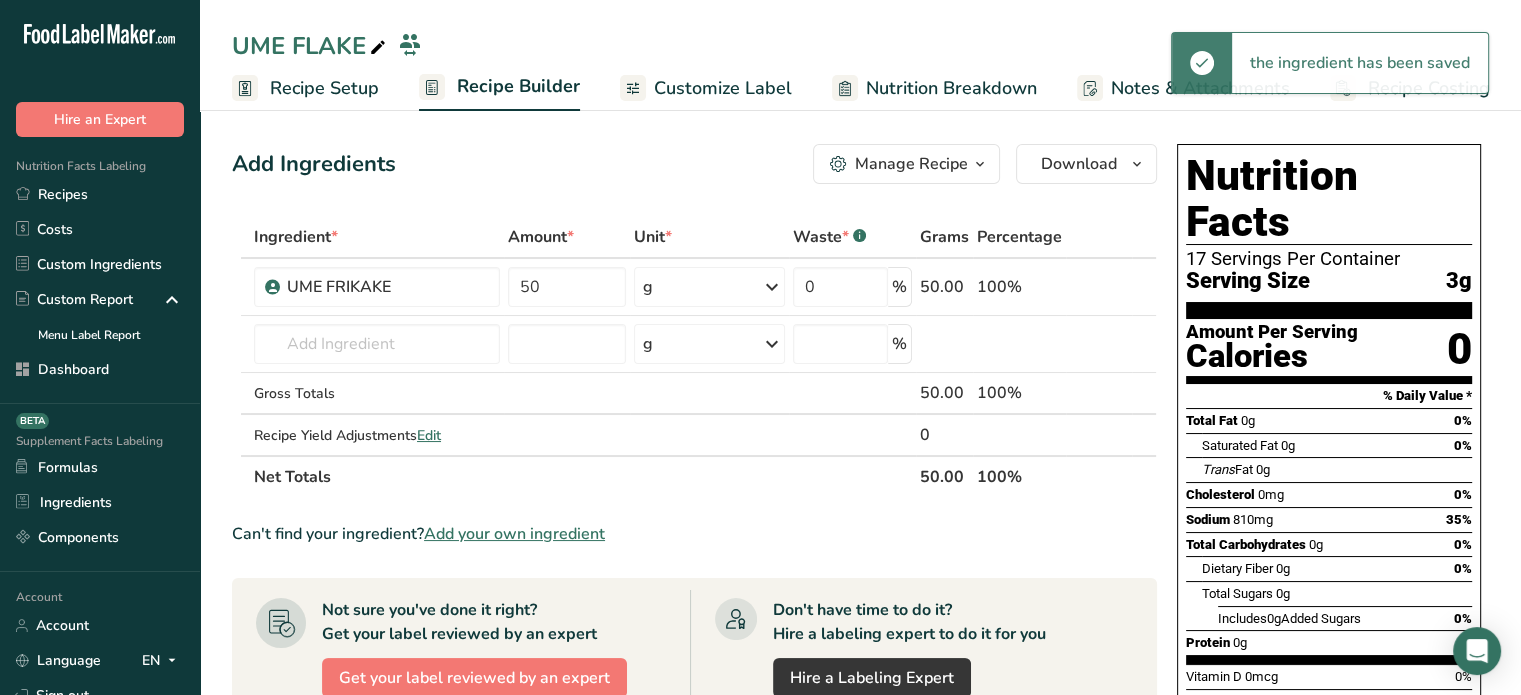 click on "Customize Label" at bounding box center (723, 88) 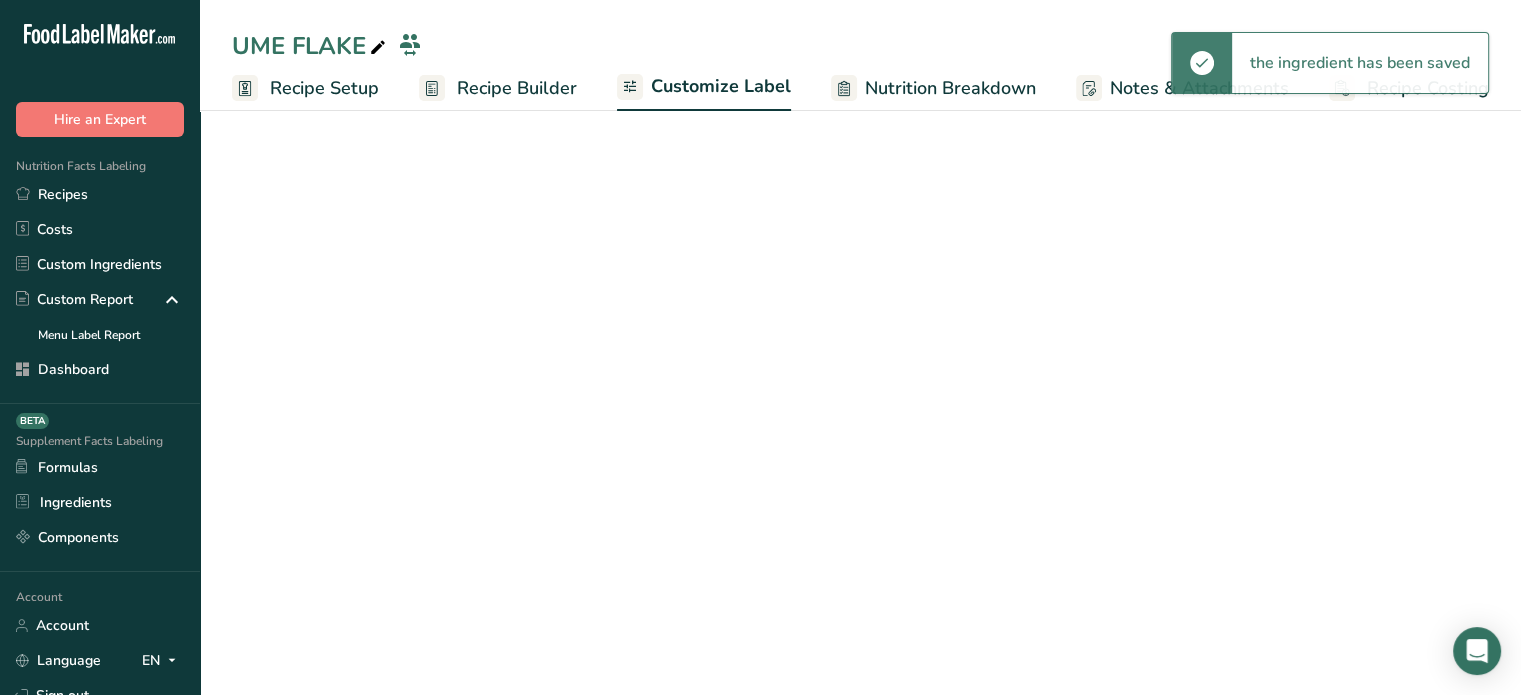 scroll, scrollTop: 0, scrollLeft: 0, axis: both 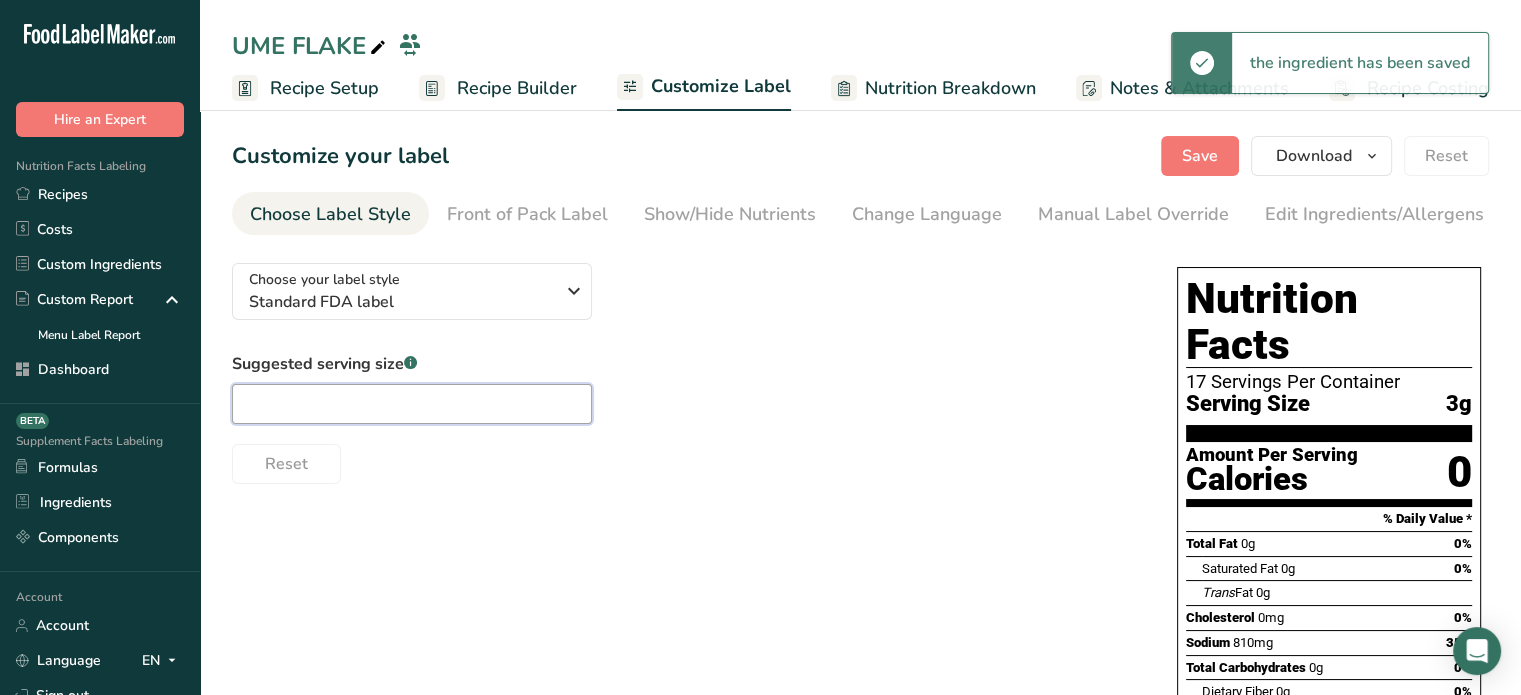 click at bounding box center (412, 404) 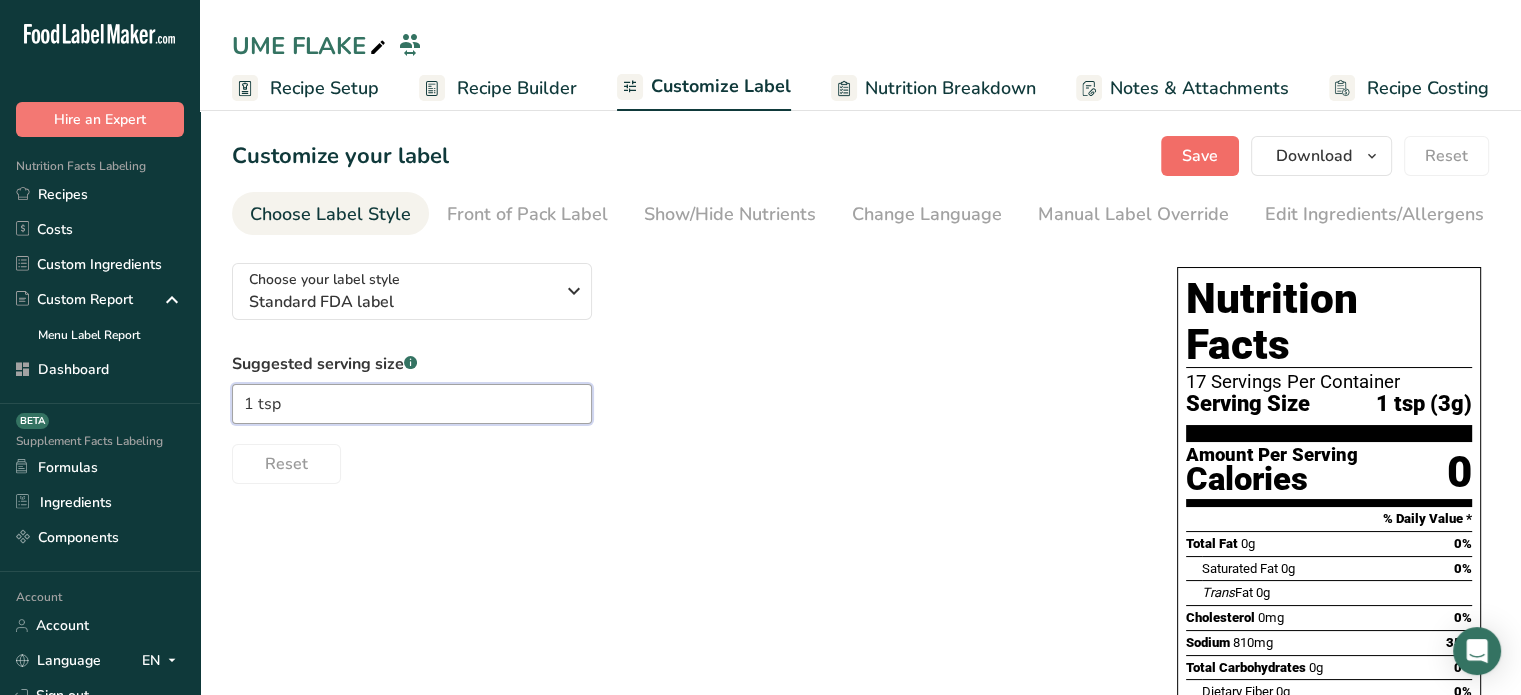 type on "1 tsp" 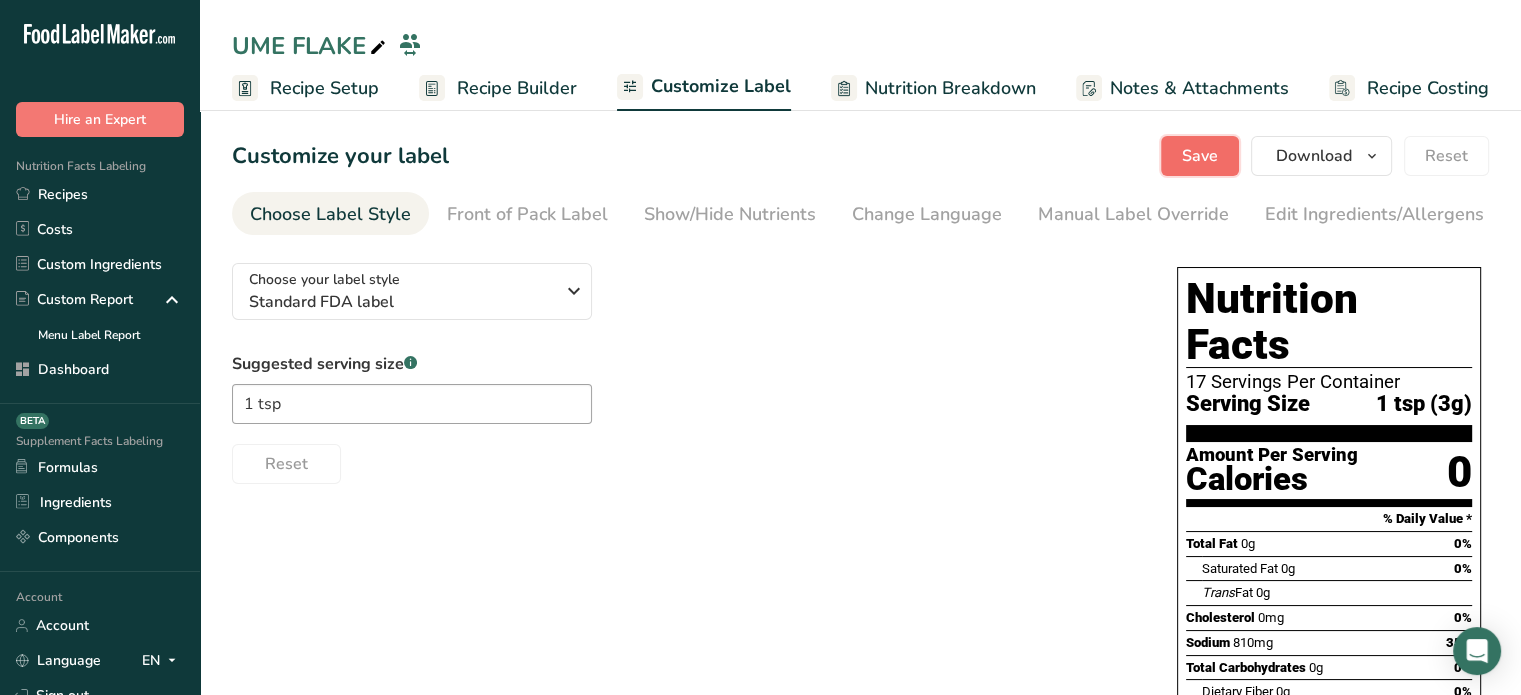 click on "Save" at bounding box center [1200, 156] 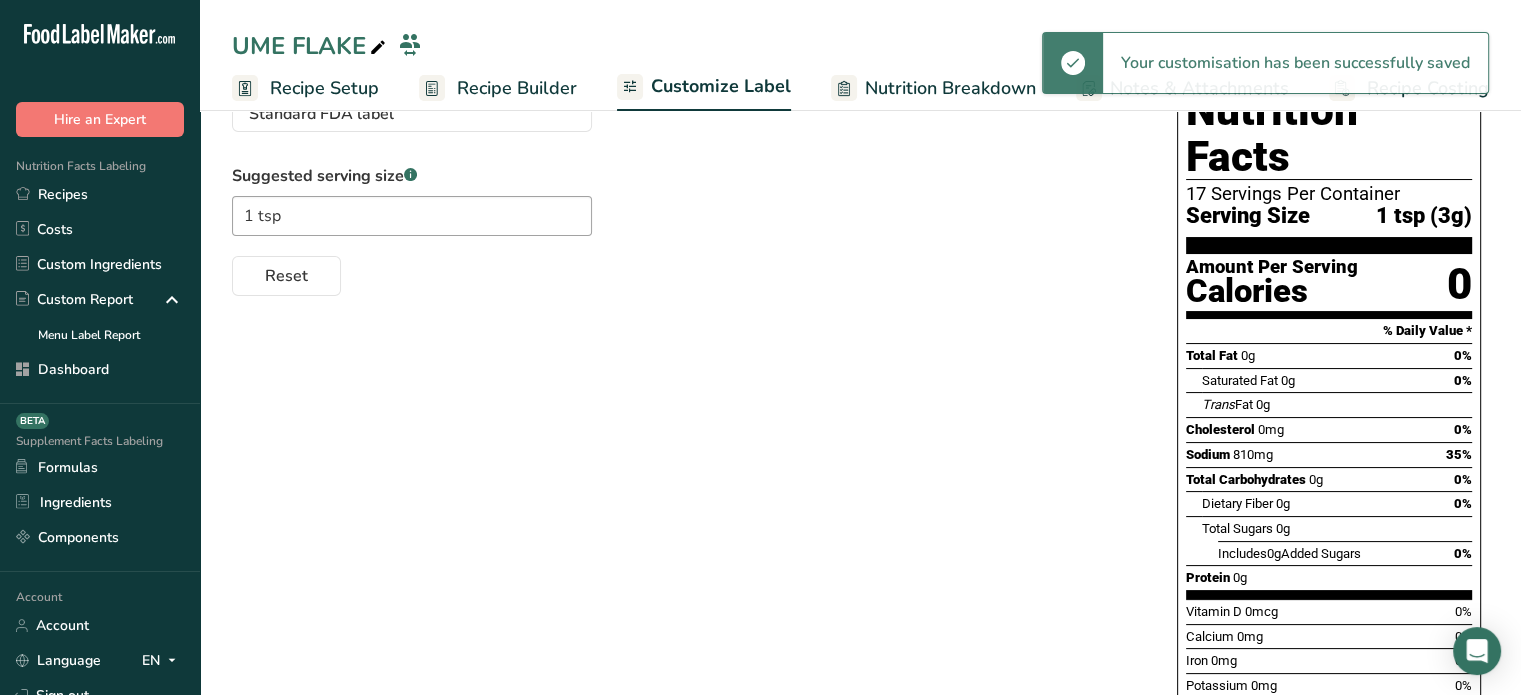 scroll, scrollTop: 0, scrollLeft: 0, axis: both 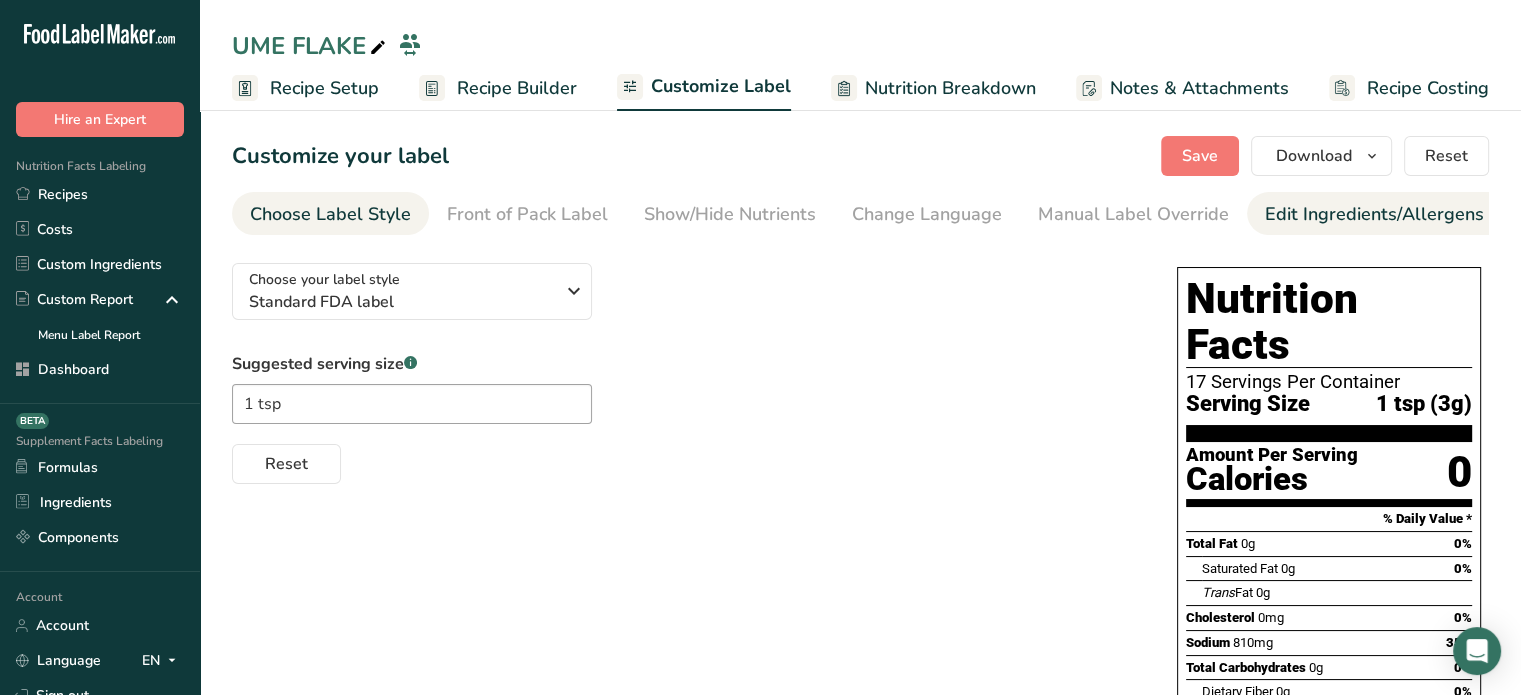 click on "Edit Ingredients/Allergens List" at bounding box center (1392, 214) 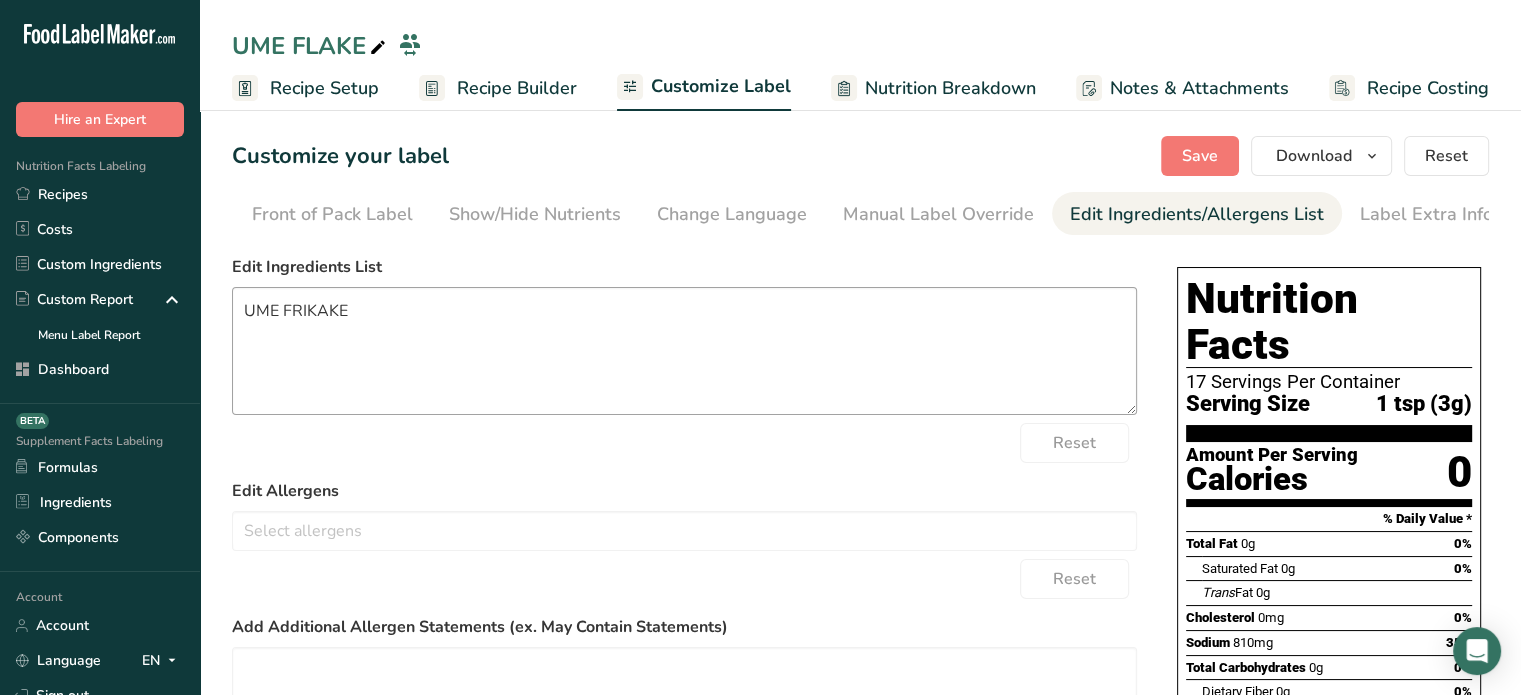 scroll, scrollTop: 0, scrollLeft: 196, axis: horizontal 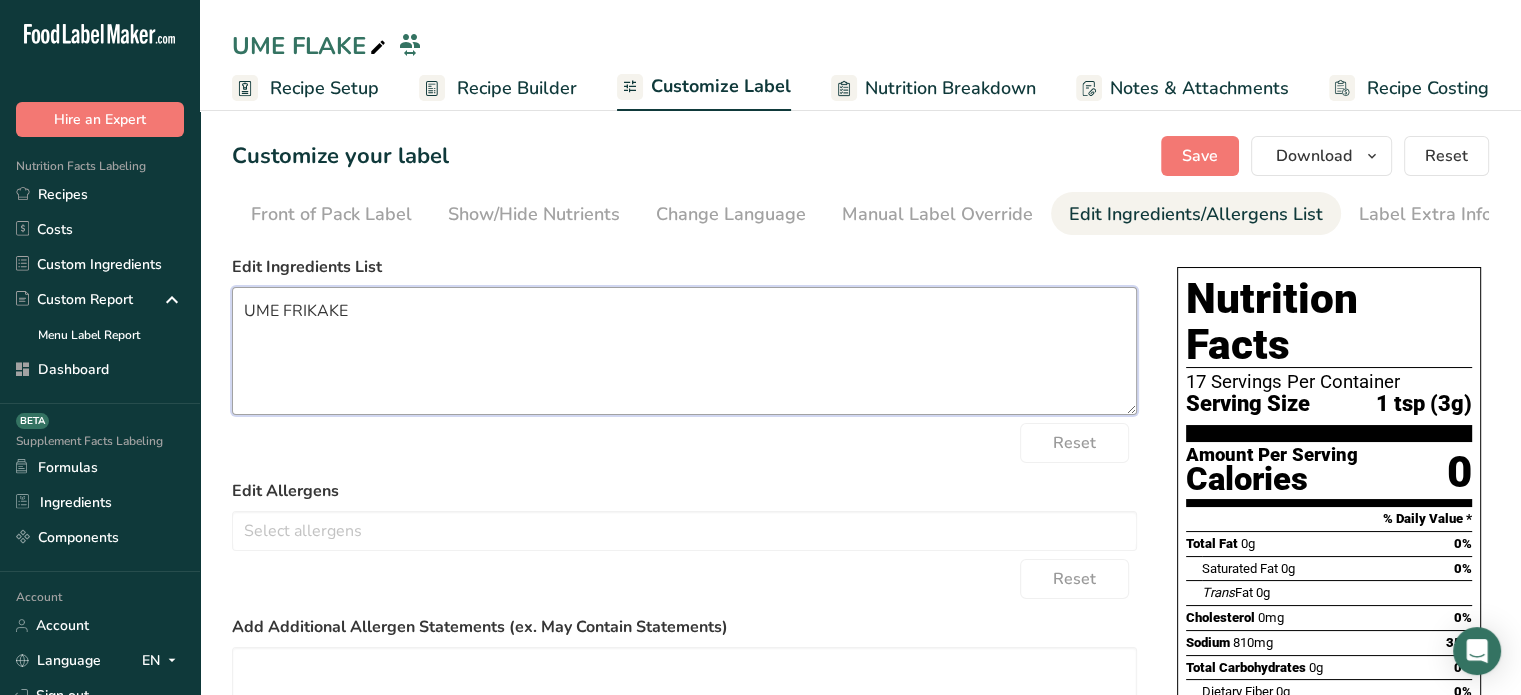 drag, startPoint x: 585, startPoint y: 355, endPoint x: 185, endPoint y: 319, distance: 401.61673 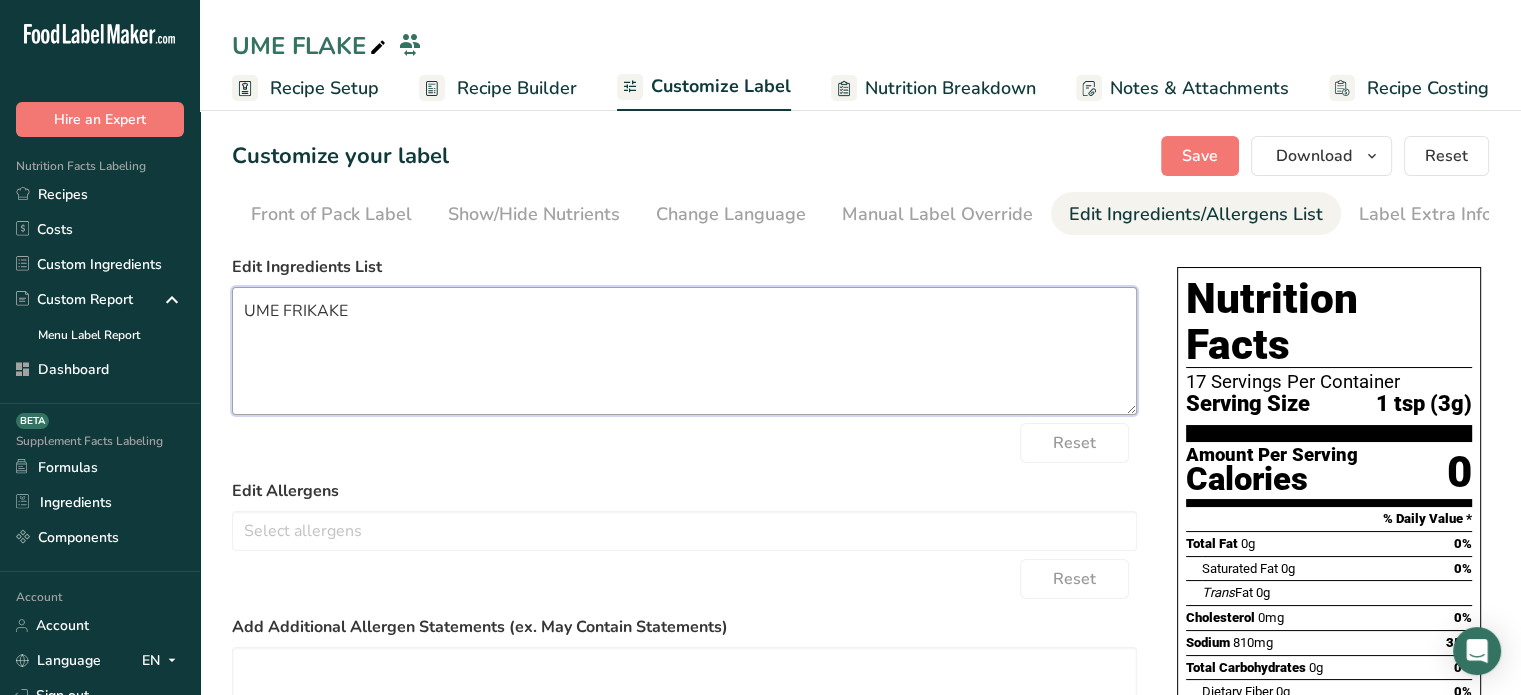 paste on "Pickled Plum (Umeboshi) (Plum, Salt,
Shiso Vinegar)," 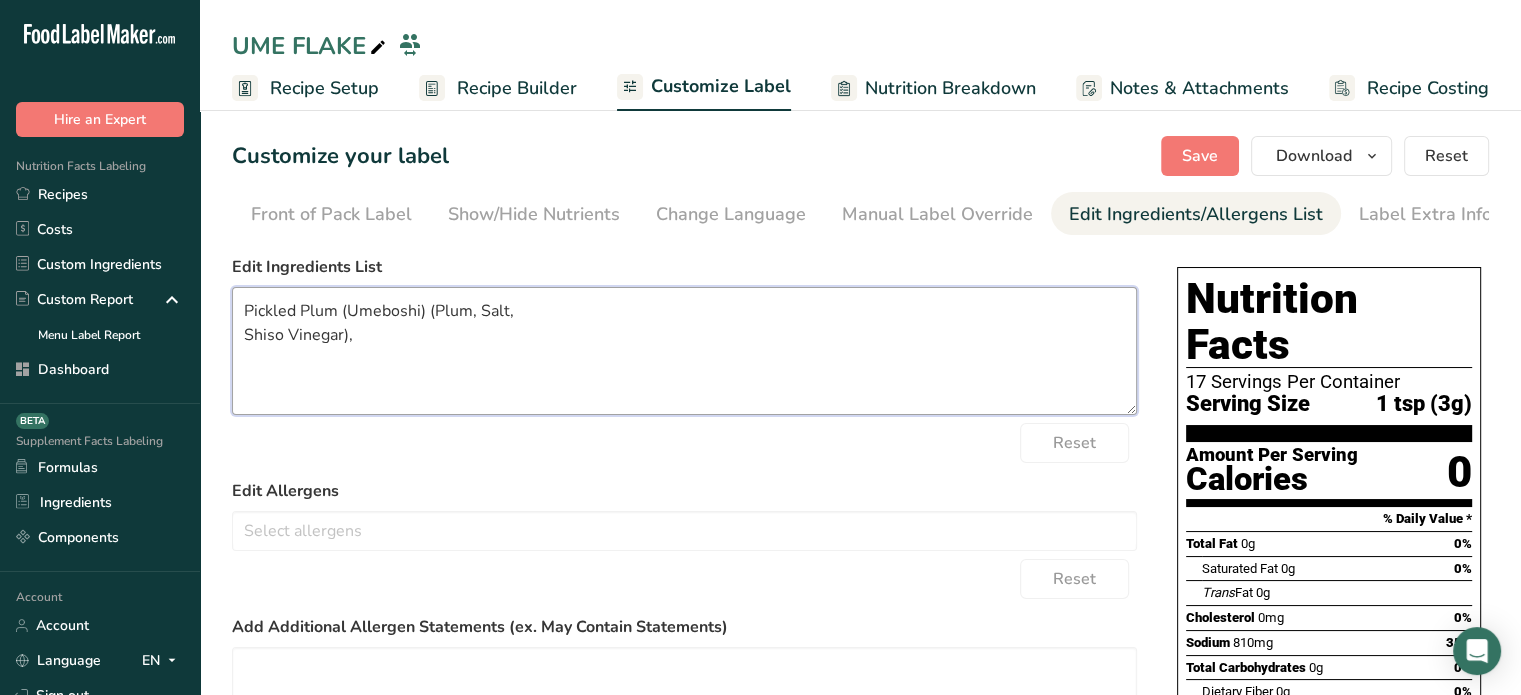 drag, startPoint x: 409, startPoint y: 339, endPoint x: 188, endPoint y: 295, distance: 225.33752 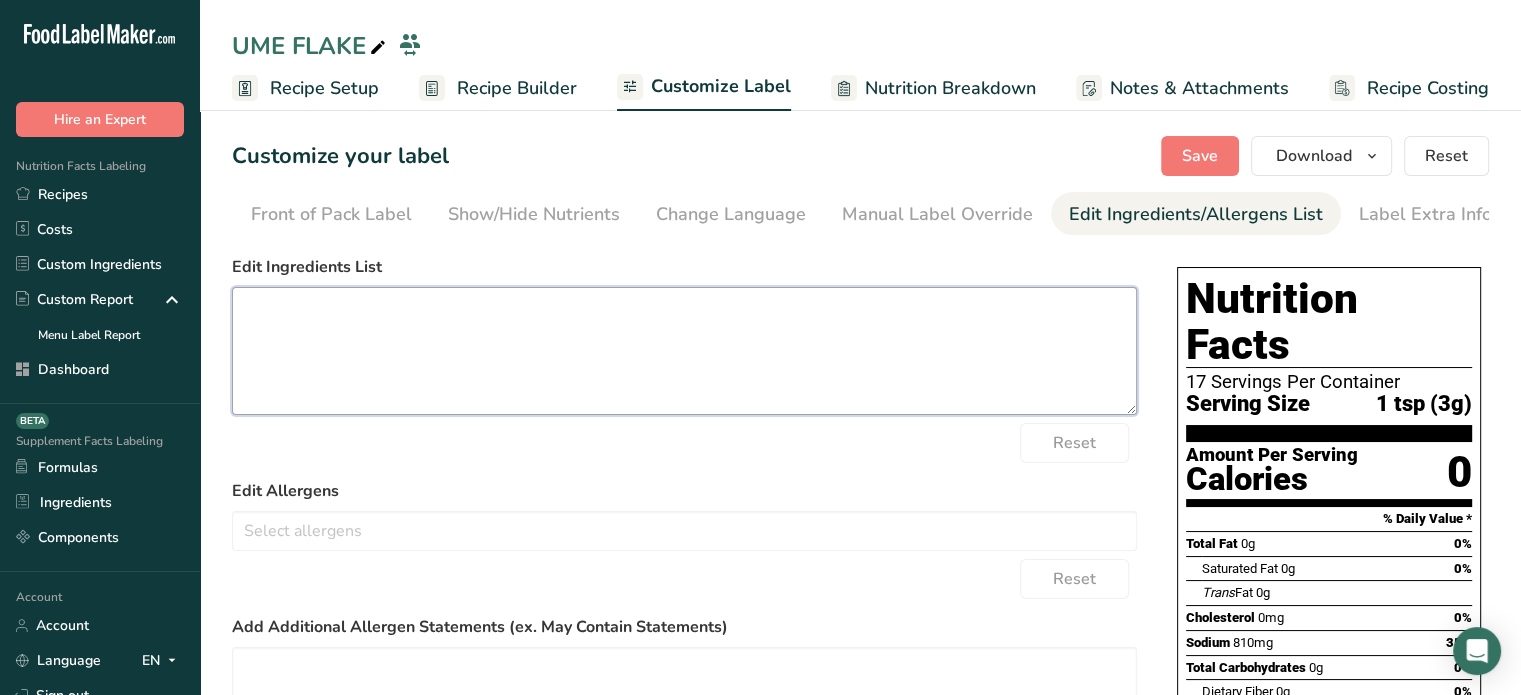 paste on "Pickled Plum (Umeboshi) (Plum, Salt, Shiso Vinegar)" 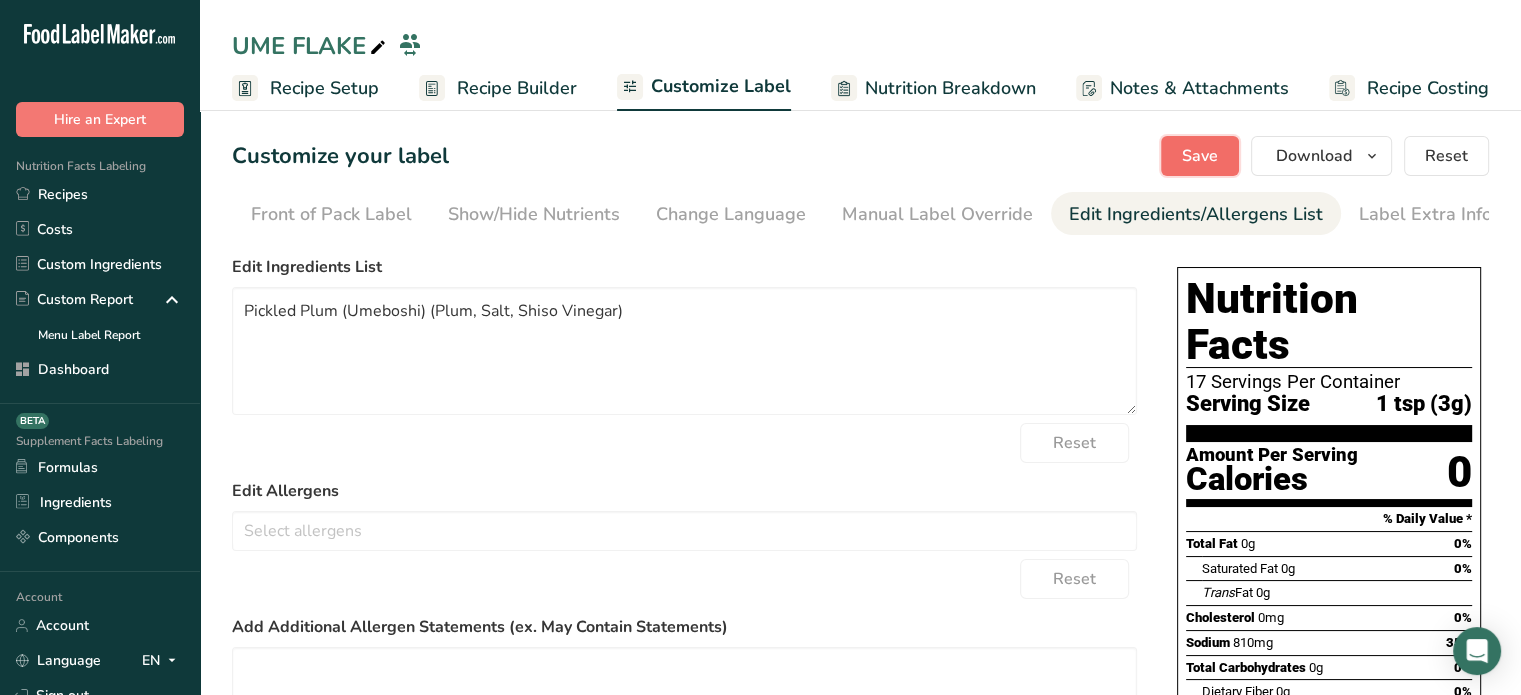 click on "Save" at bounding box center (1200, 156) 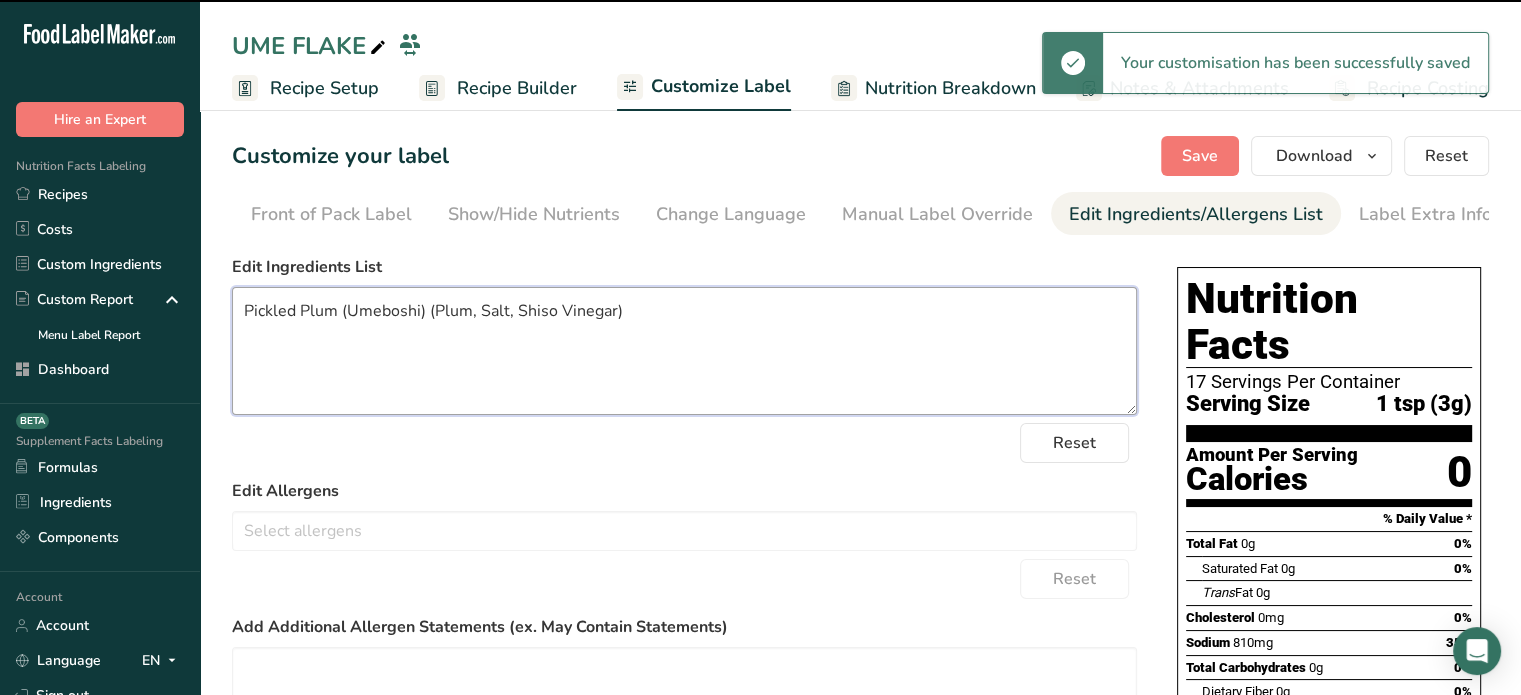 click on "Pickled Plum (Umeboshi) (Plum, Salt, Shiso Vinegar)" at bounding box center (684, 351) 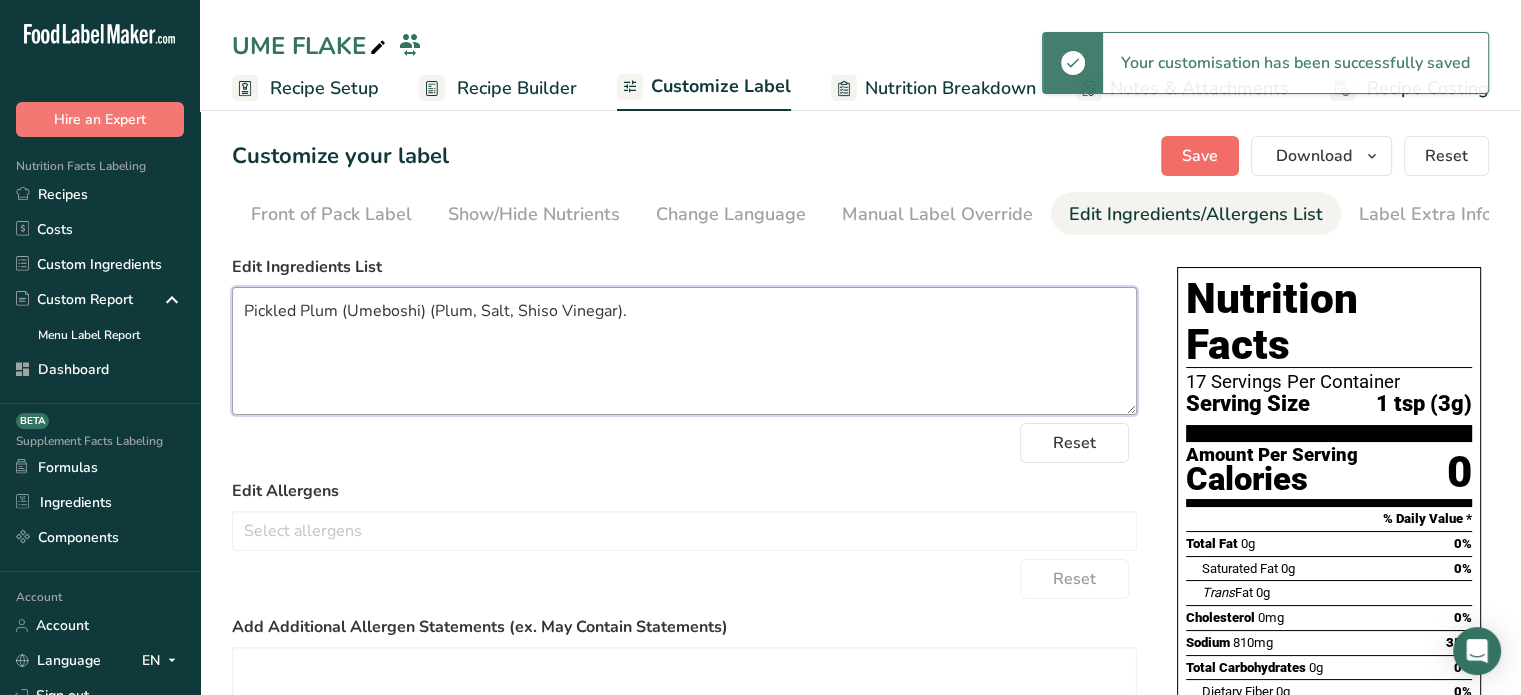 type on "Pickled Plum (Umeboshi) (Plum, Salt, Shiso Vinegar)." 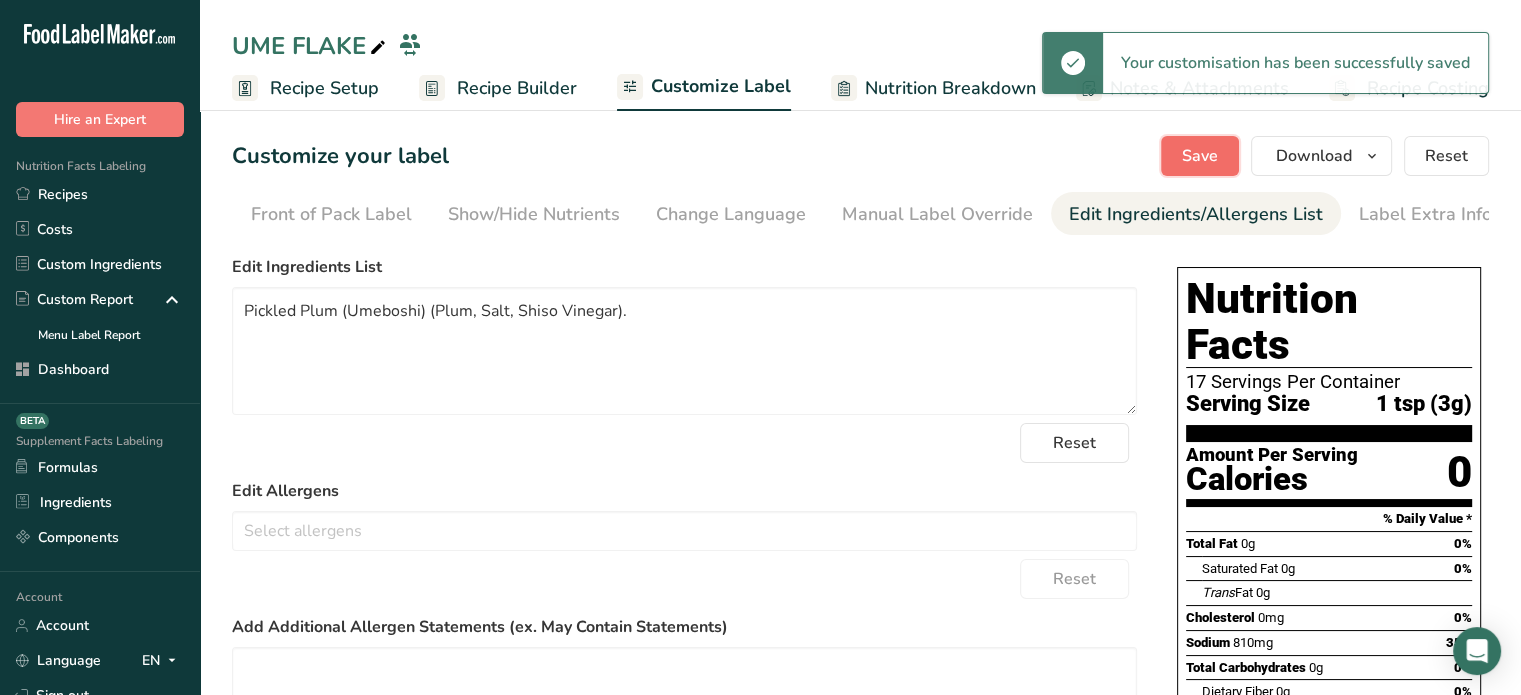 click on "Save" at bounding box center [1200, 156] 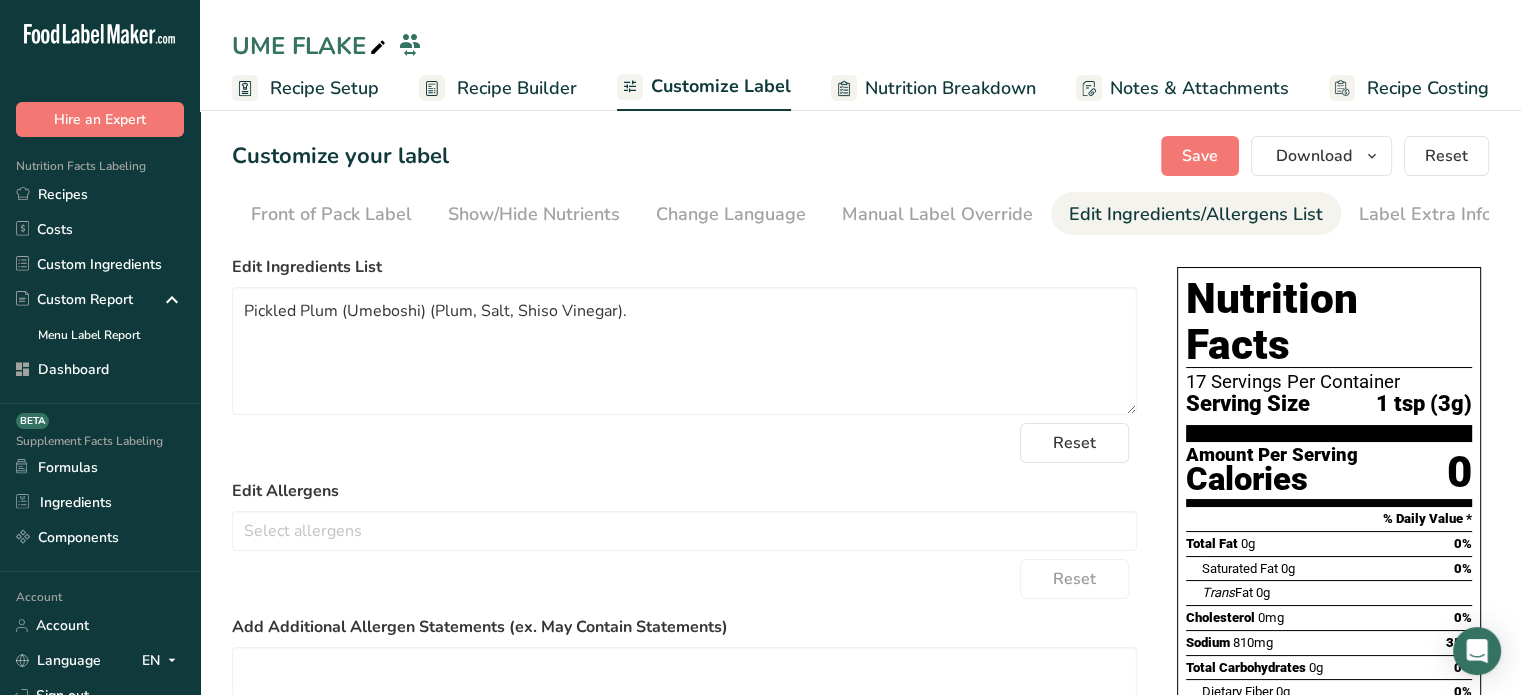 click at bounding box center (378, 48) 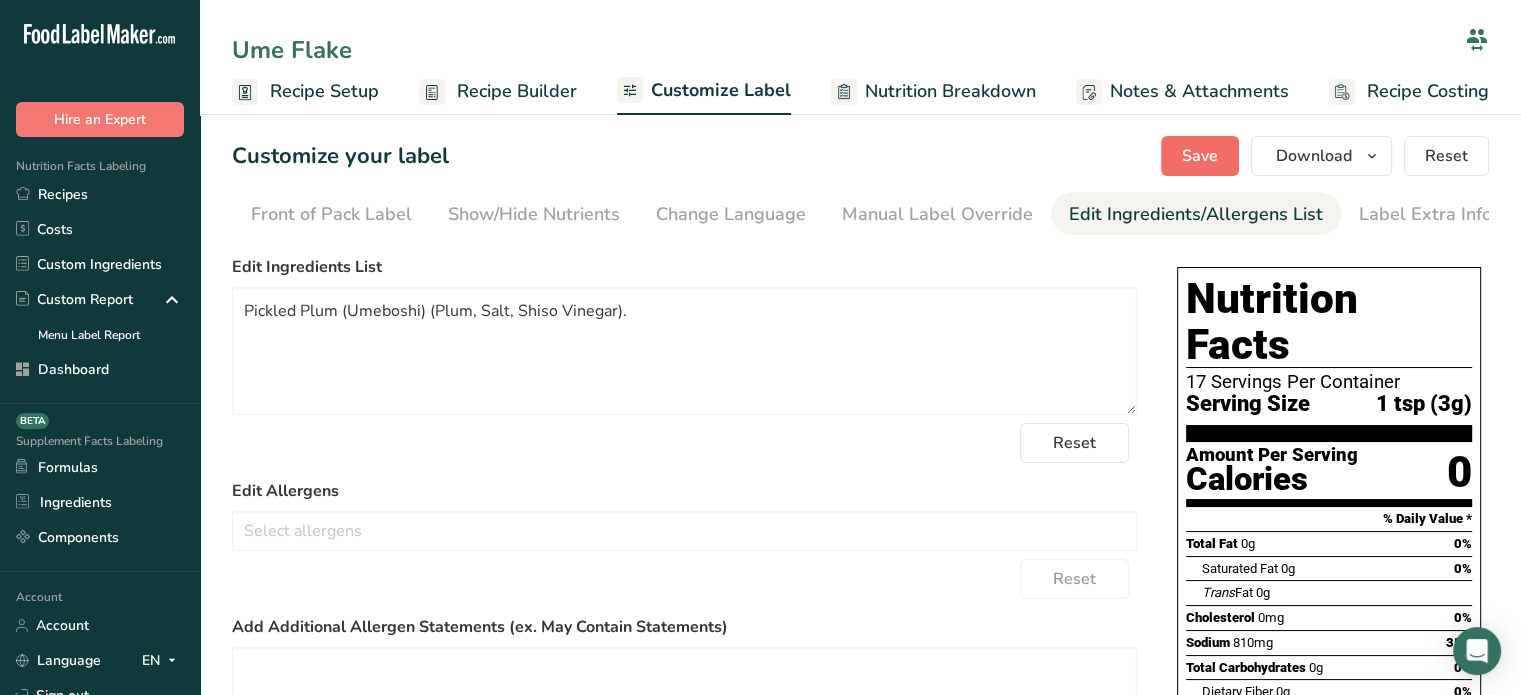 type on "Ume Flake" 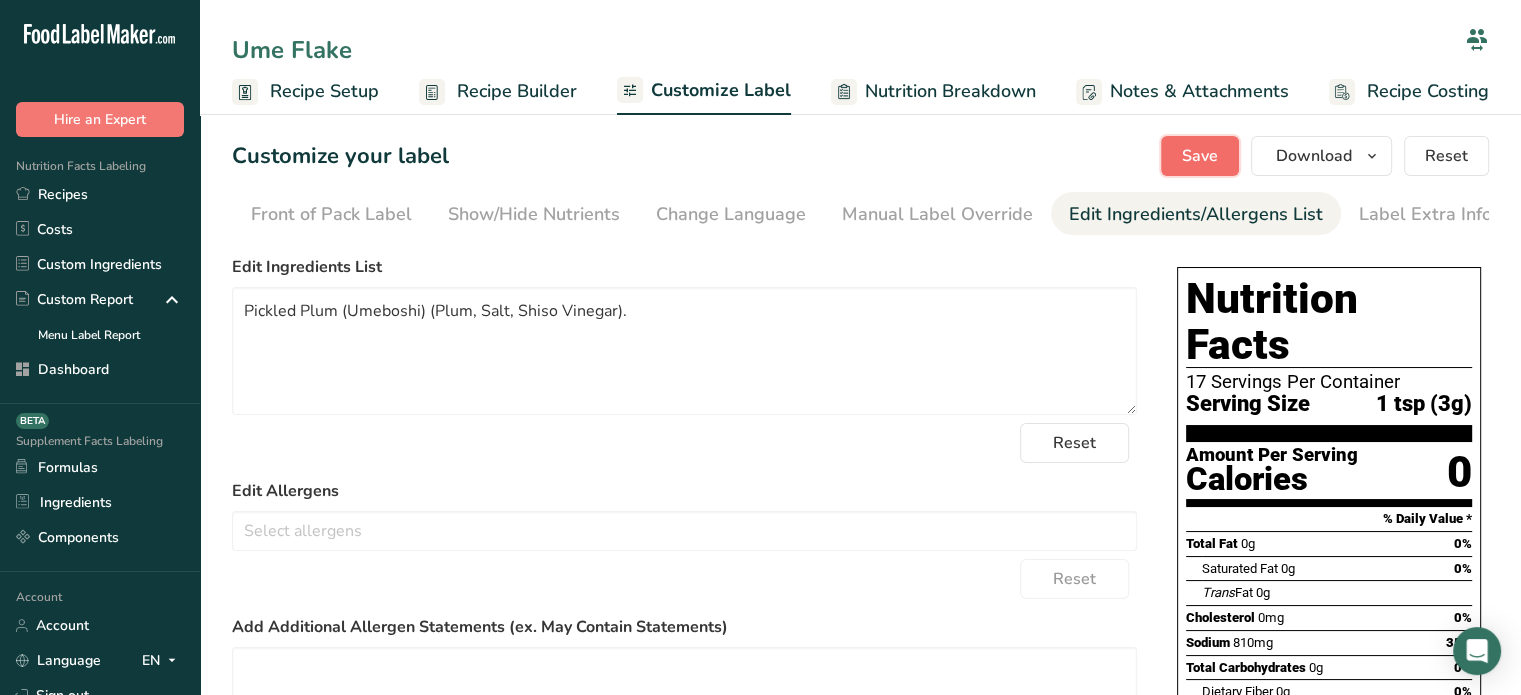 click on "Save" at bounding box center [1200, 156] 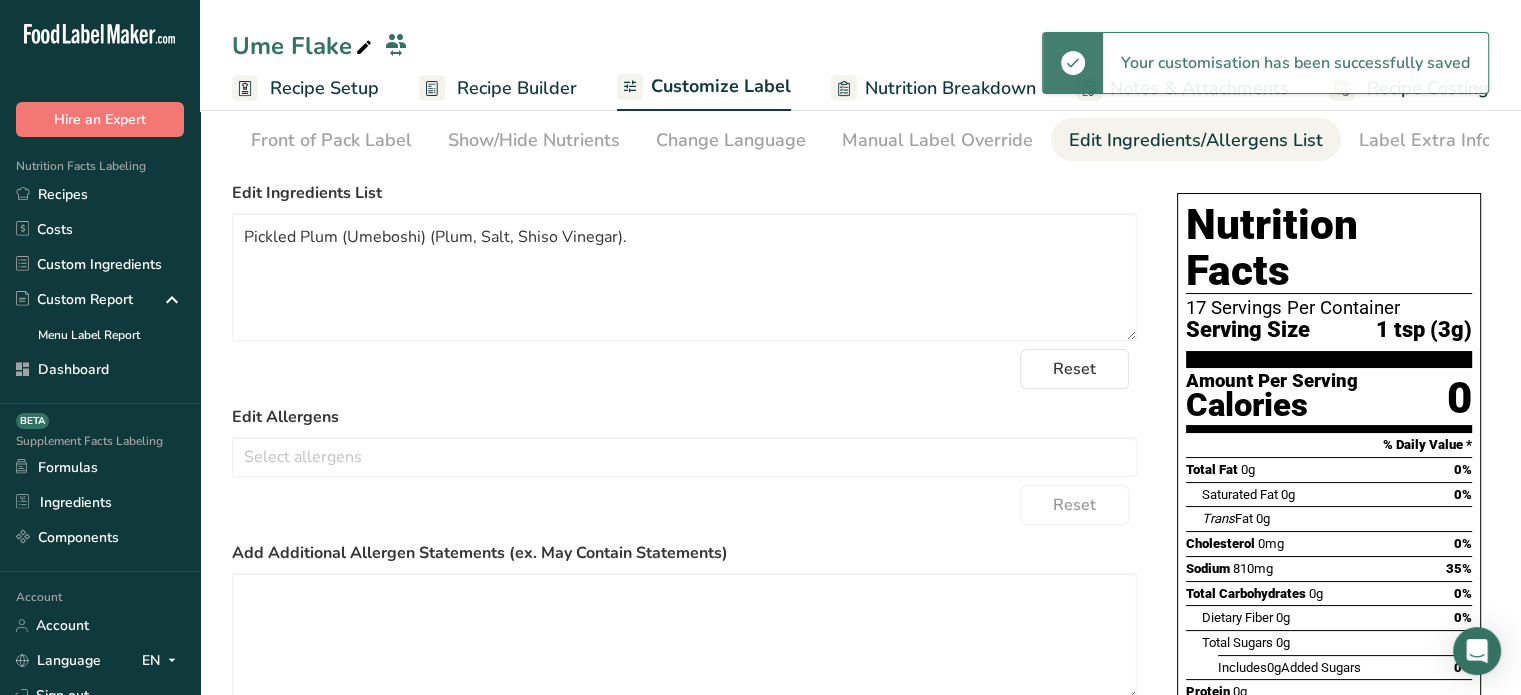 scroll, scrollTop: 0, scrollLeft: 0, axis: both 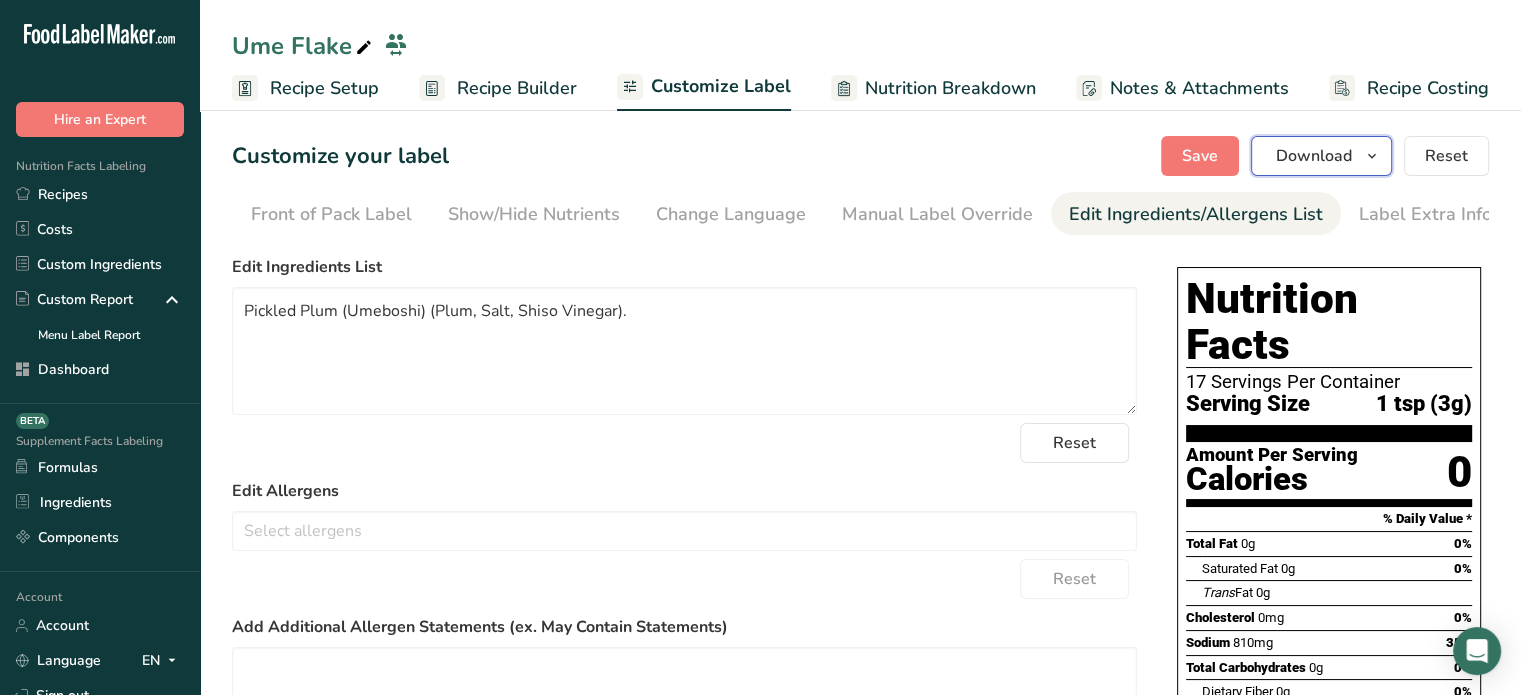 click on "Download" at bounding box center (1321, 156) 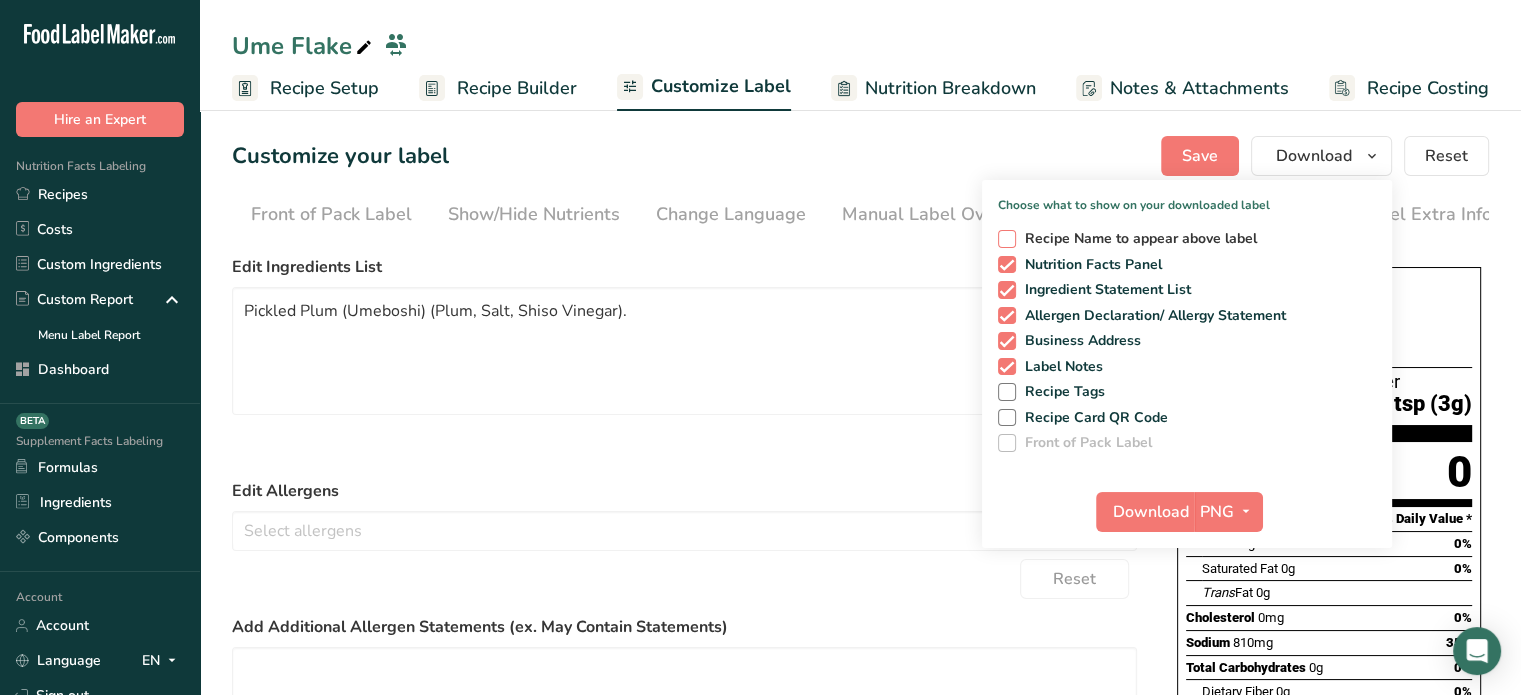 click on "Recipe Name to appear above label" at bounding box center [1137, 239] 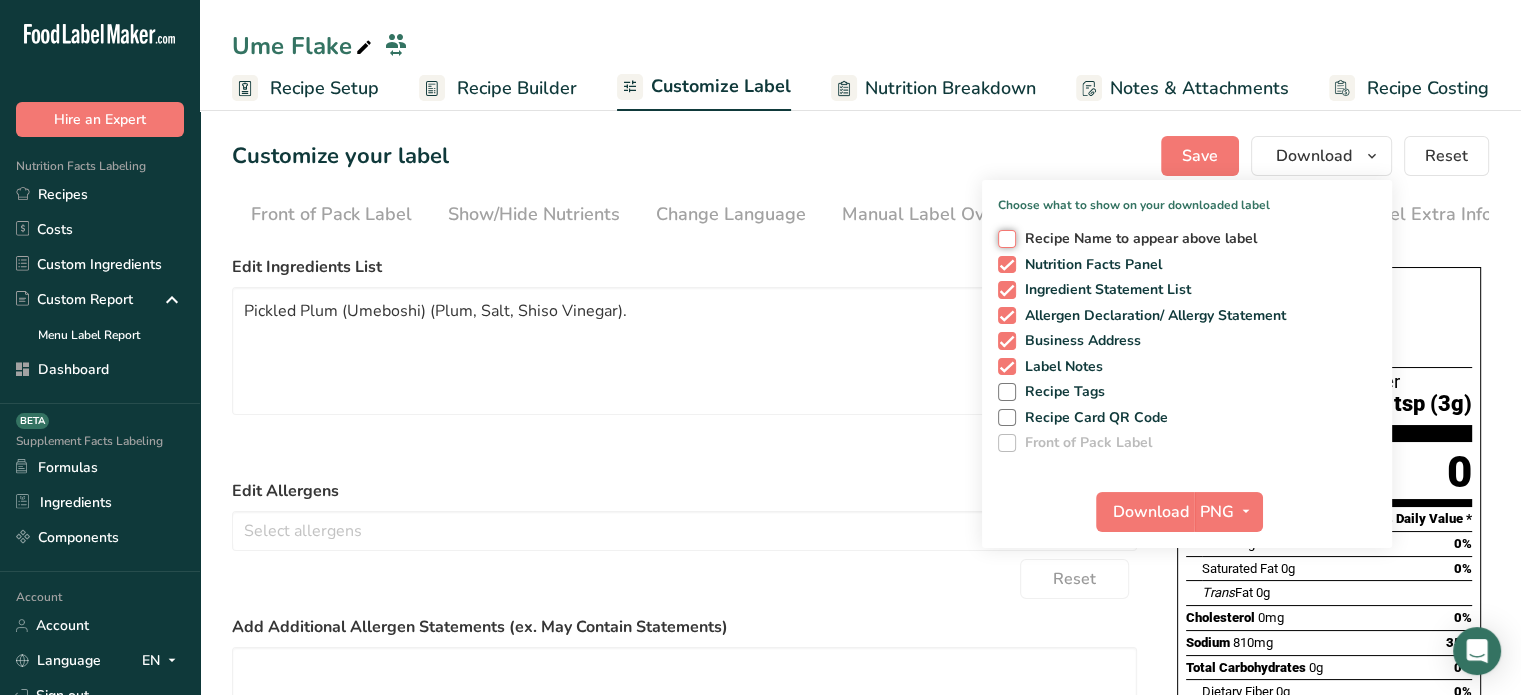 click on "Recipe Name to appear above label" at bounding box center (1004, 238) 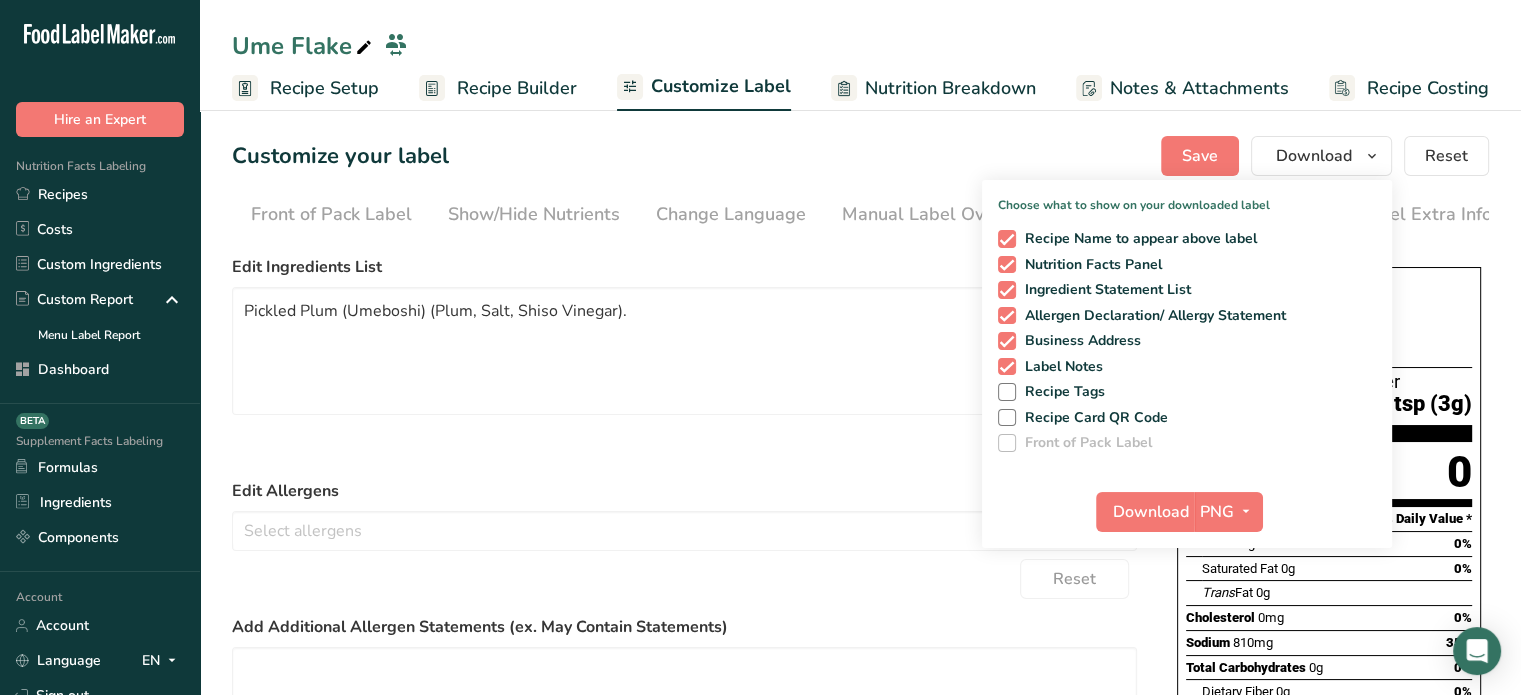 click on "Download
PNG
PNG
BMP
SVG
PDF
TXT" at bounding box center (1187, 516) 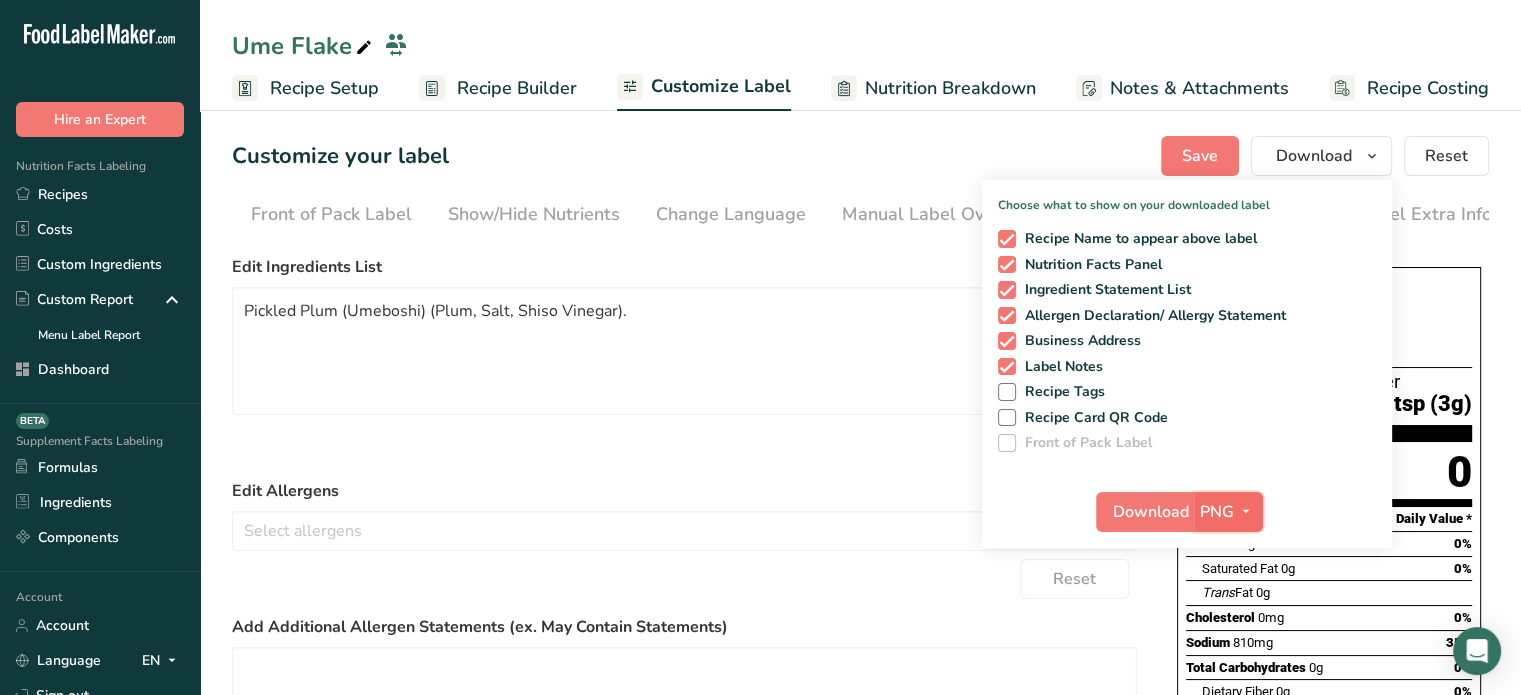 click at bounding box center [1246, 511] 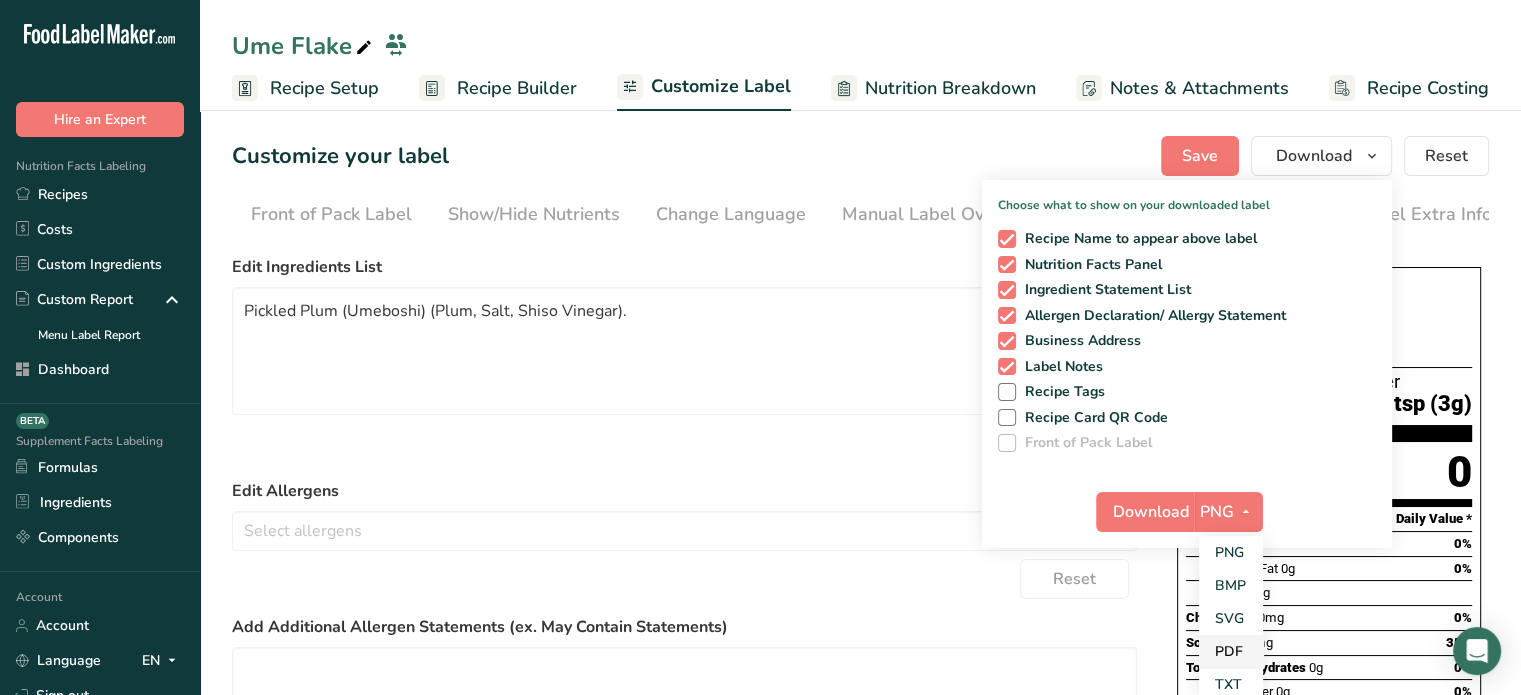 click on "PDF" at bounding box center (1231, 651) 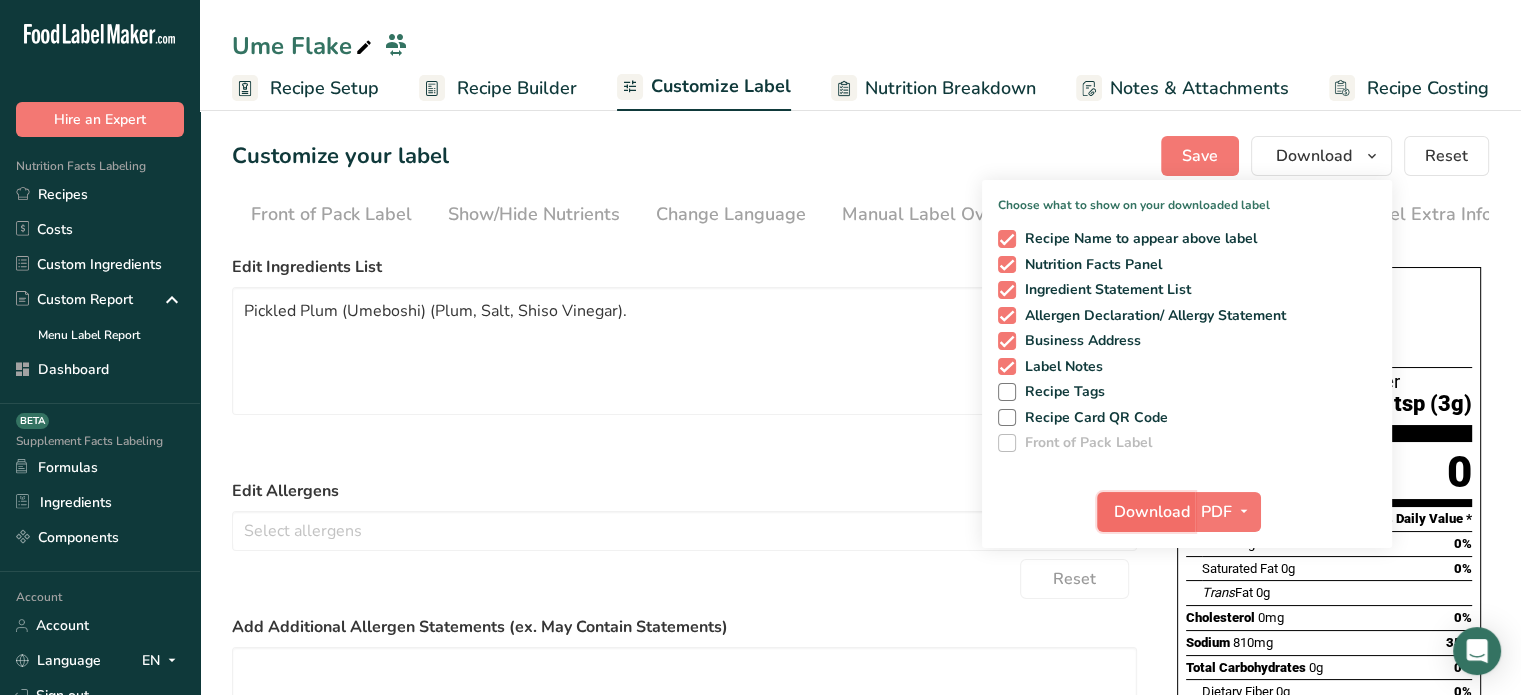 click on "Download" at bounding box center [1152, 512] 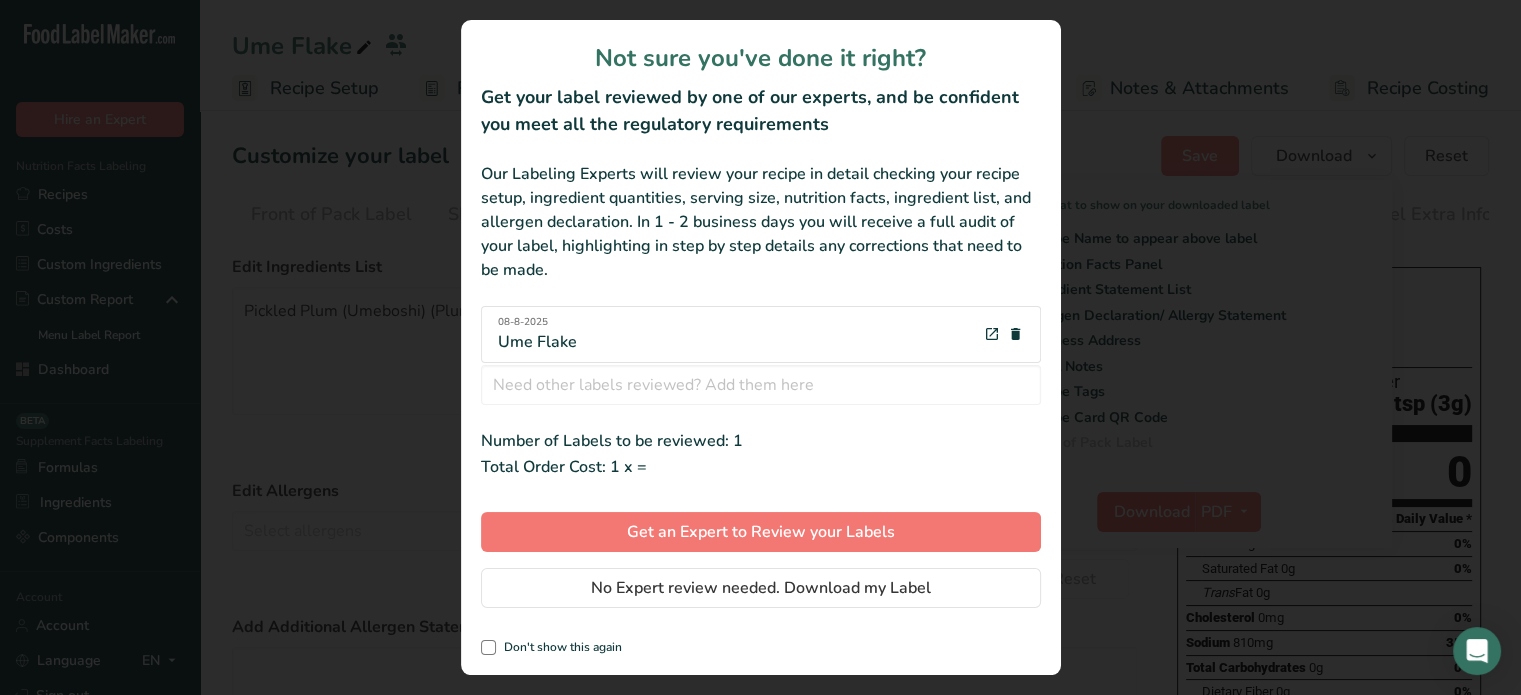scroll, scrollTop: 0, scrollLeft: 180, axis: horizontal 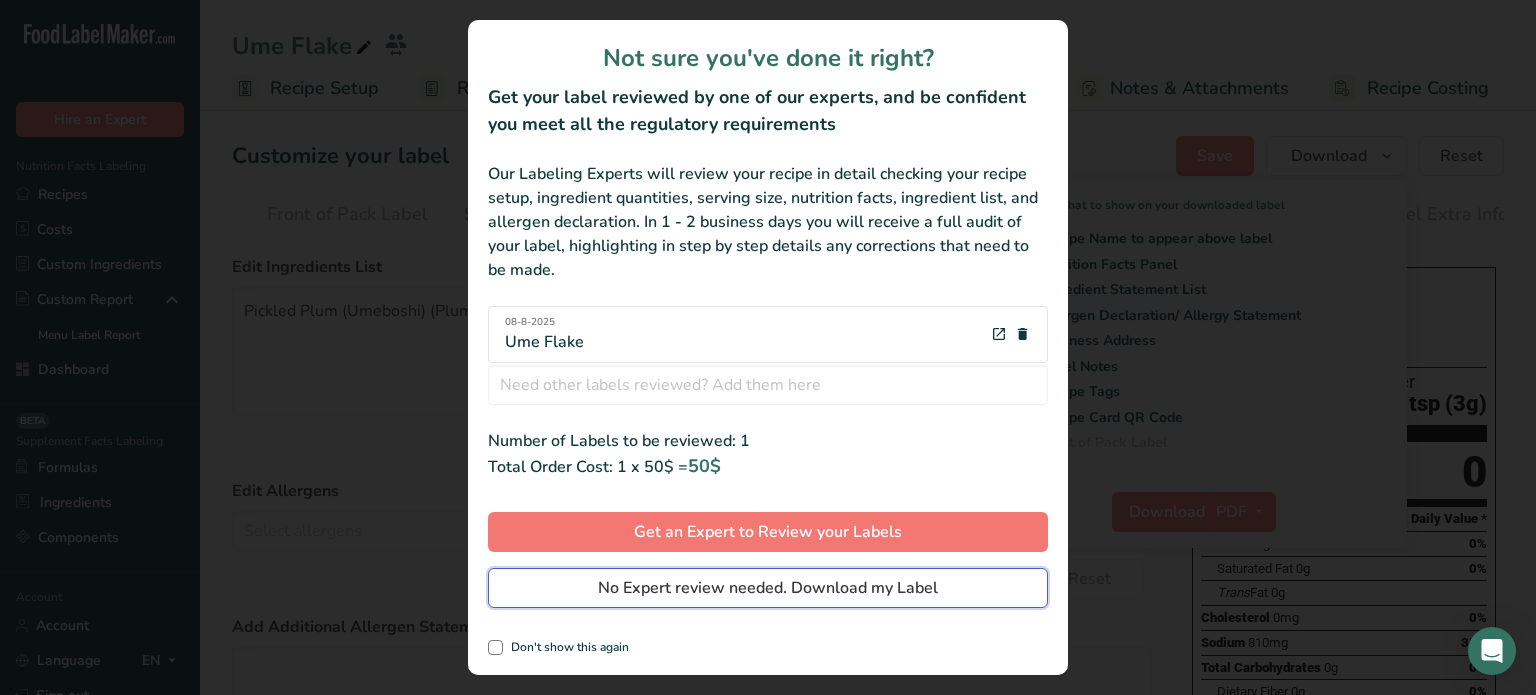 click on "No Expert review needed. Download my Label" at bounding box center [768, 588] 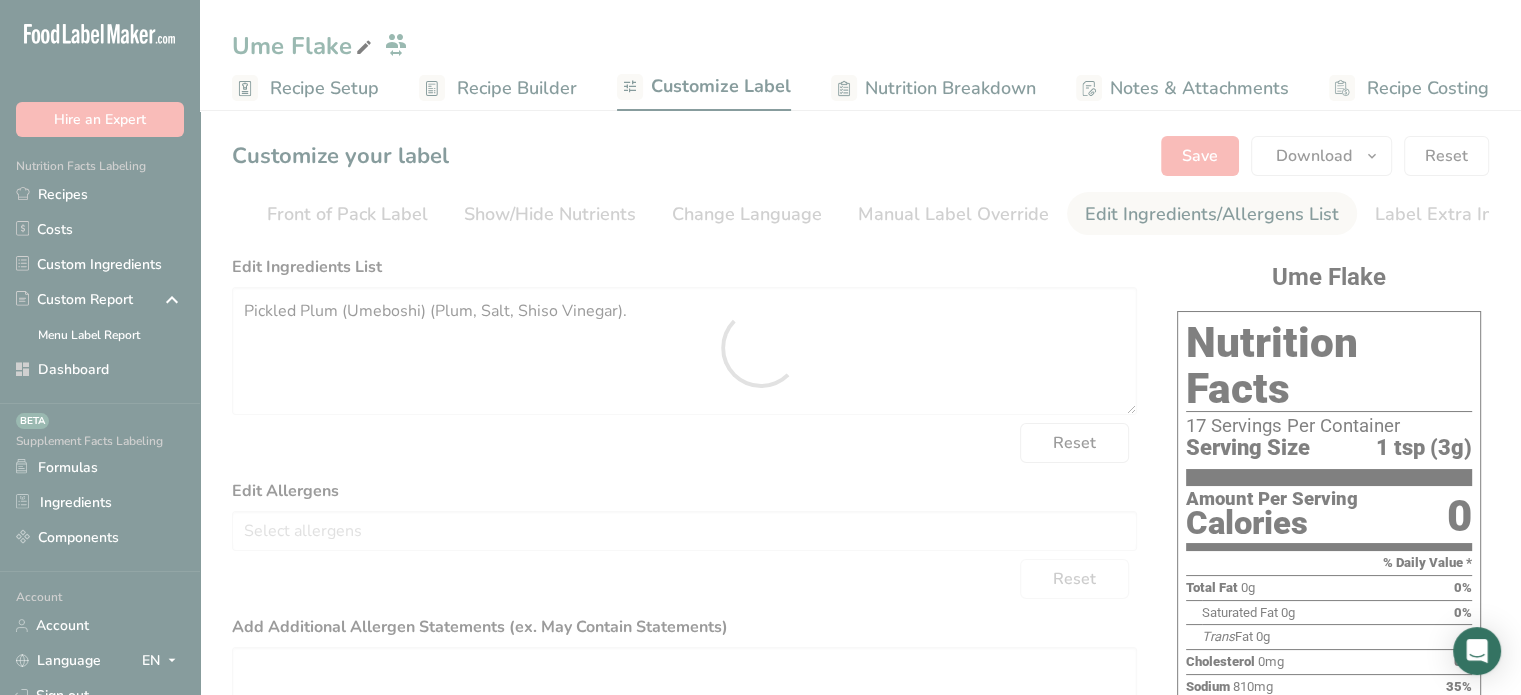 scroll, scrollTop: 0, scrollLeft: 0, axis: both 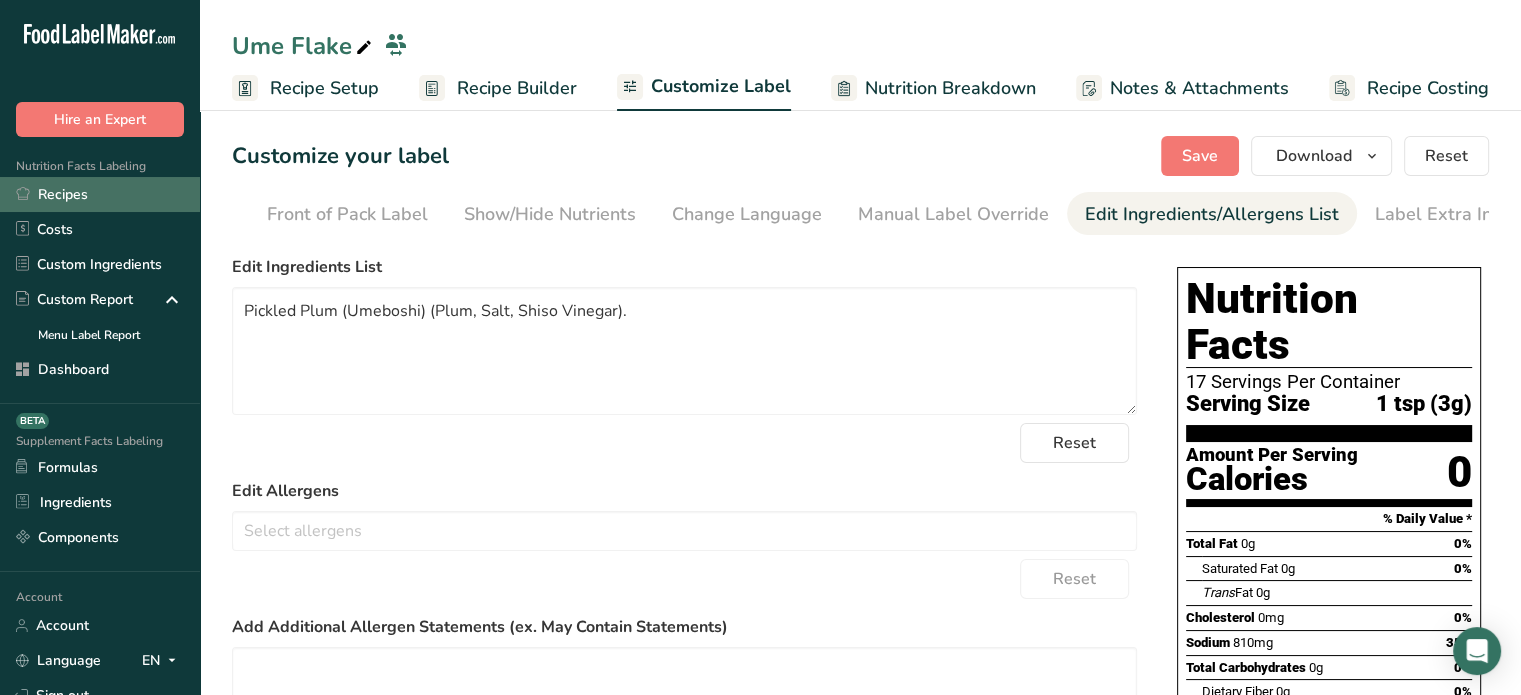 click on "Recipes" at bounding box center [100, 194] 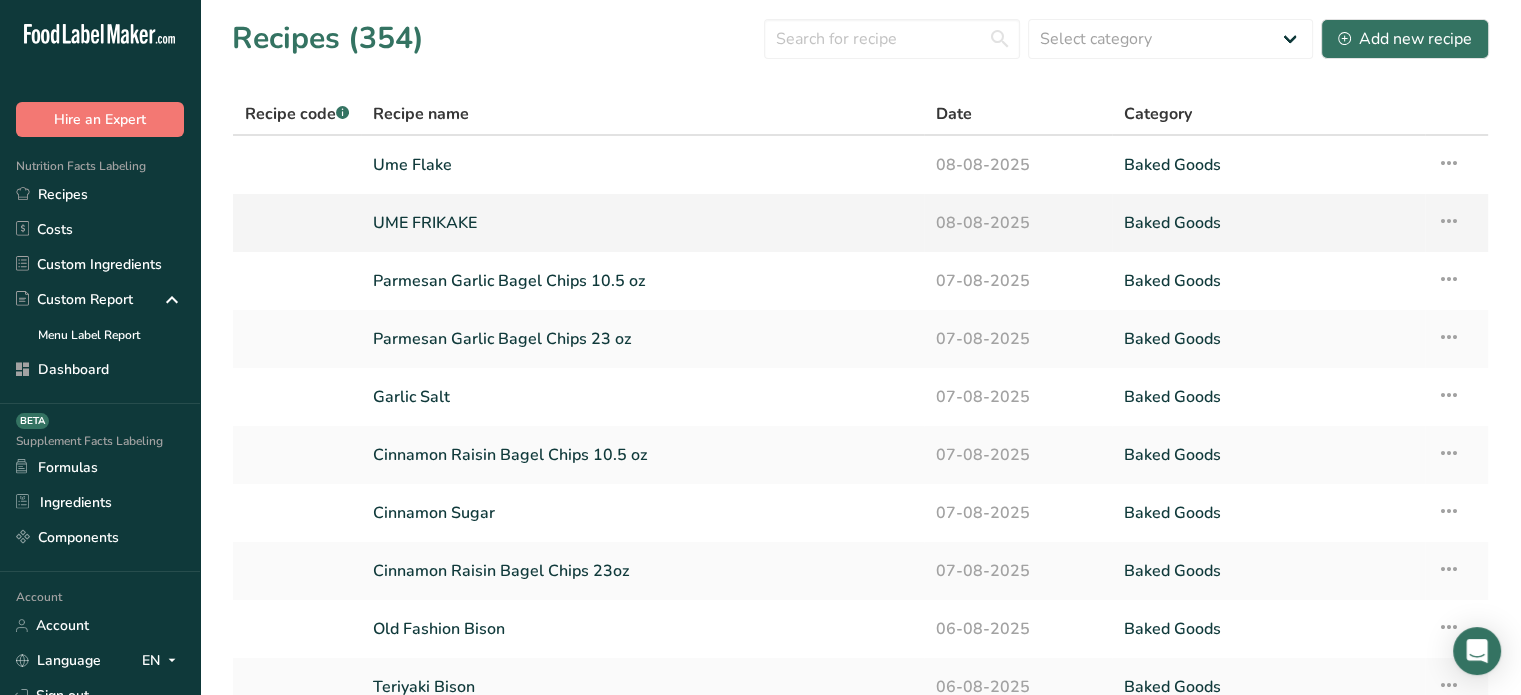 click on "UME FRIKAKE" at bounding box center (642, 223) 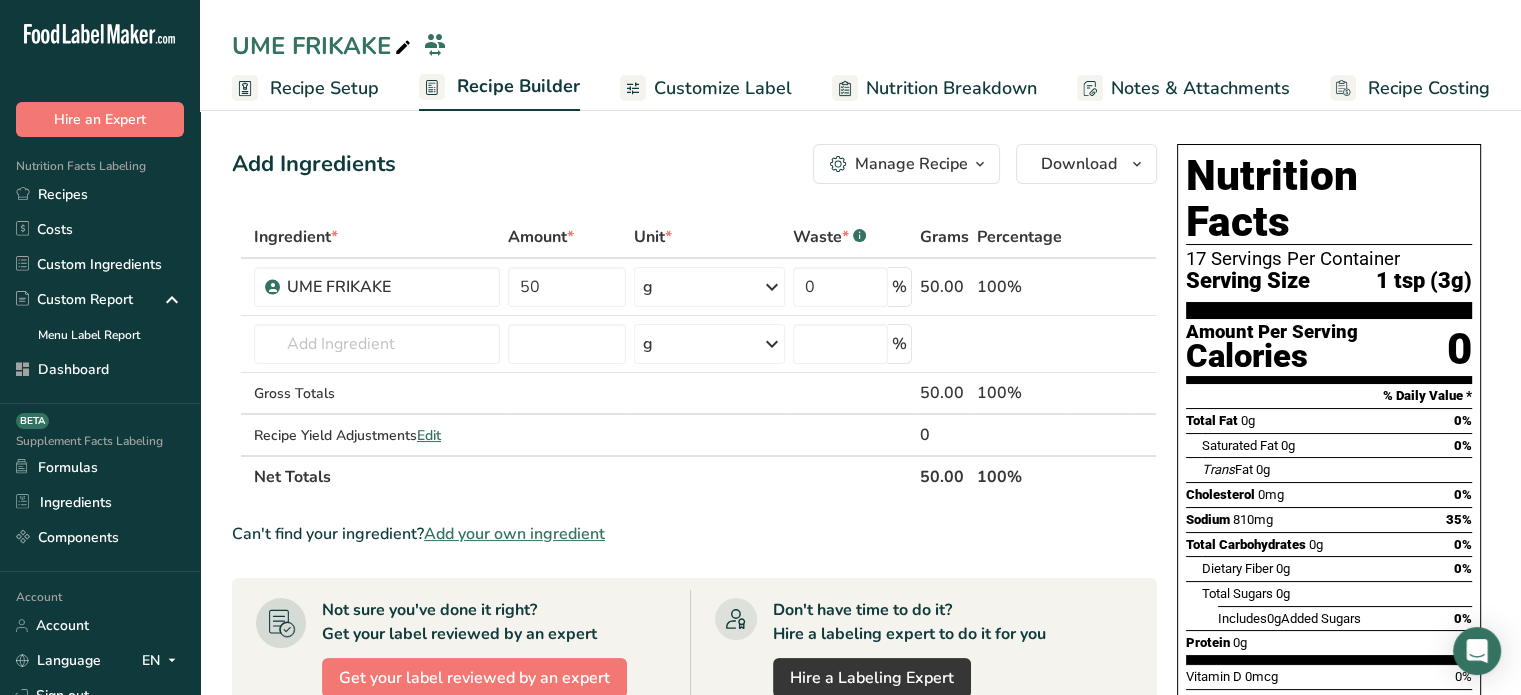 click on "UME FRIKAKE" at bounding box center (323, 46) 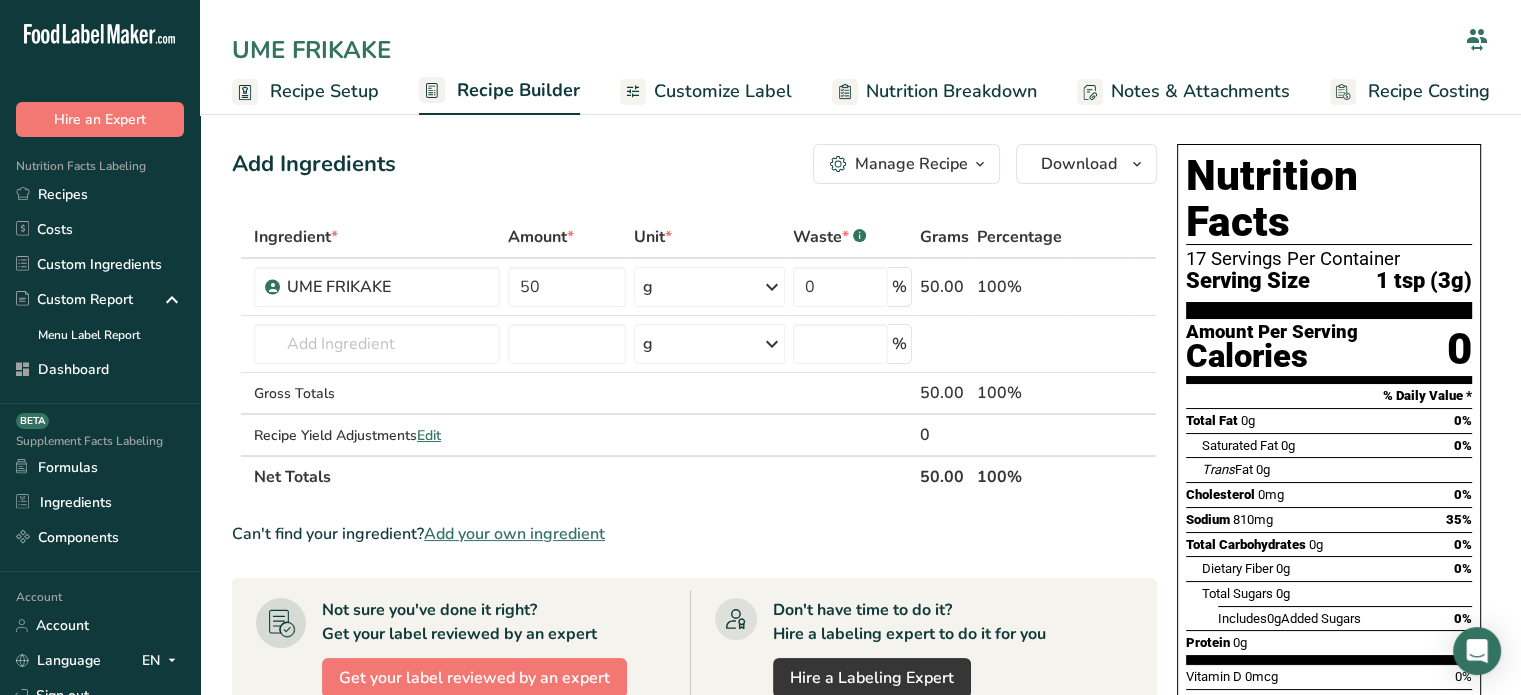 click on "UME FRIKAKE" at bounding box center (844, 50) 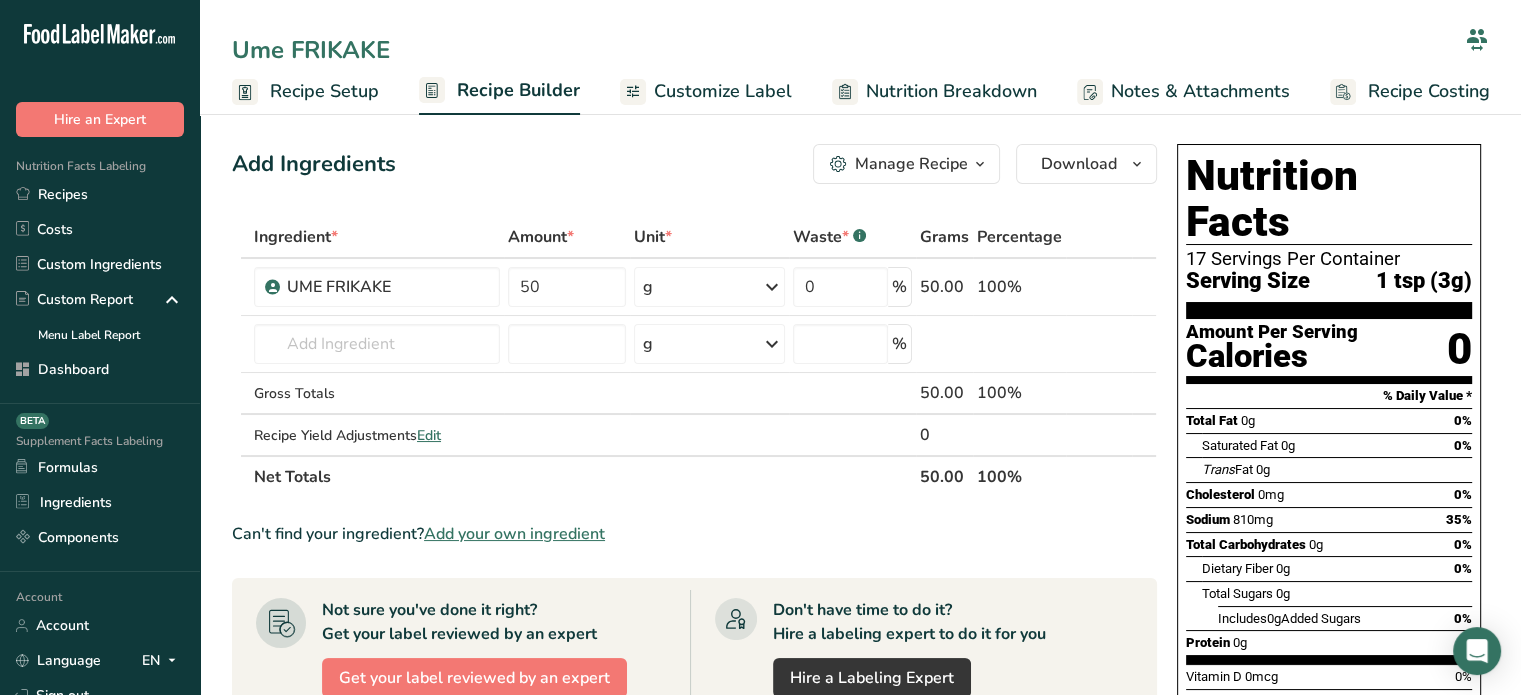 click on "Ume FRIKAKE" at bounding box center (844, 50) 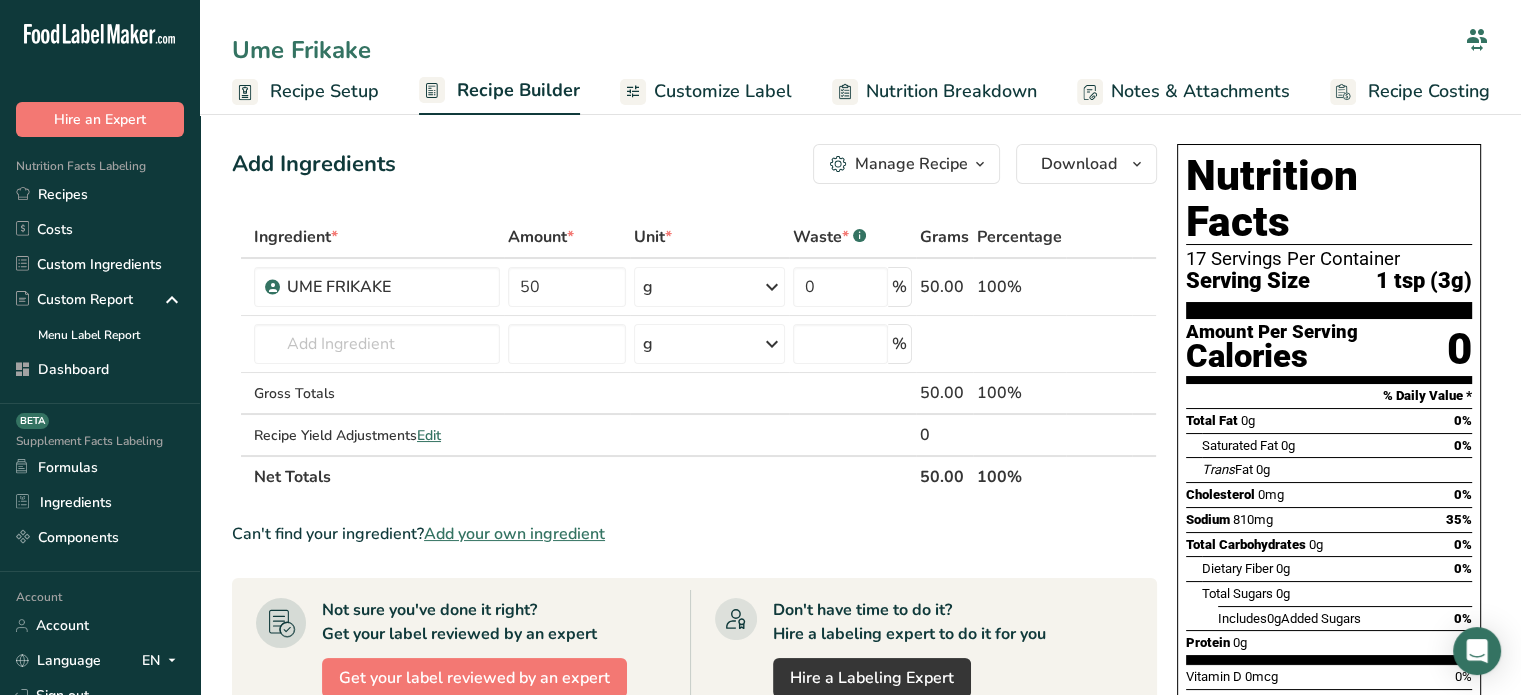 click on "Ume Frikake" at bounding box center [844, 50] 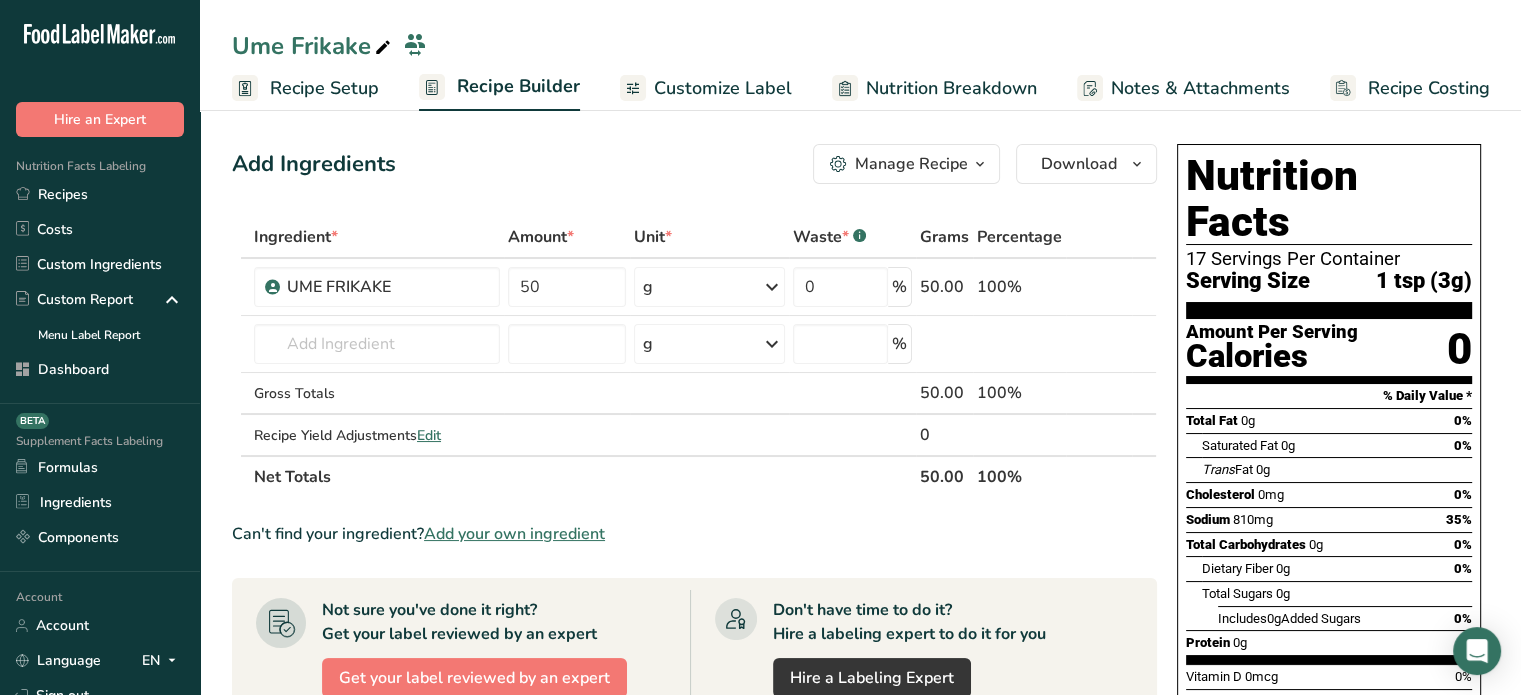 click at bounding box center [383, 48] 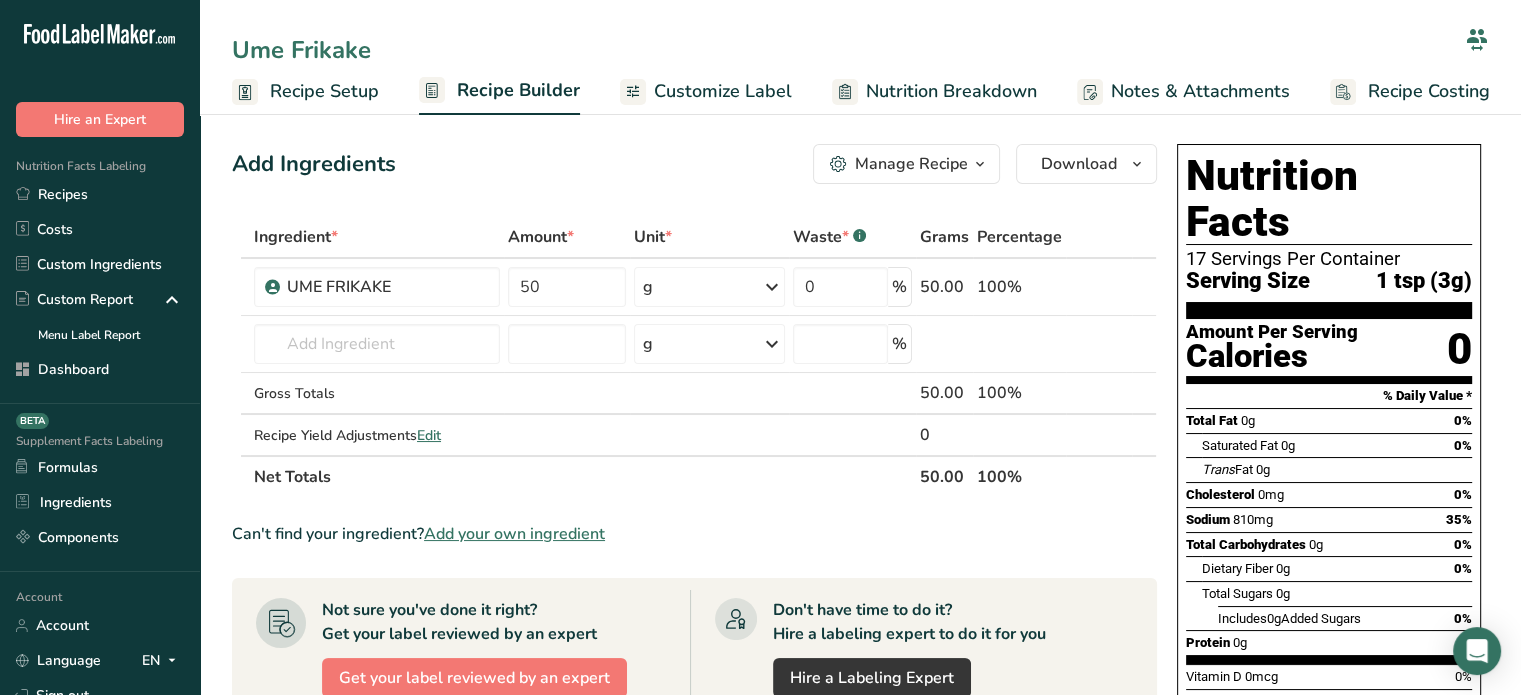 drag, startPoint x: 377, startPoint y: 45, endPoint x: 208, endPoint y: 51, distance: 169.10648 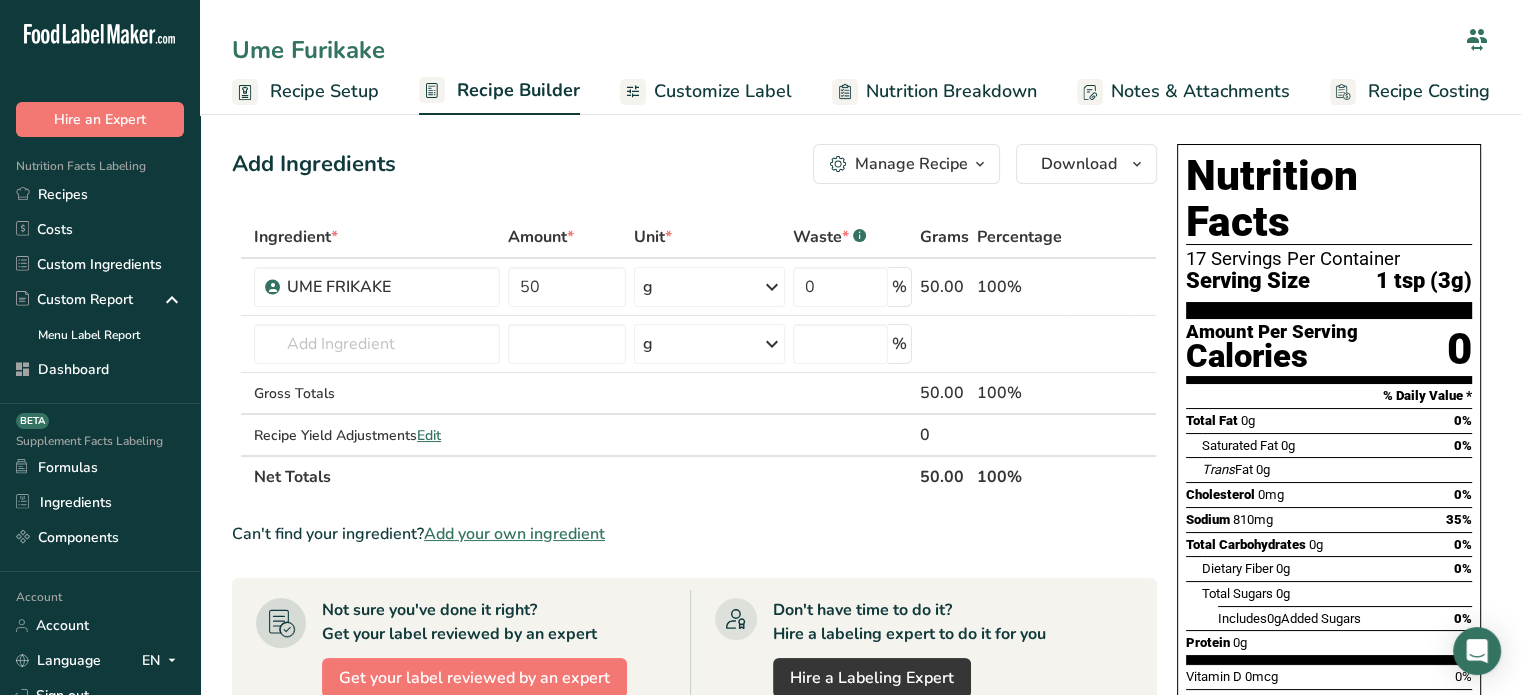 type on "Ume Furikake" 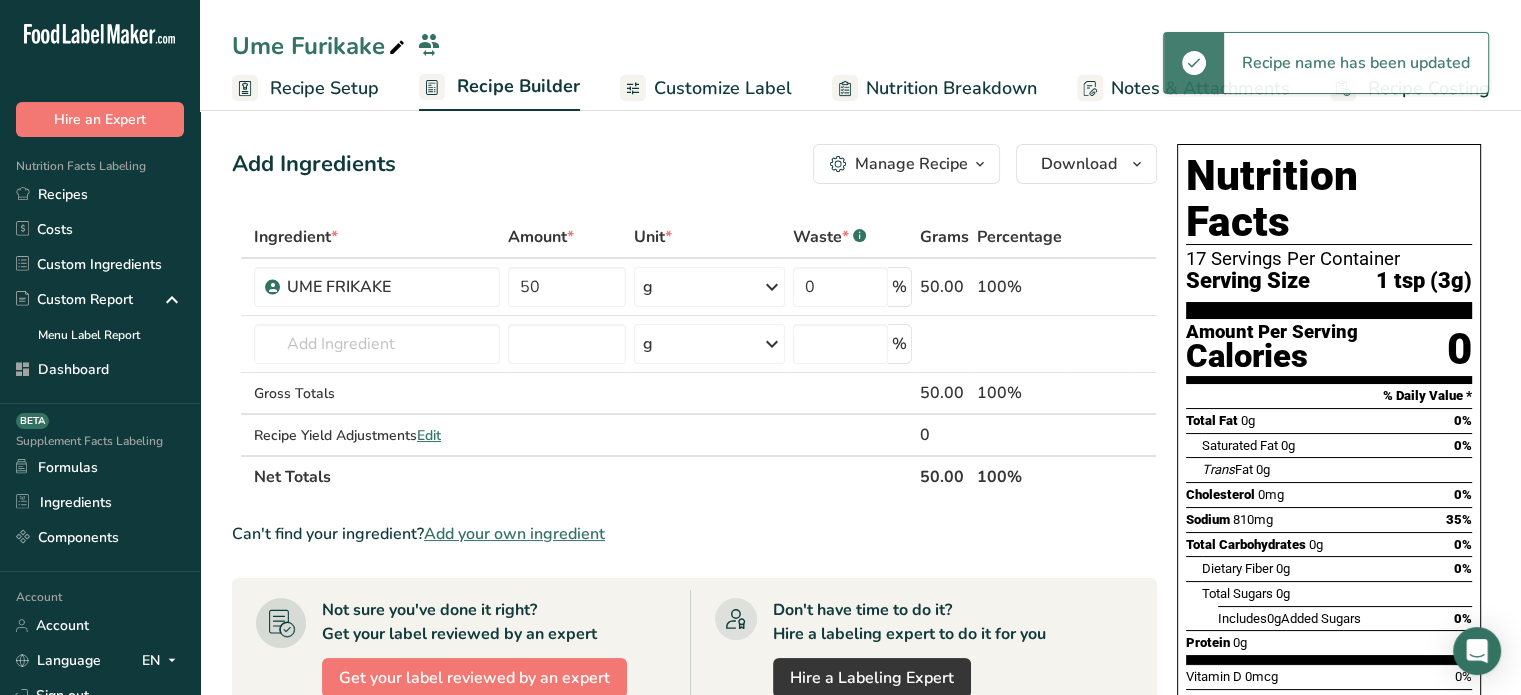 click on "Customize Label" at bounding box center (723, 88) 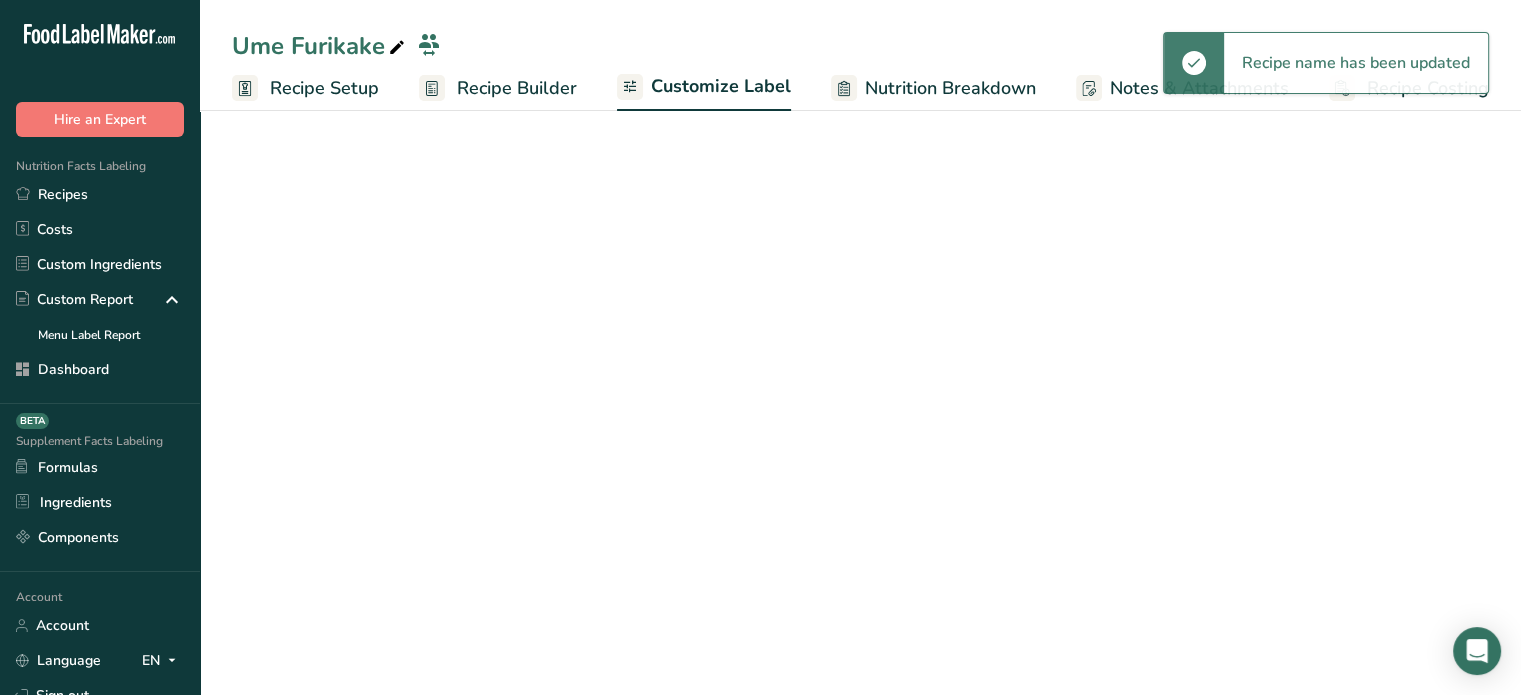 scroll, scrollTop: 0, scrollLeft: 0, axis: both 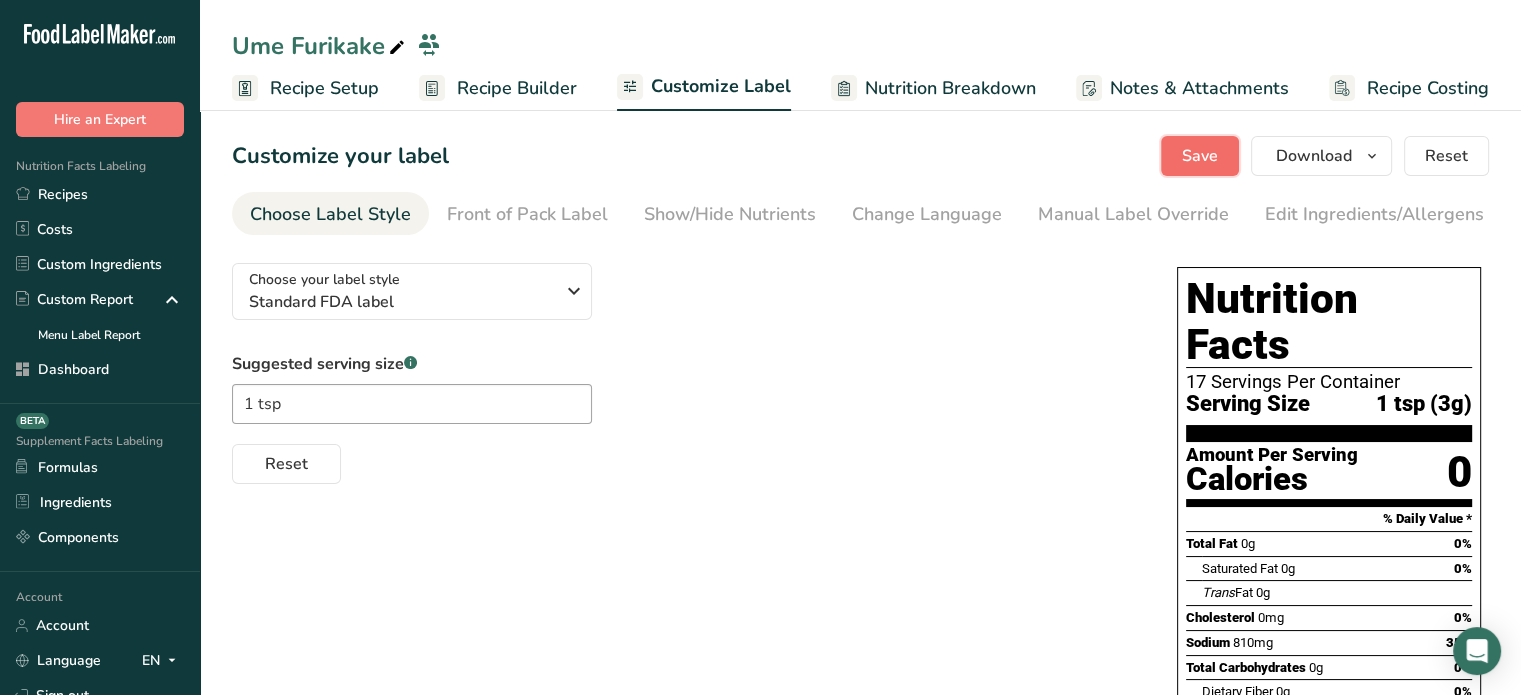 click on "Save" at bounding box center (1200, 156) 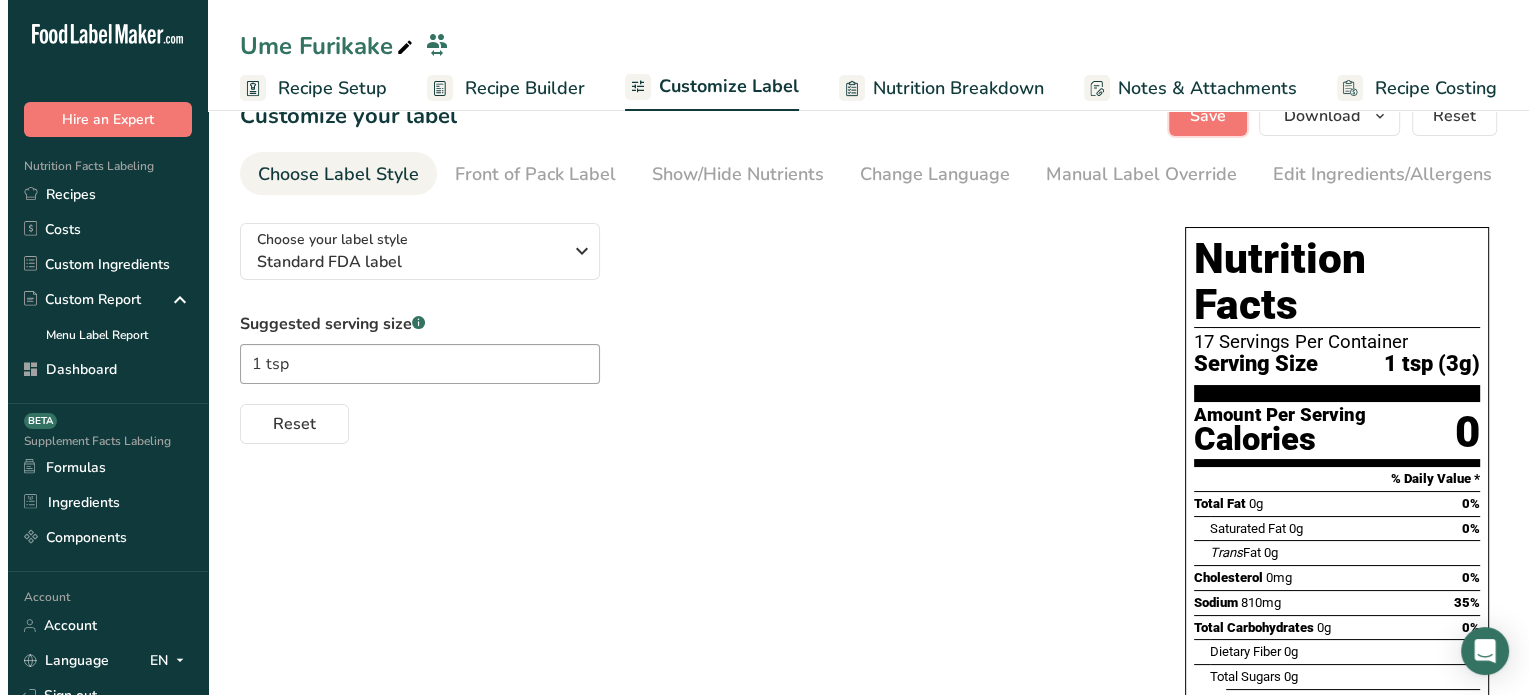 scroll, scrollTop: 0, scrollLeft: 0, axis: both 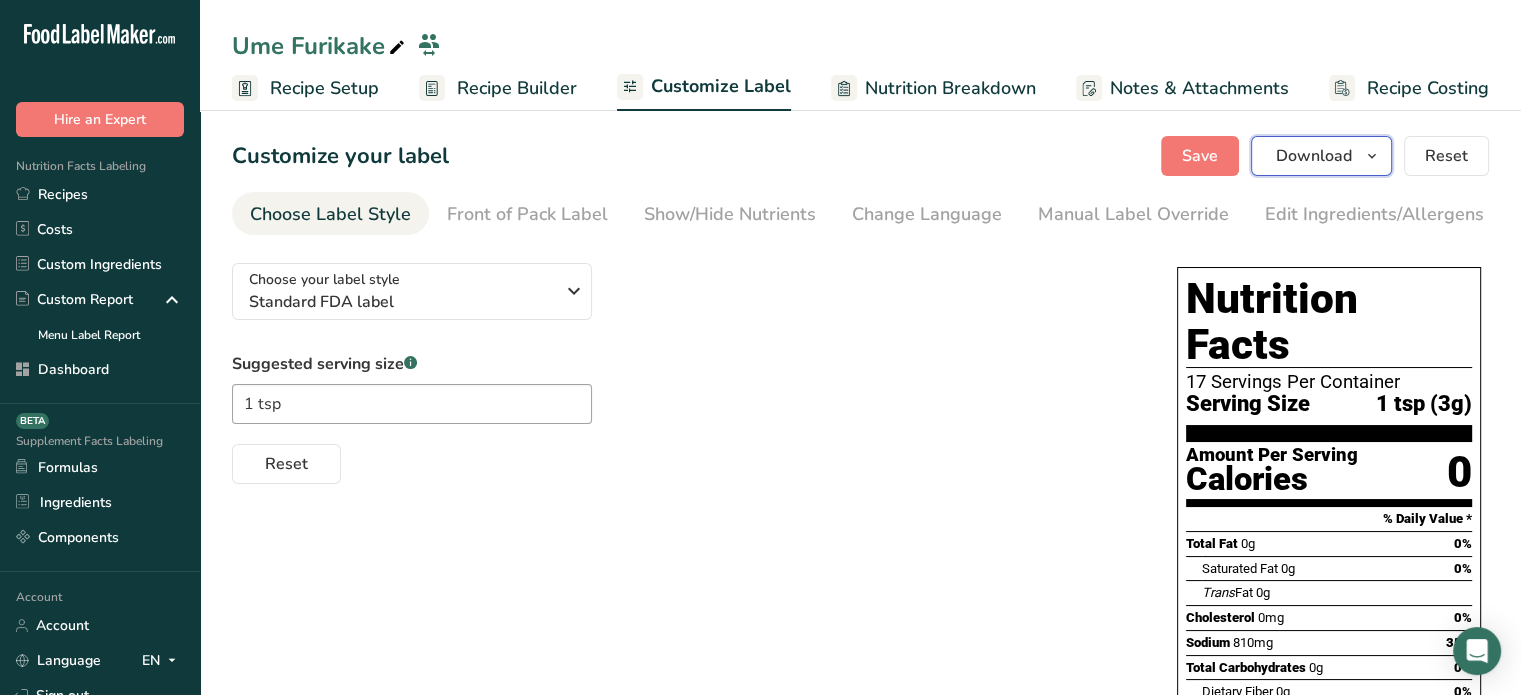 click on "Download" at bounding box center [1314, 156] 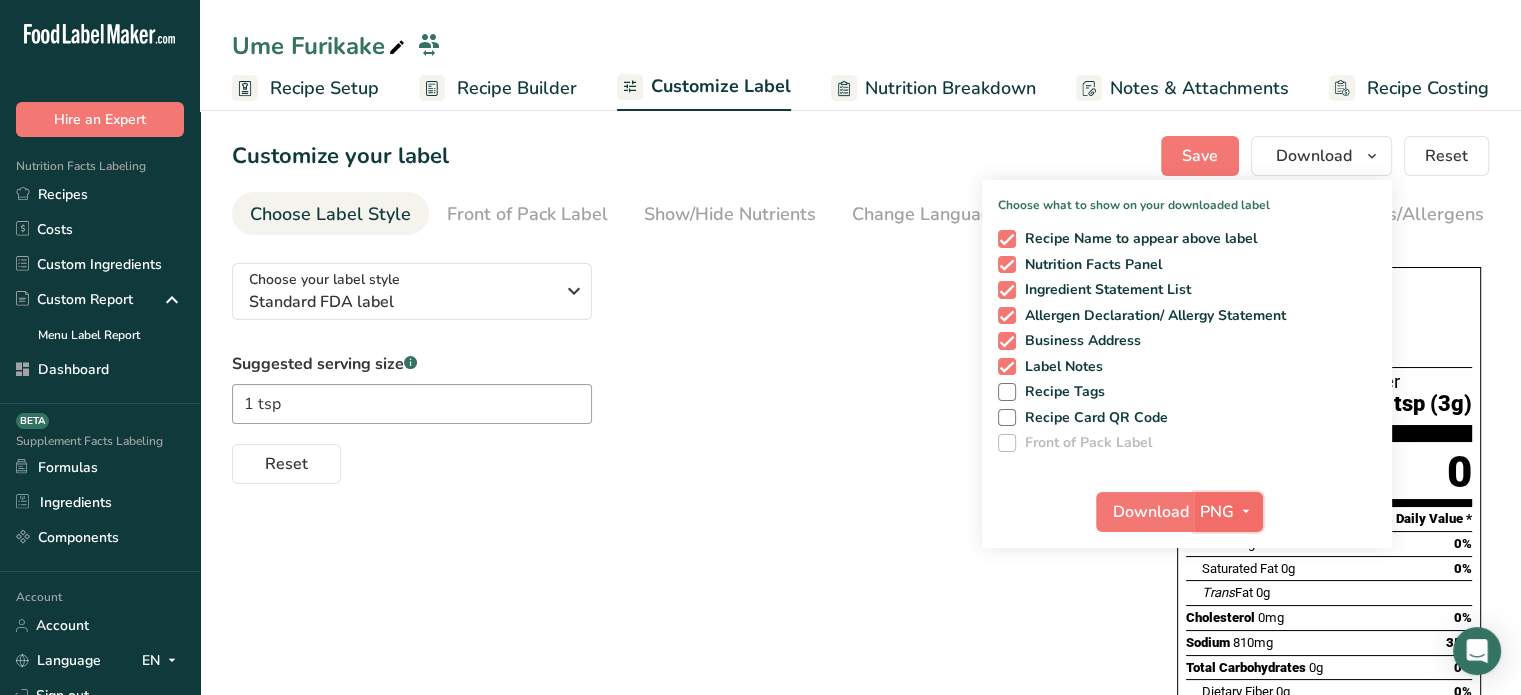 click on "PNG" at bounding box center (1228, 512) 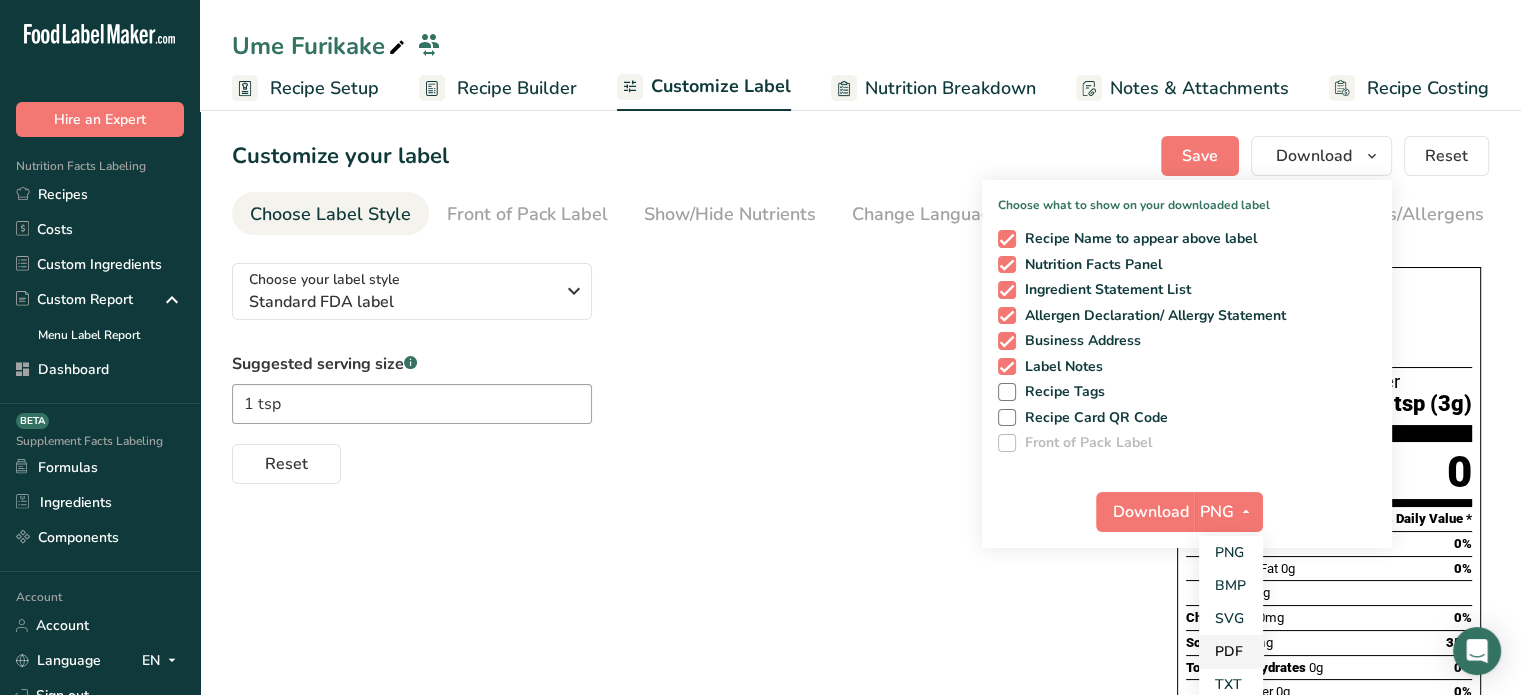 click on "PDF" at bounding box center (1231, 651) 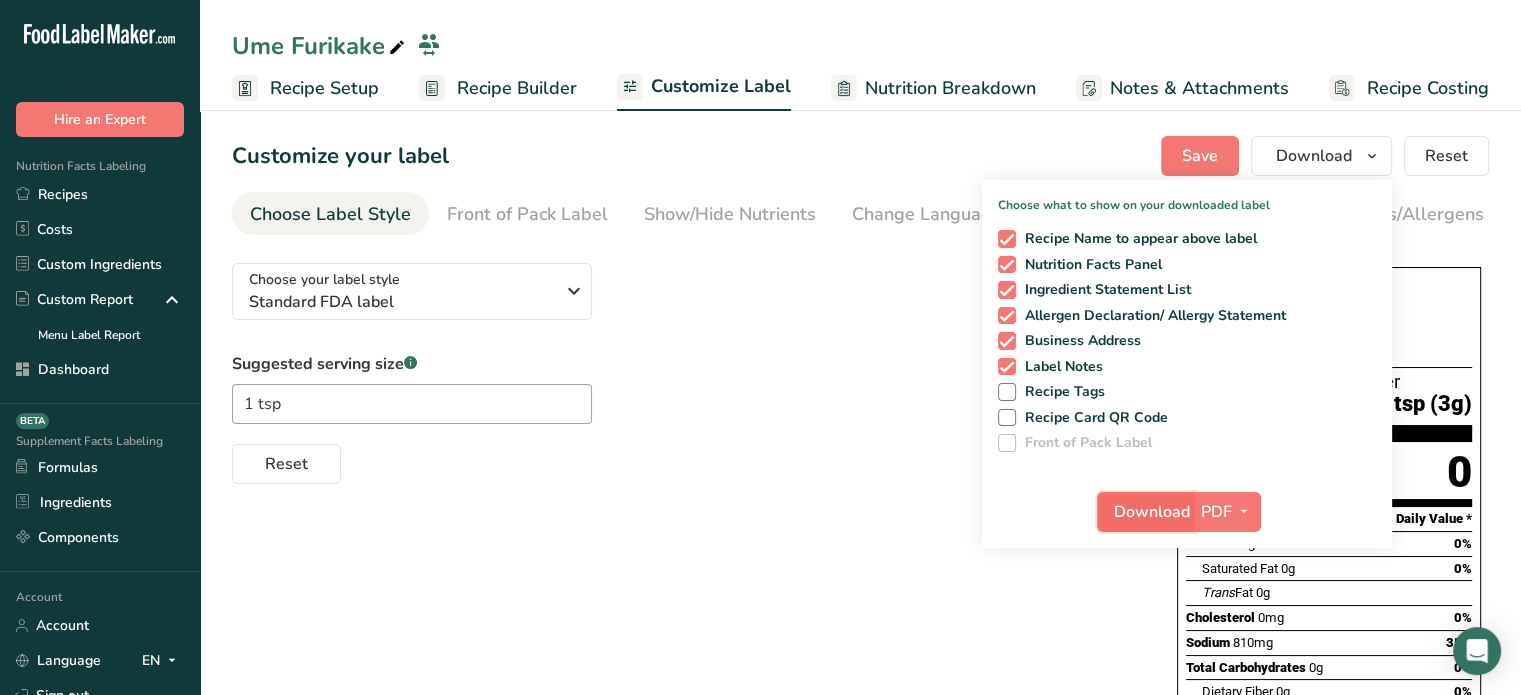 click on "Download" at bounding box center [1152, 512] 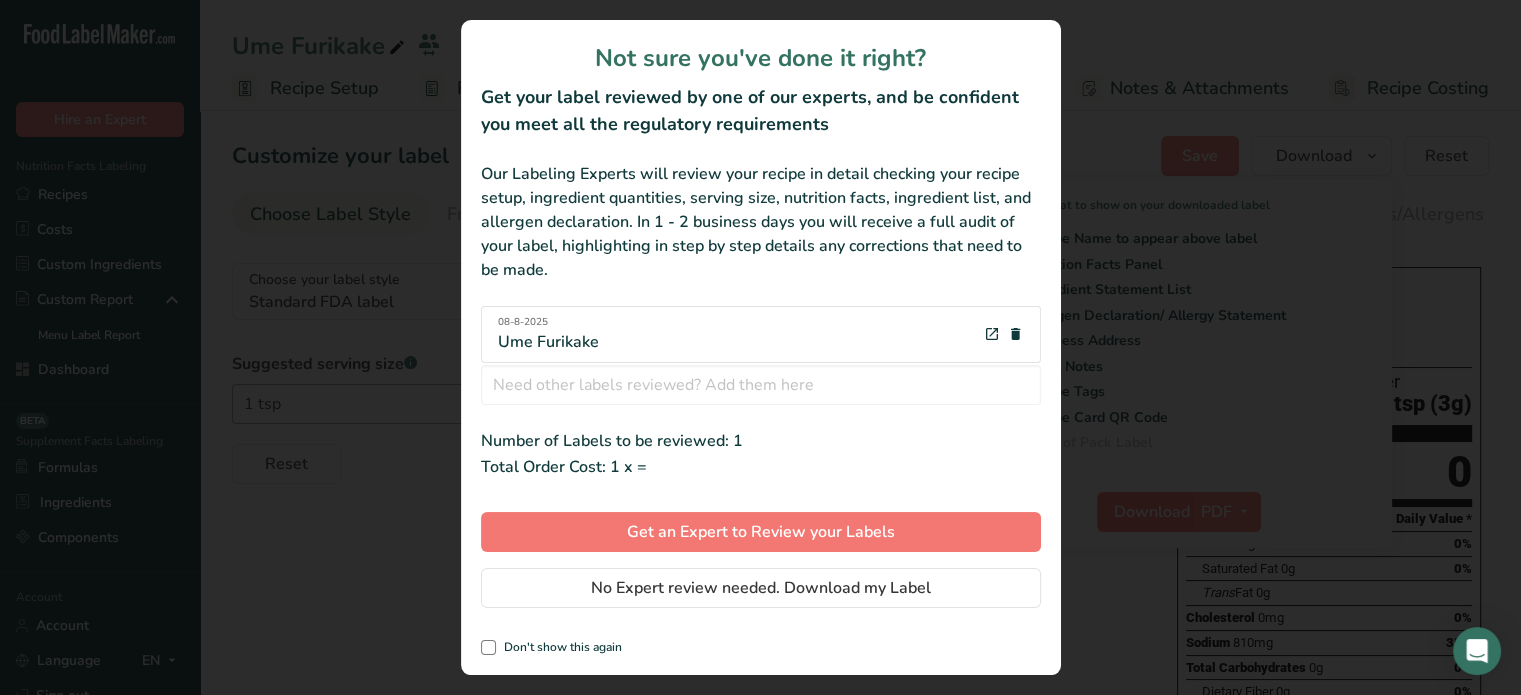 scroll, scrollTop: 0, scrollLeft: 0, axis: both 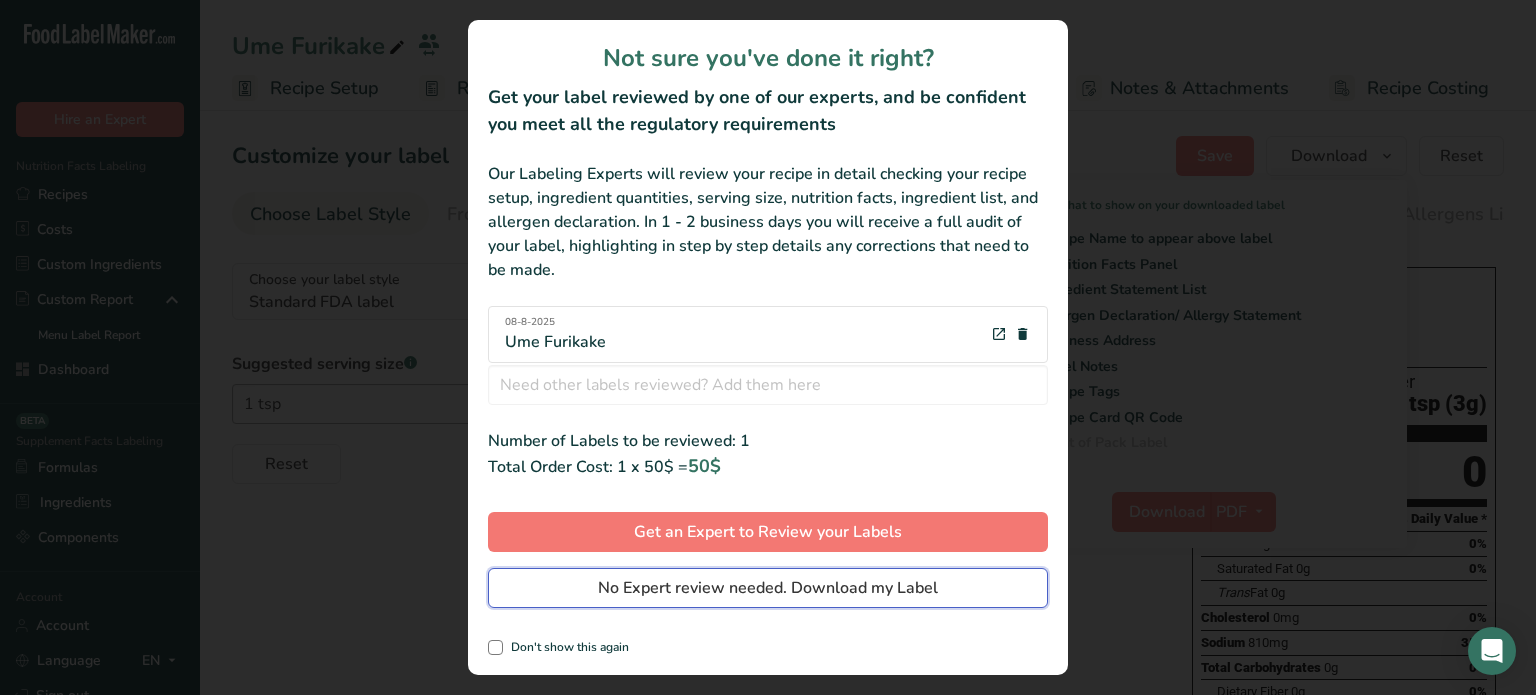 click on "No Expert review needed. Download my Label" at bounding box center [768, 588] 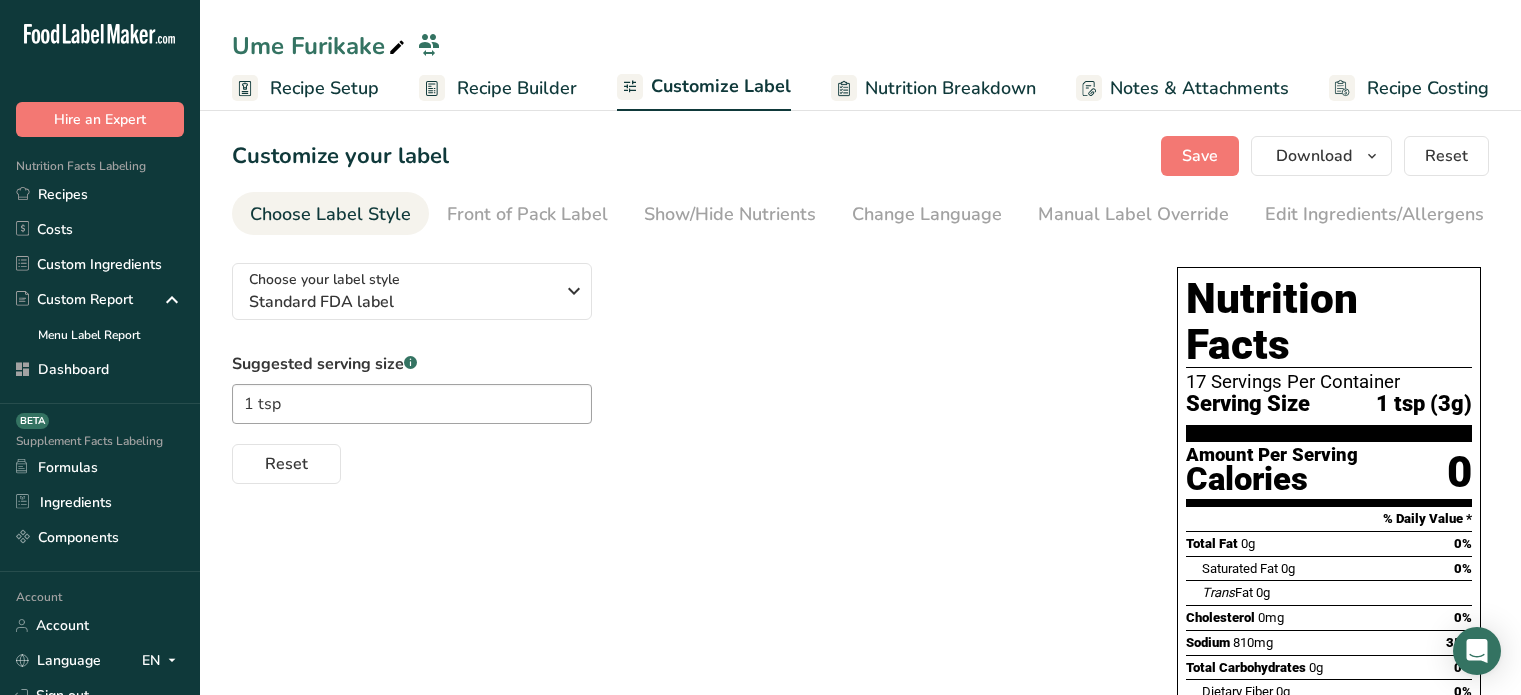 scroll, scrollTop: 0, scrollLeft: 0, axis: both 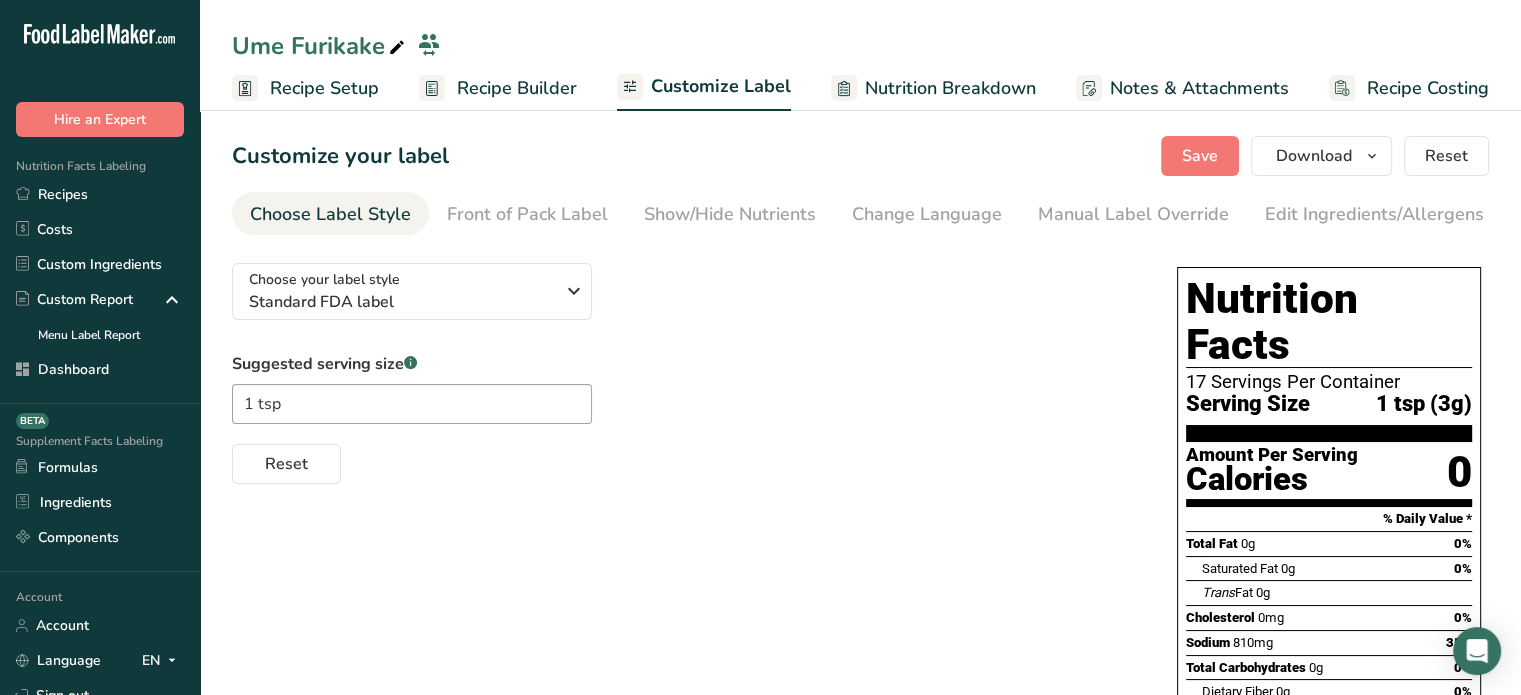 click at bounding box center [397, 48] 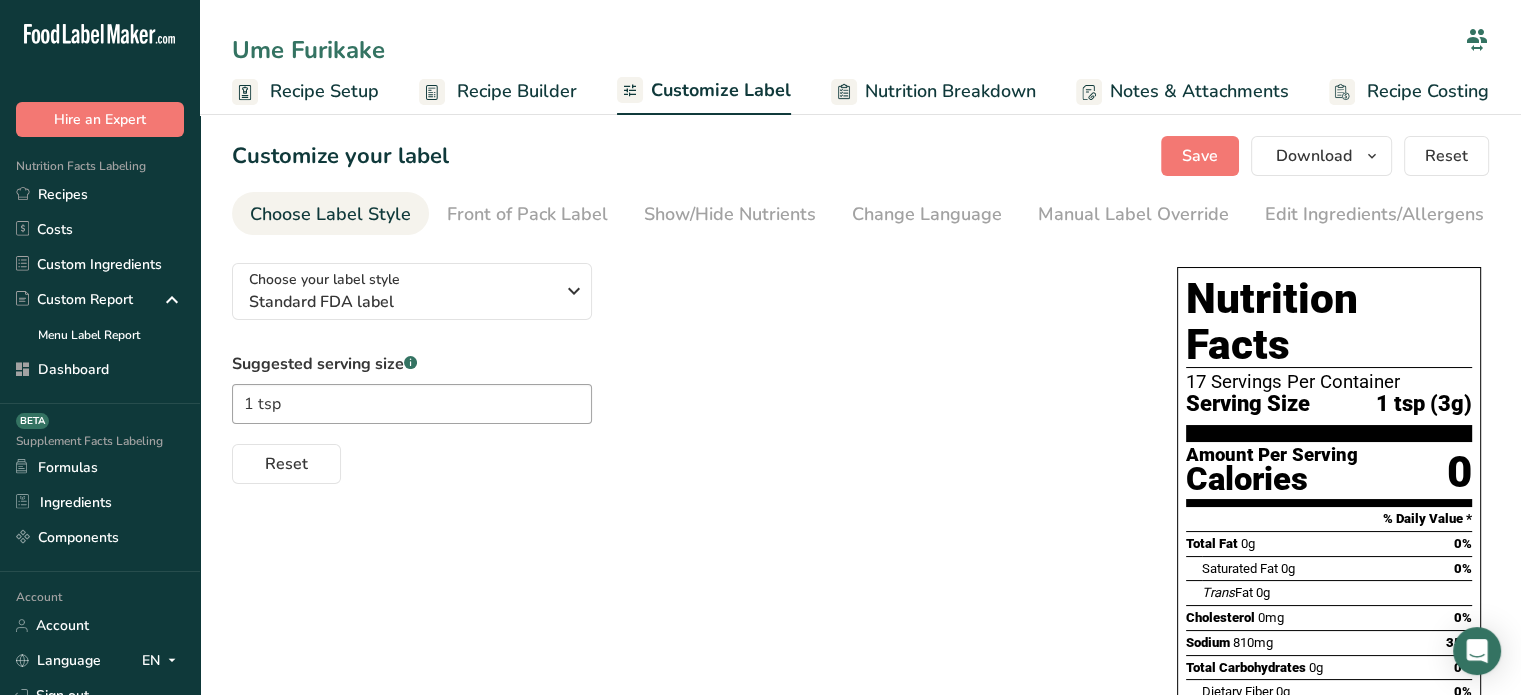 click on "Ume Furikake" at bounding box center (844, 50) 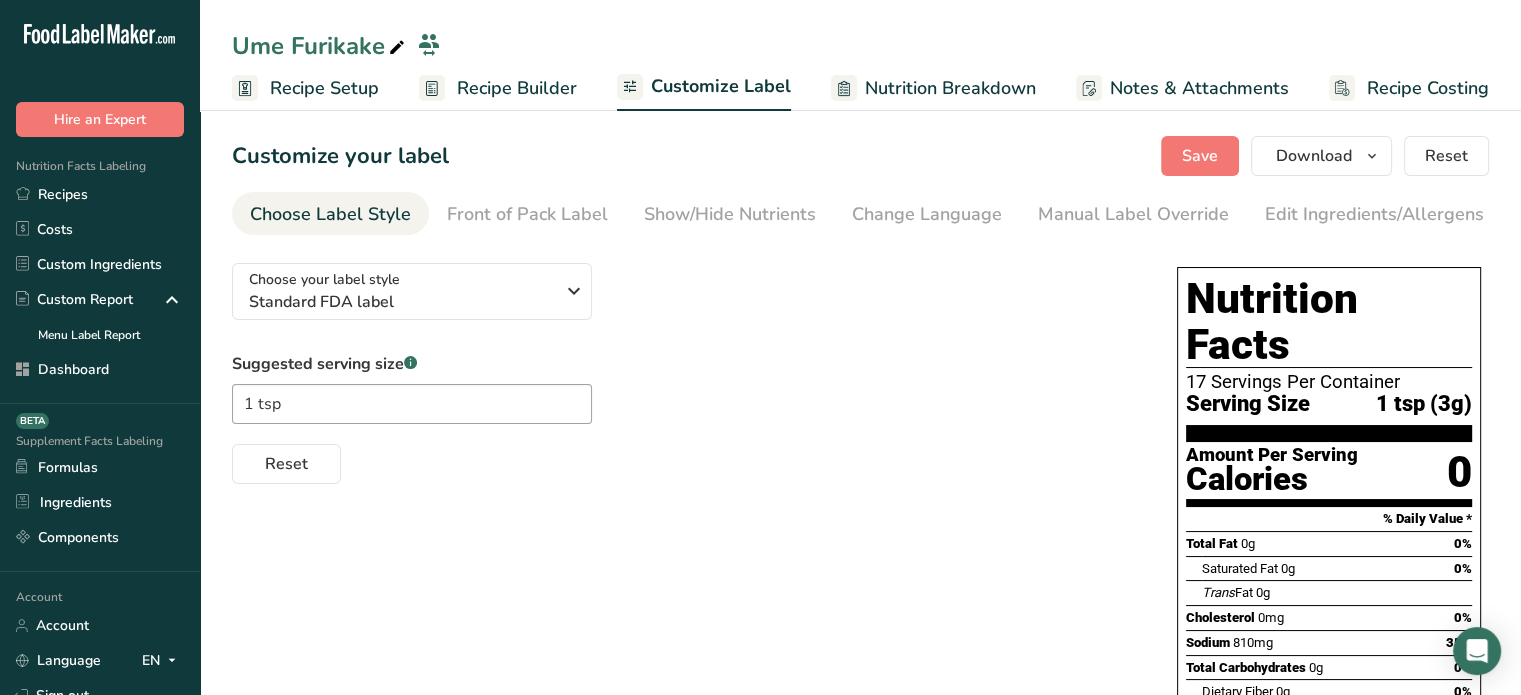 click at bounding box center [397, 48] 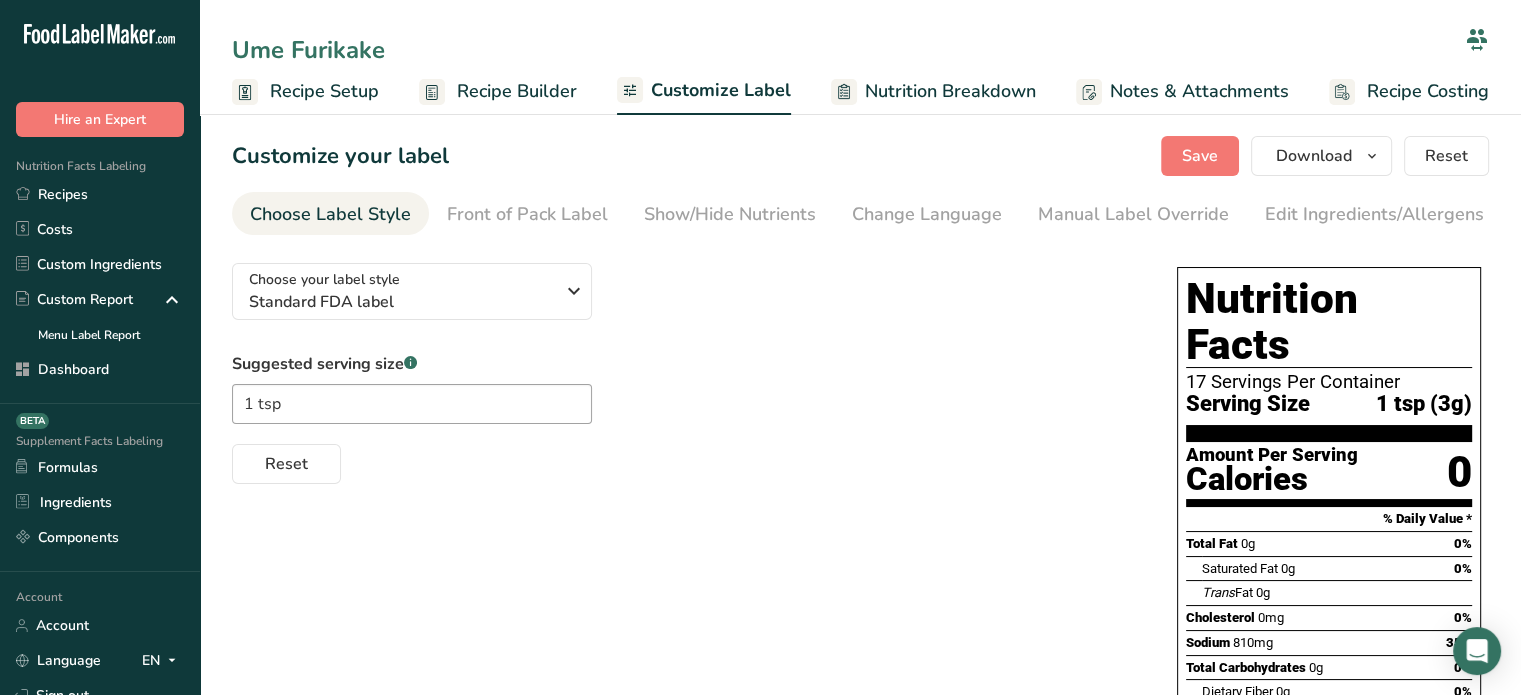 click on "Ume Furikake" at bounding box center [844, 50] 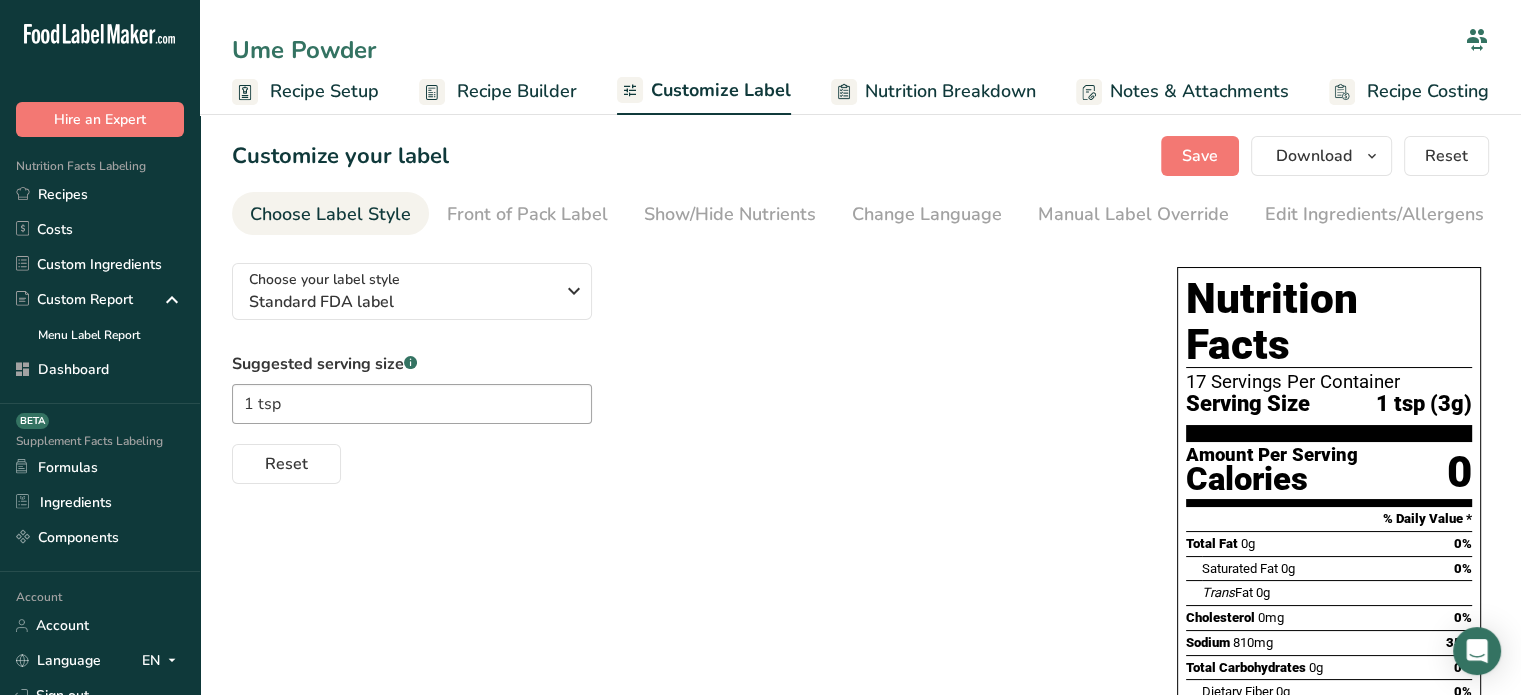 type on "Ume Powder" 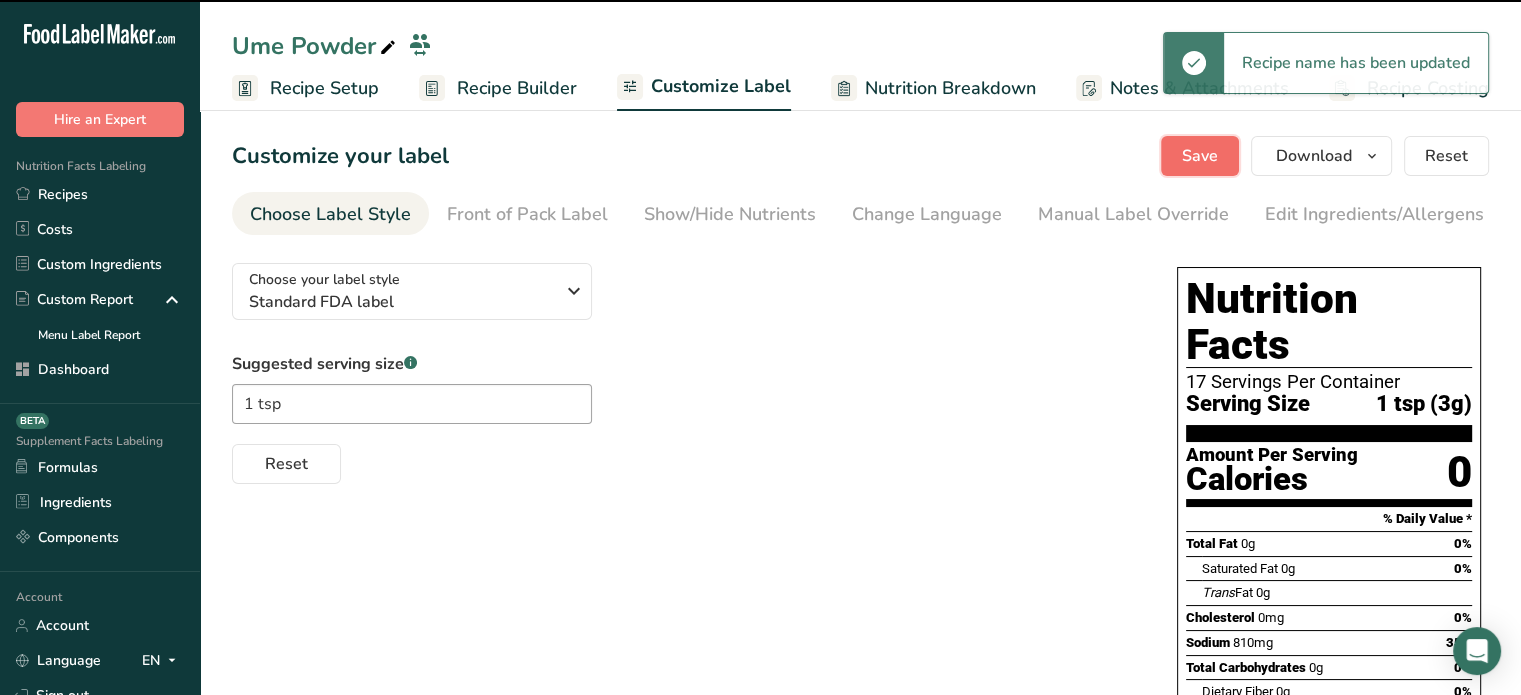 click on "Save" at bounding box center [1200, 156] 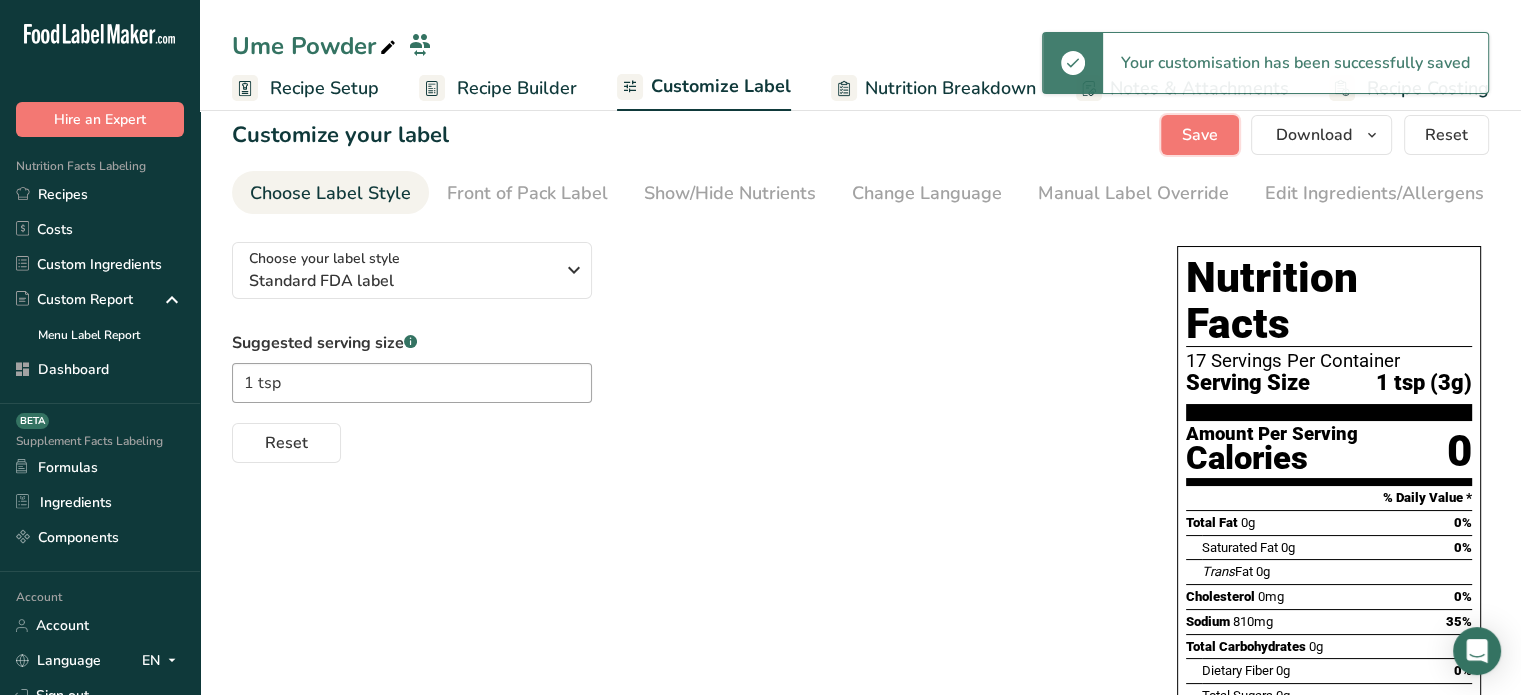scroll, scrollTop: 0, scrollLeft: 0, axis: both 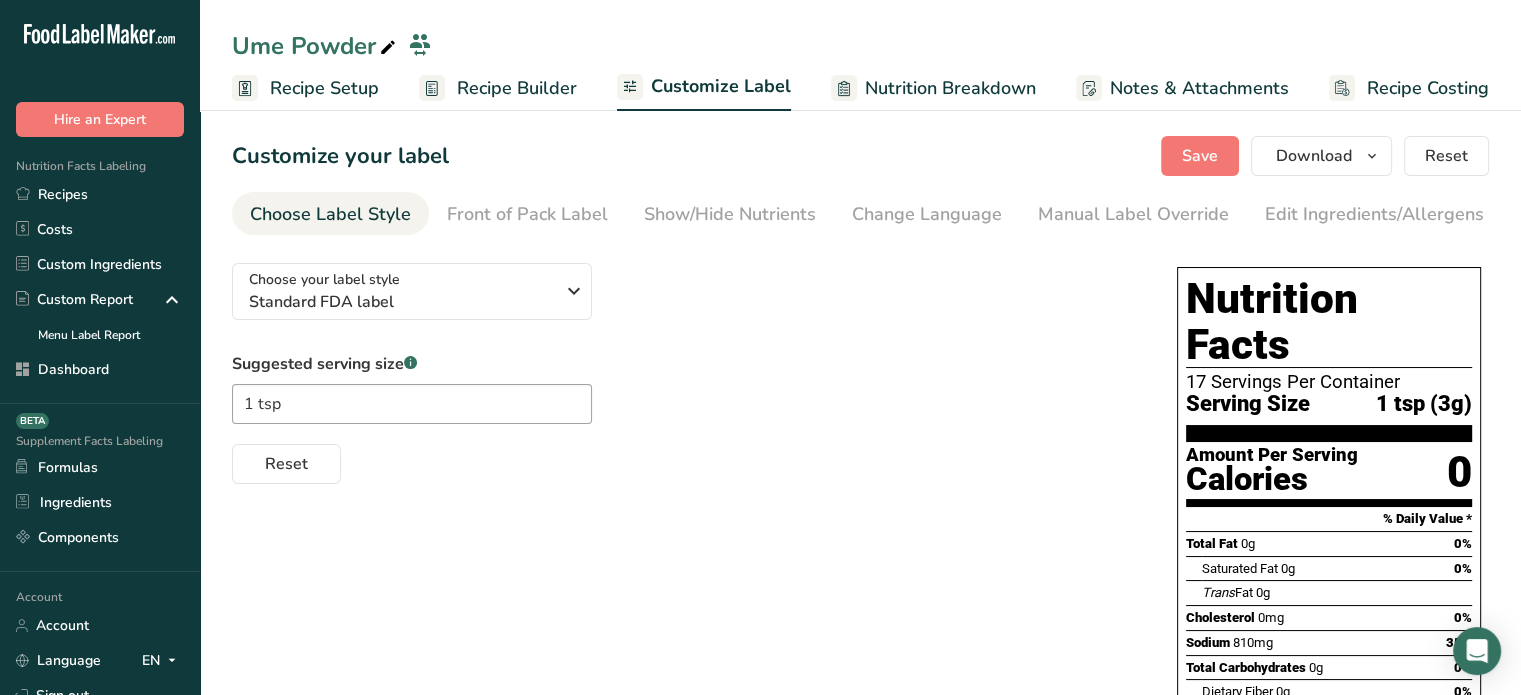 click at bounding box center [388, 48] 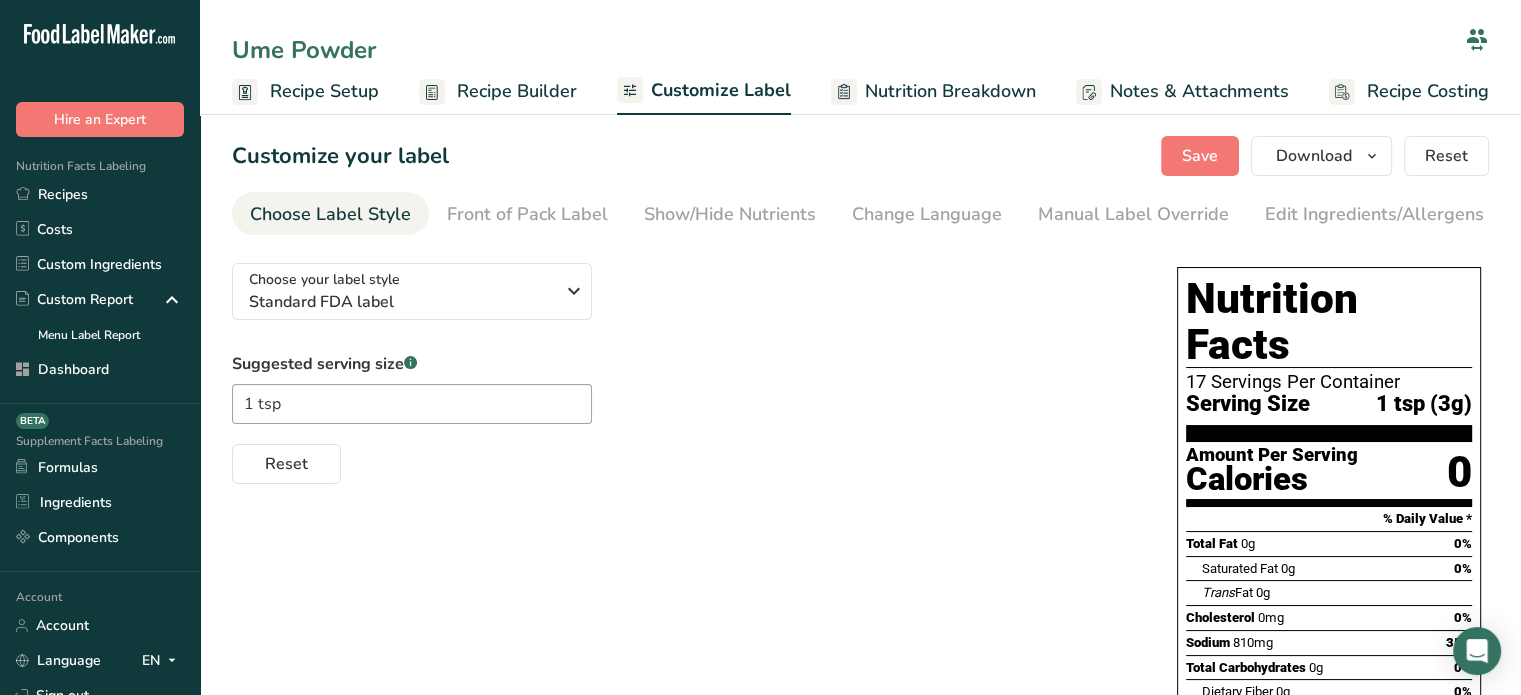 click on "Ume Powder" at bounding box center [844, 50] 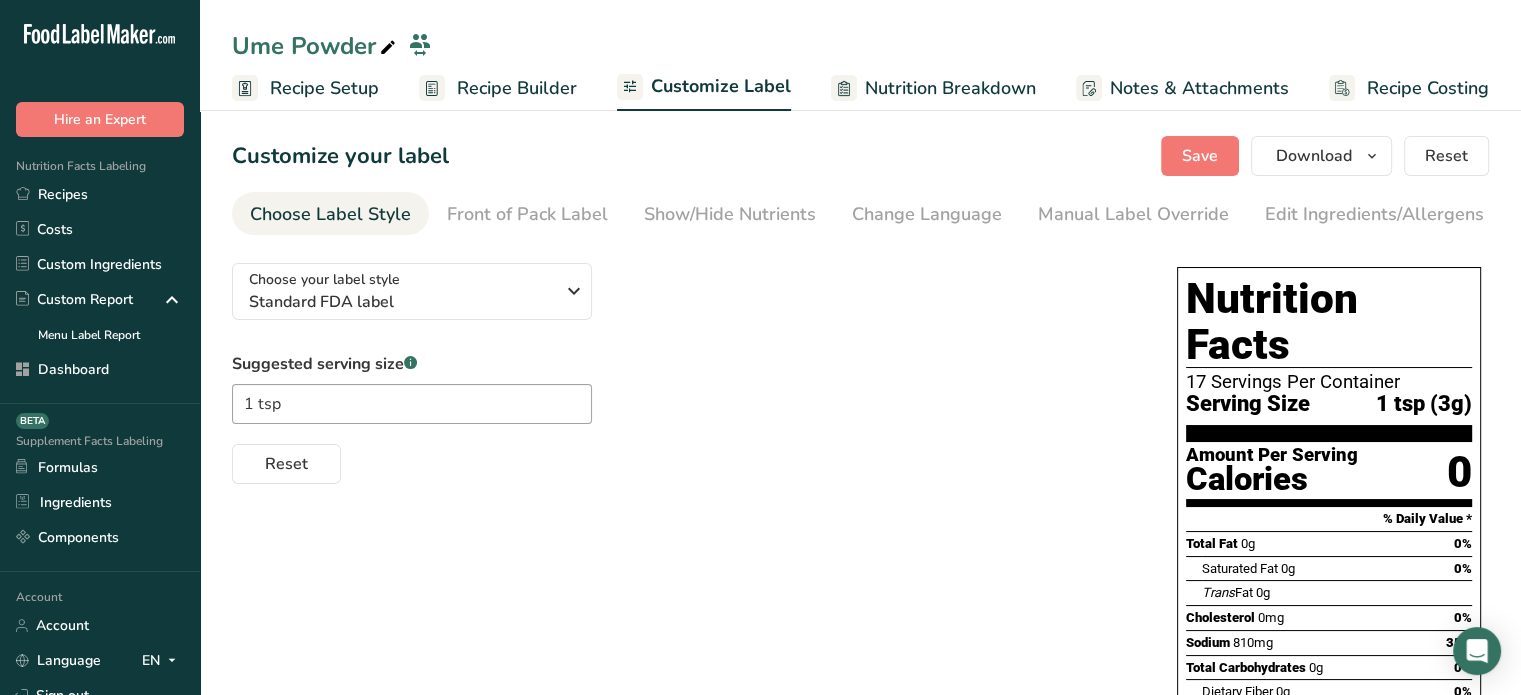 click at bounding box center [388, 48] 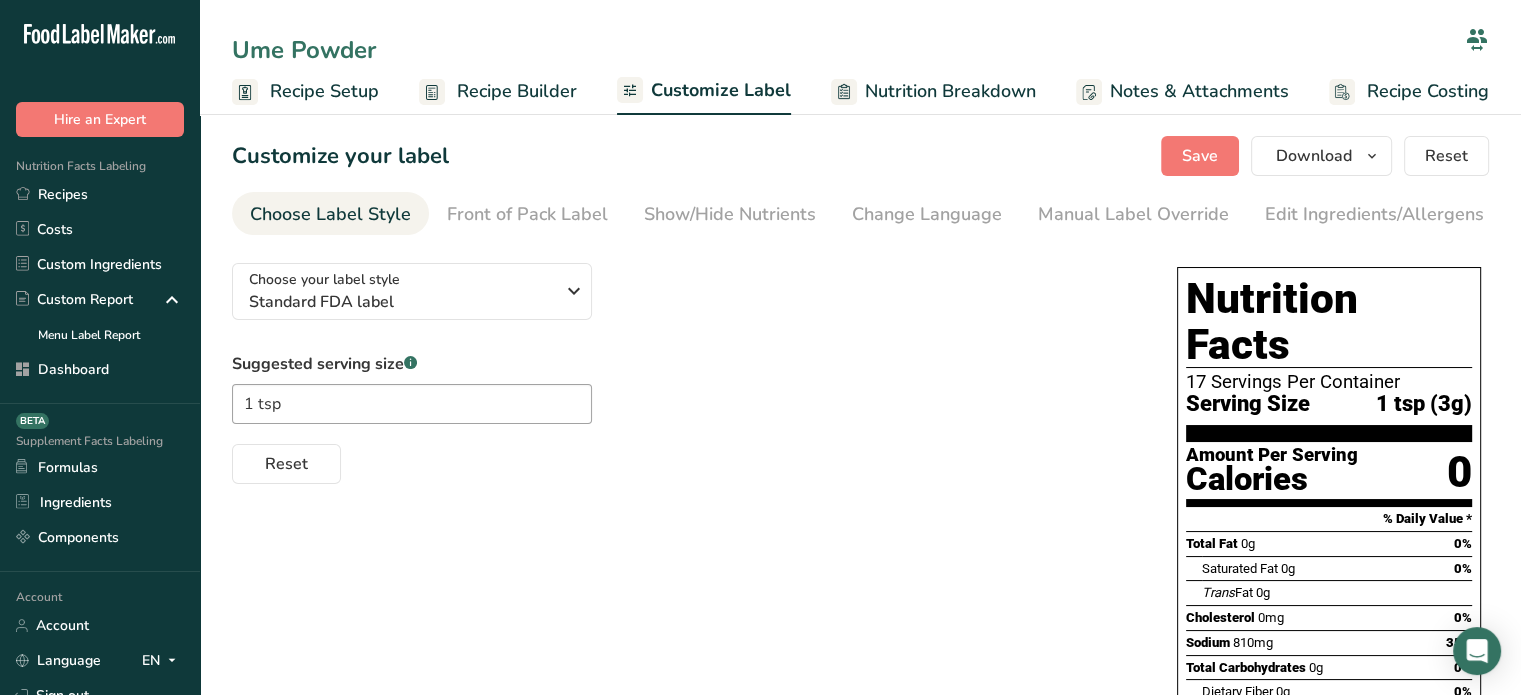click on "Ume Powder" at bounding box center (844, 50) 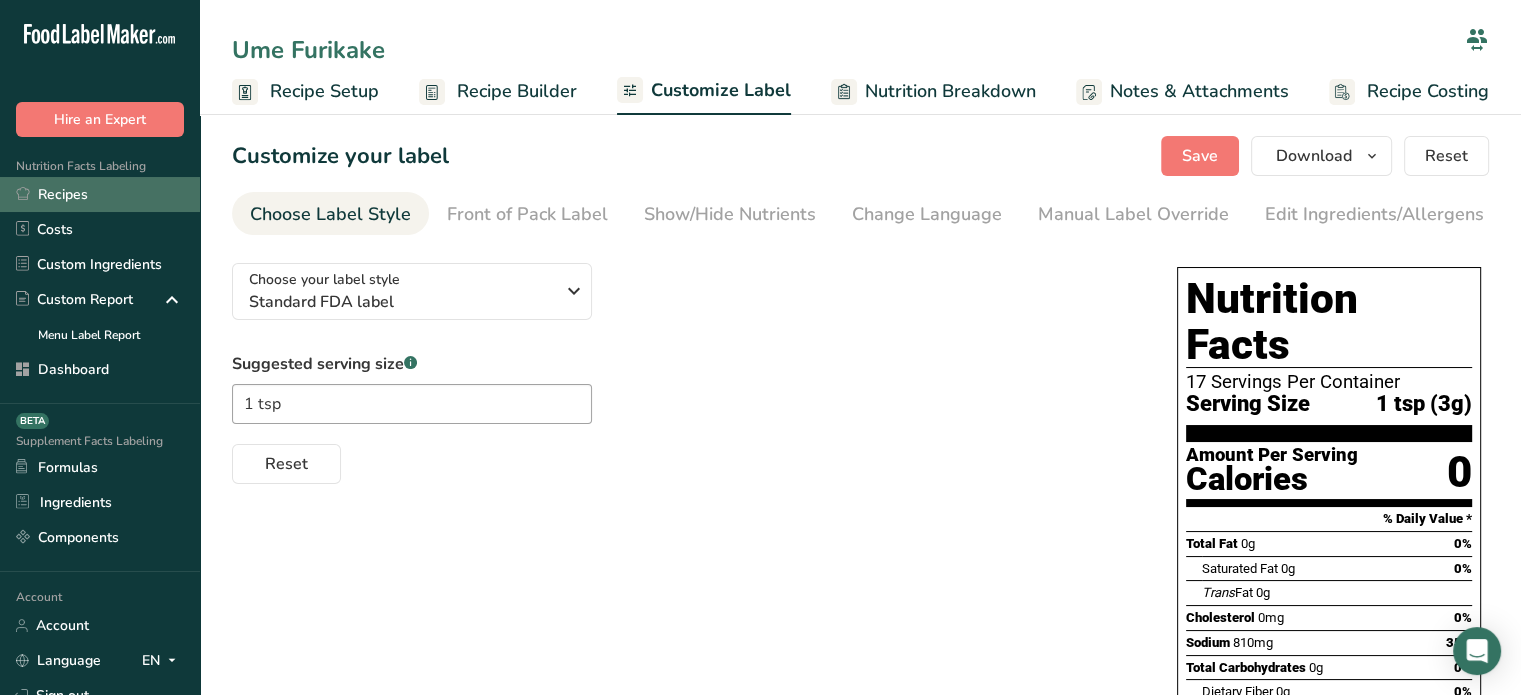 type on "Ume Furikake" 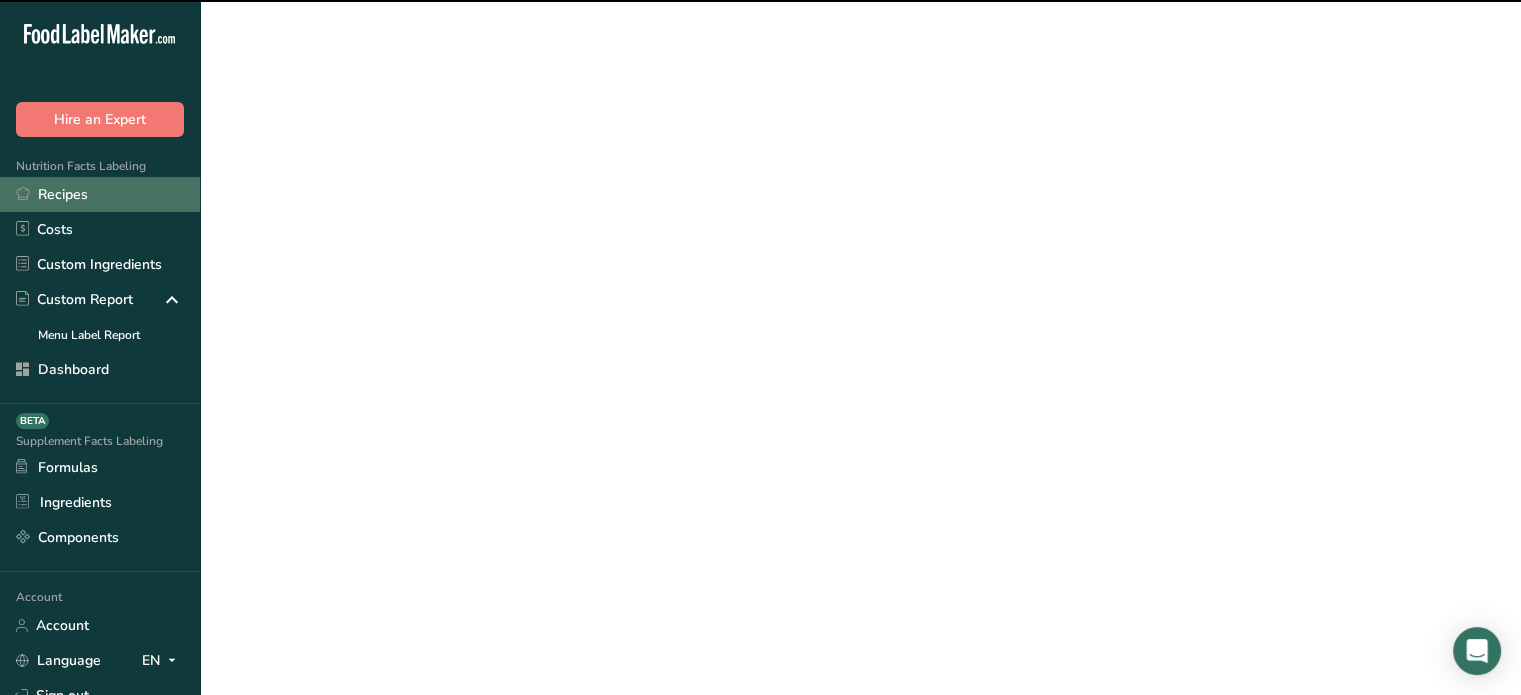 click on "Recipes" at bounding box center (100, 194) 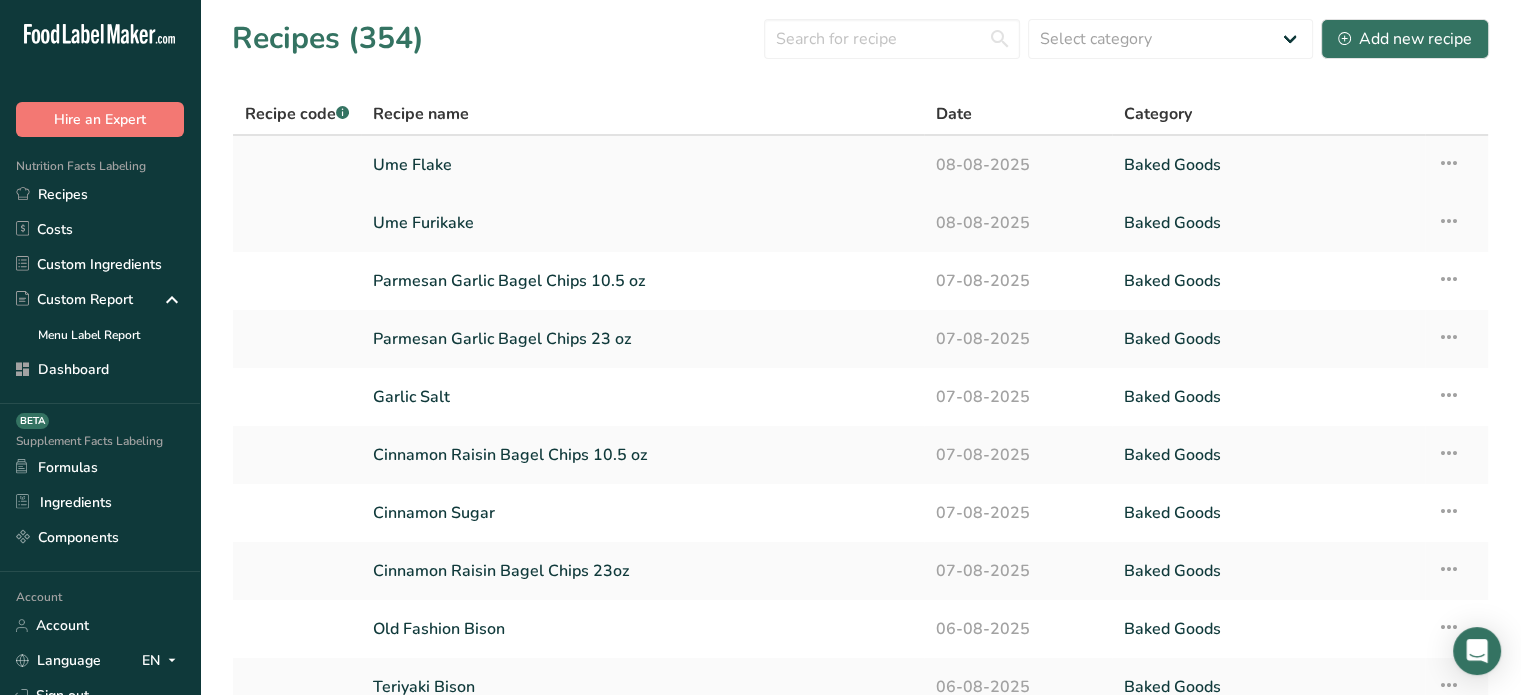 click on "Ume Flake" at bounding box center (642, 165) 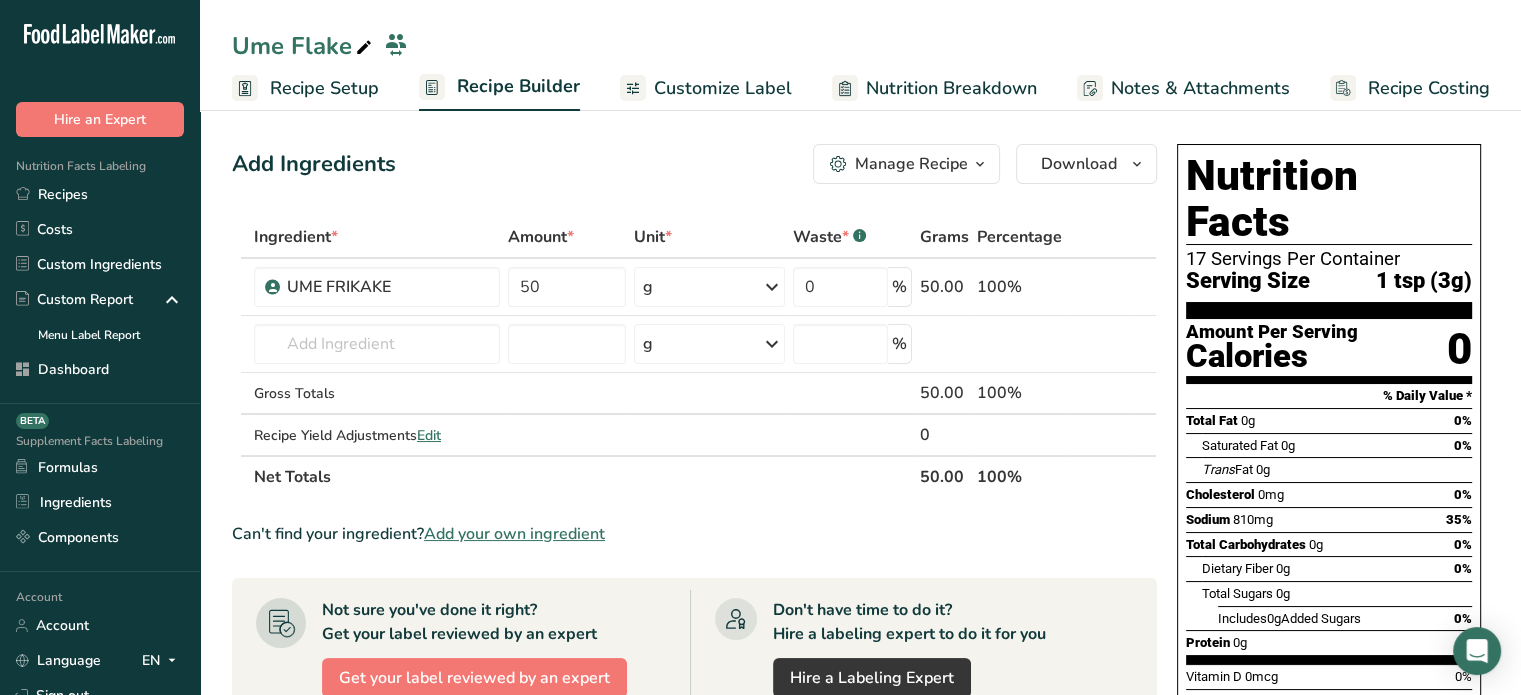 click at bounding box center [364, 48] 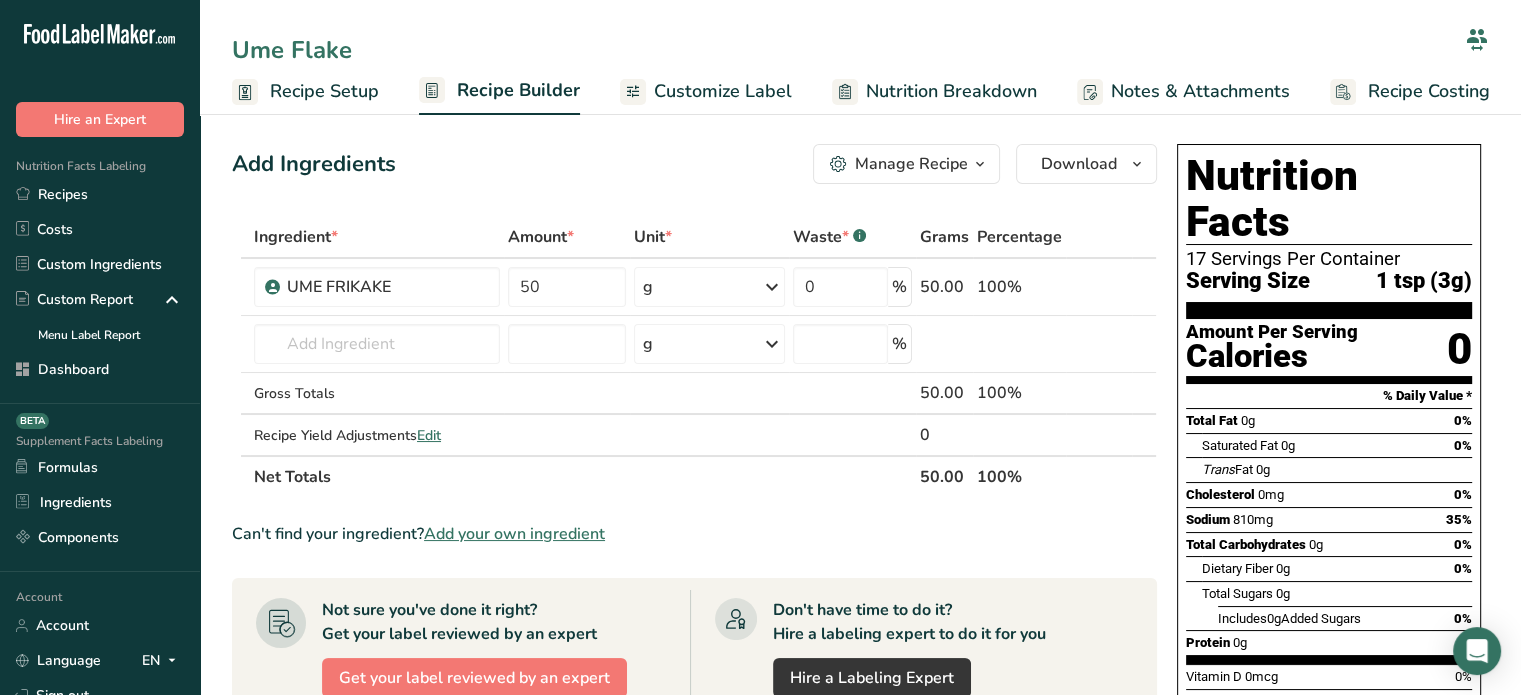 click on "Ume Flake" at bounding box center (844, 50) 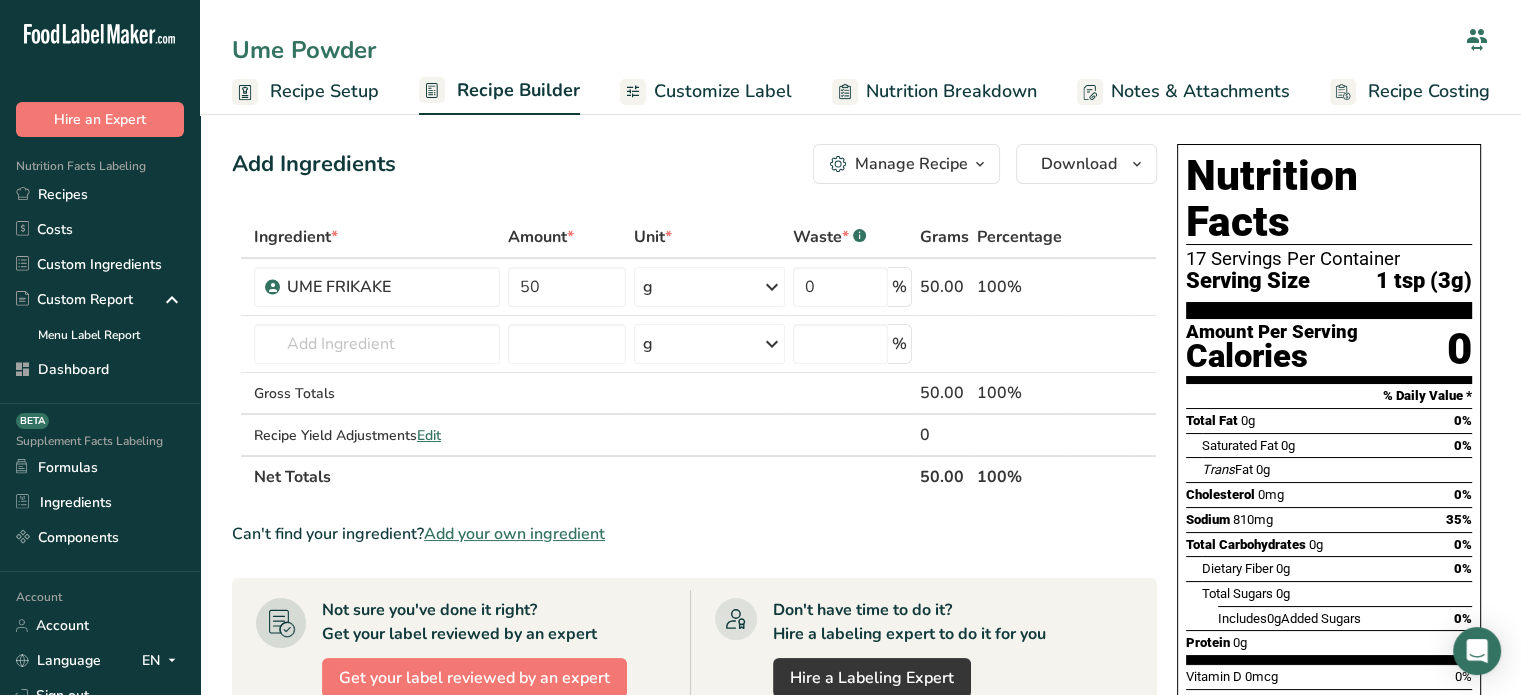 type on "Ume Powder" 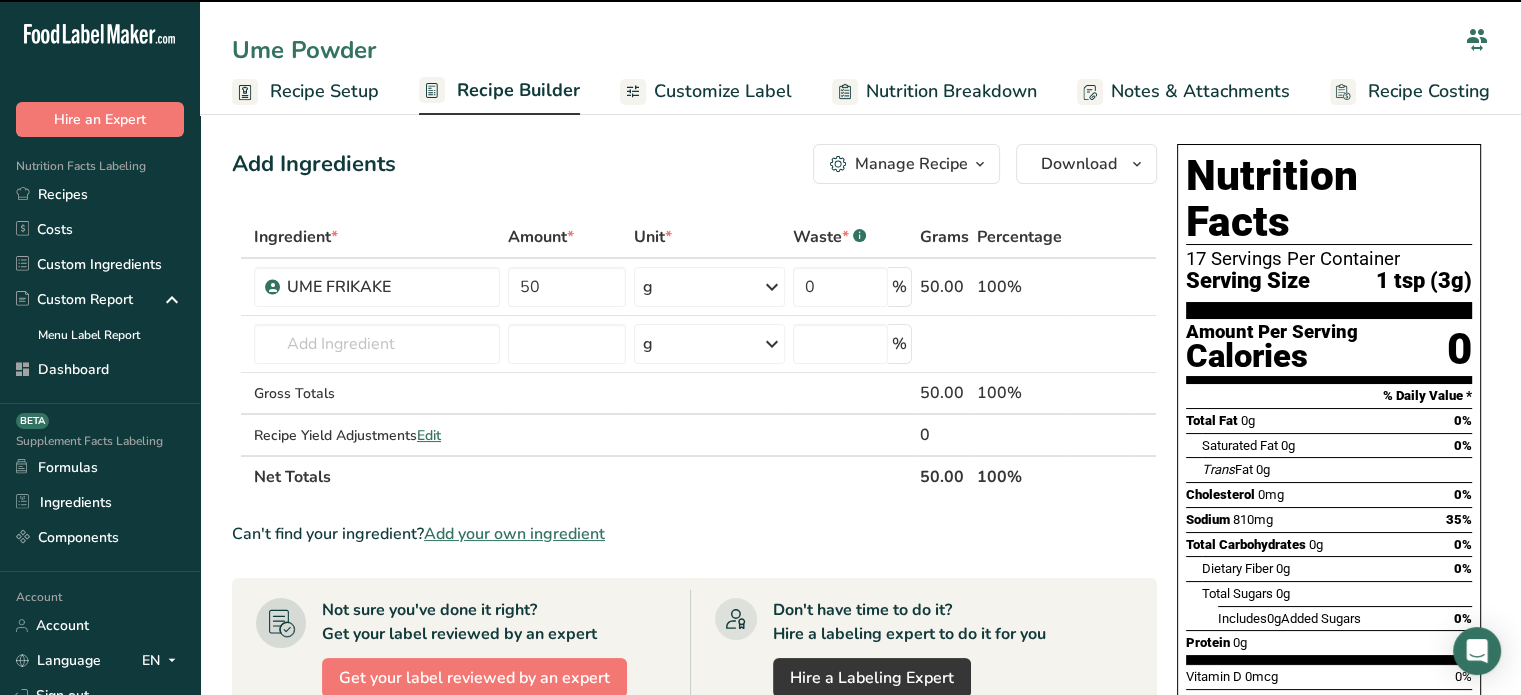 click on "Recipe Builder" at bounding box center [518, 90] 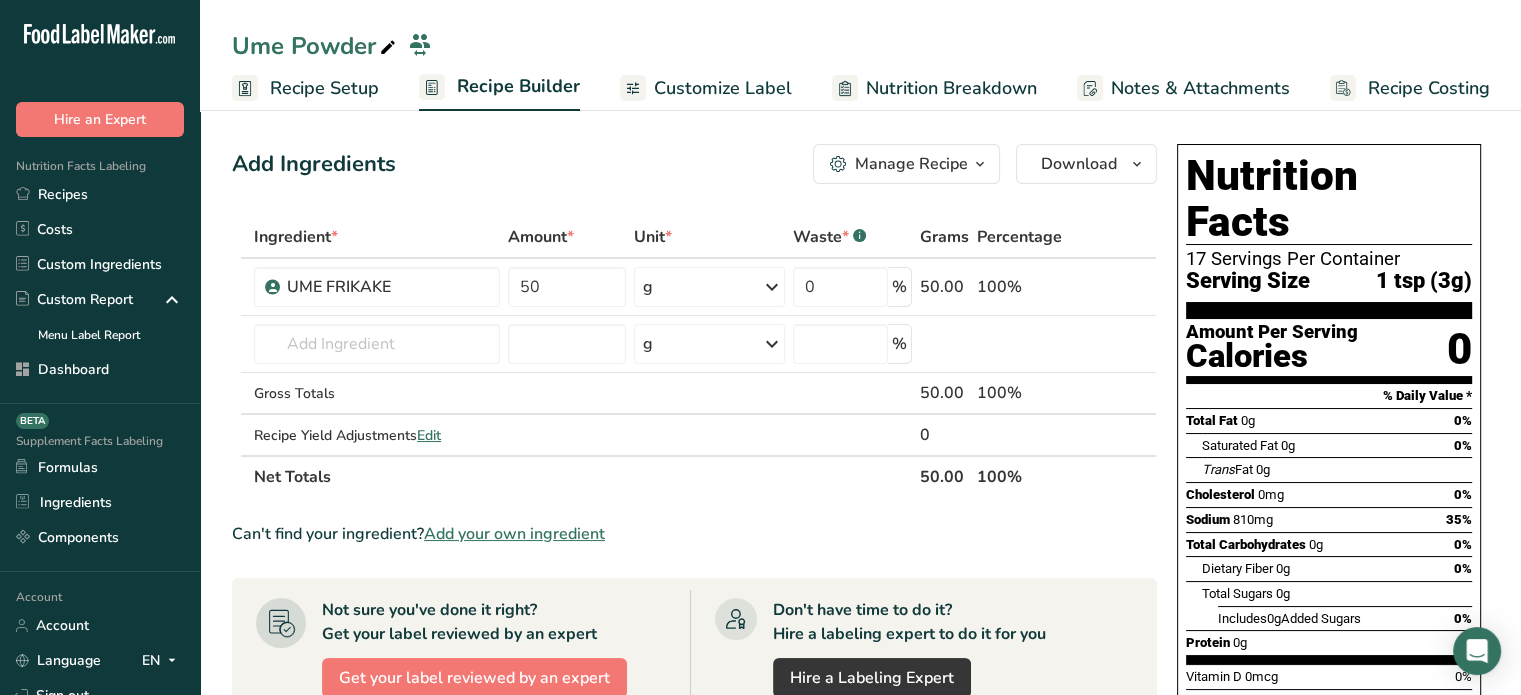 click on "Customize Label" at bounding box center (723, 88) 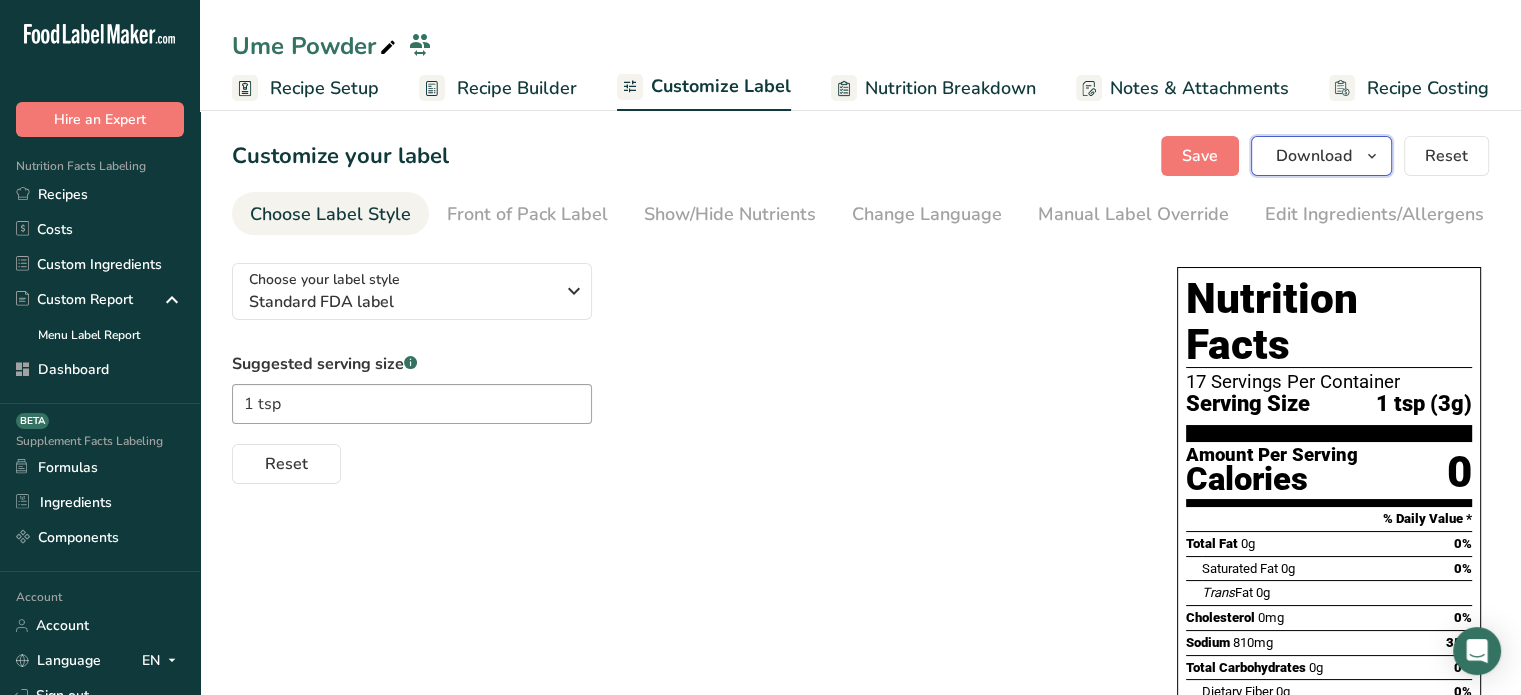 click on "Download" at bounding box center (1314, 156) 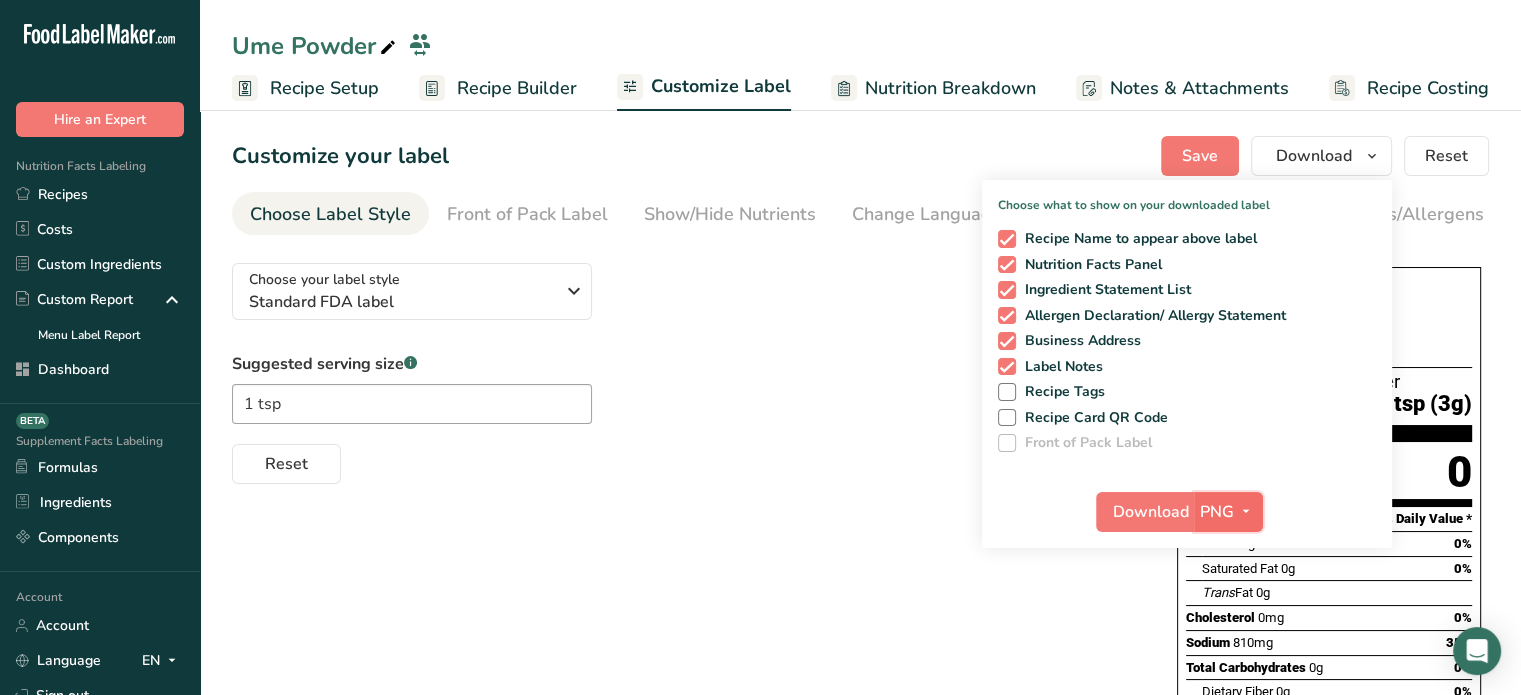 click at bounding box center [1246, 511] 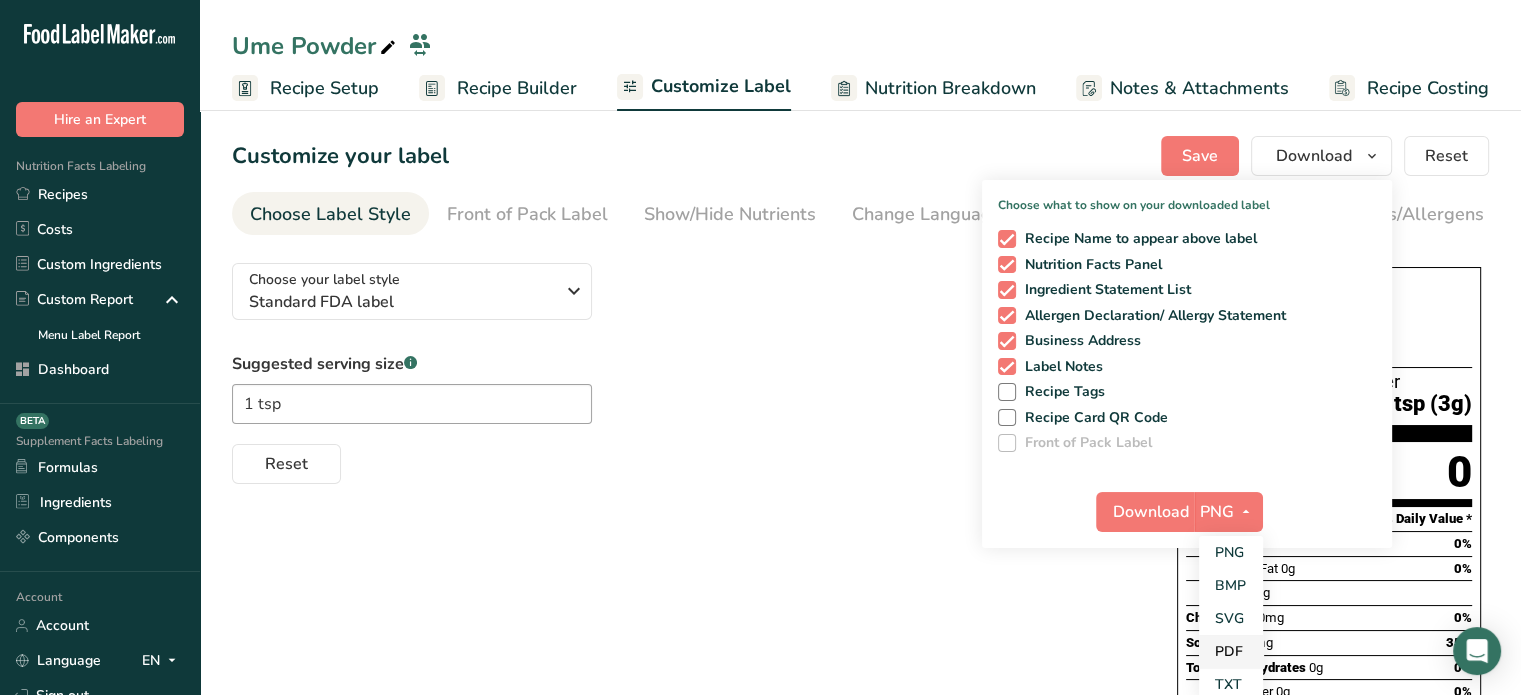click on "PDF" at bounding box center (1231, 651) 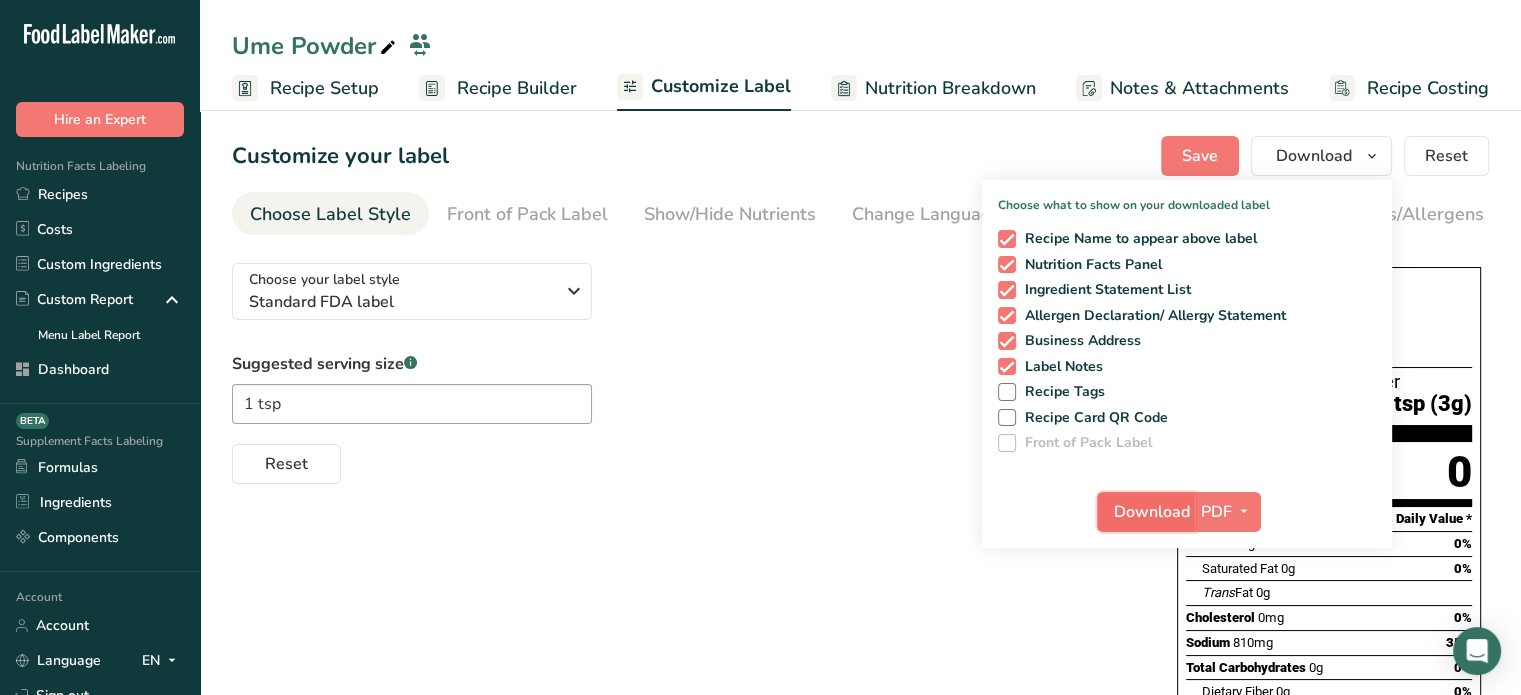 click on "Download" at bounding box center (1146, 512) 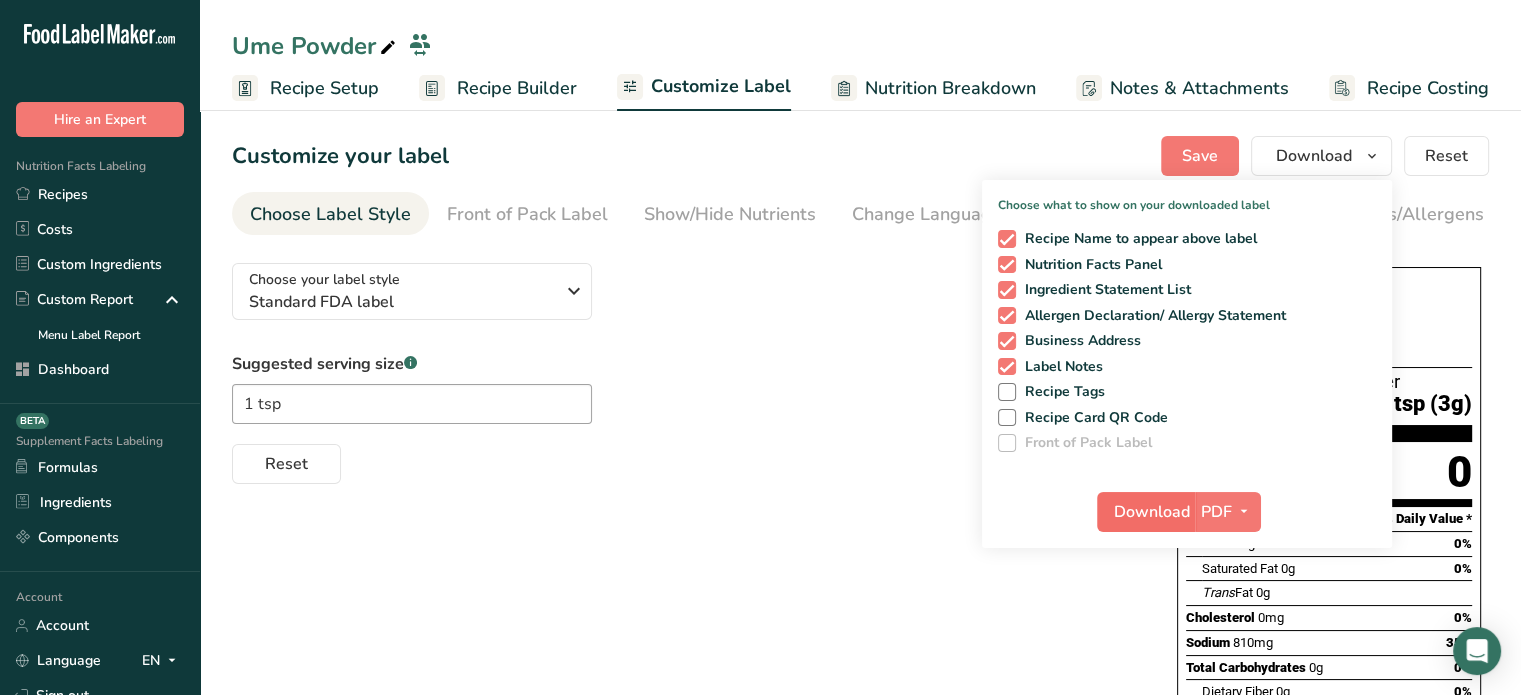 scroll, scrollTop: 0, scrollLeft: 0, axis: both 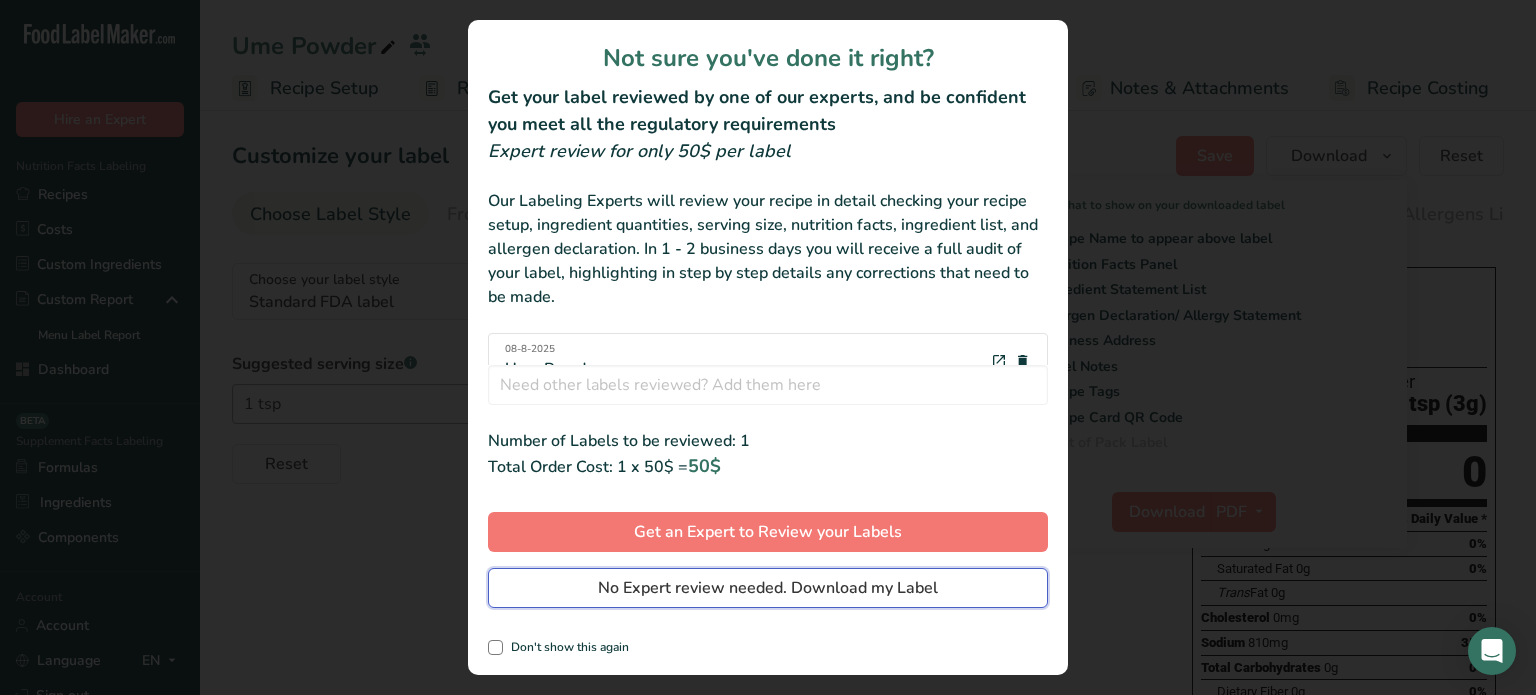 click on "No Expert review needed. Download my Label" at bounding box center [768, 588] 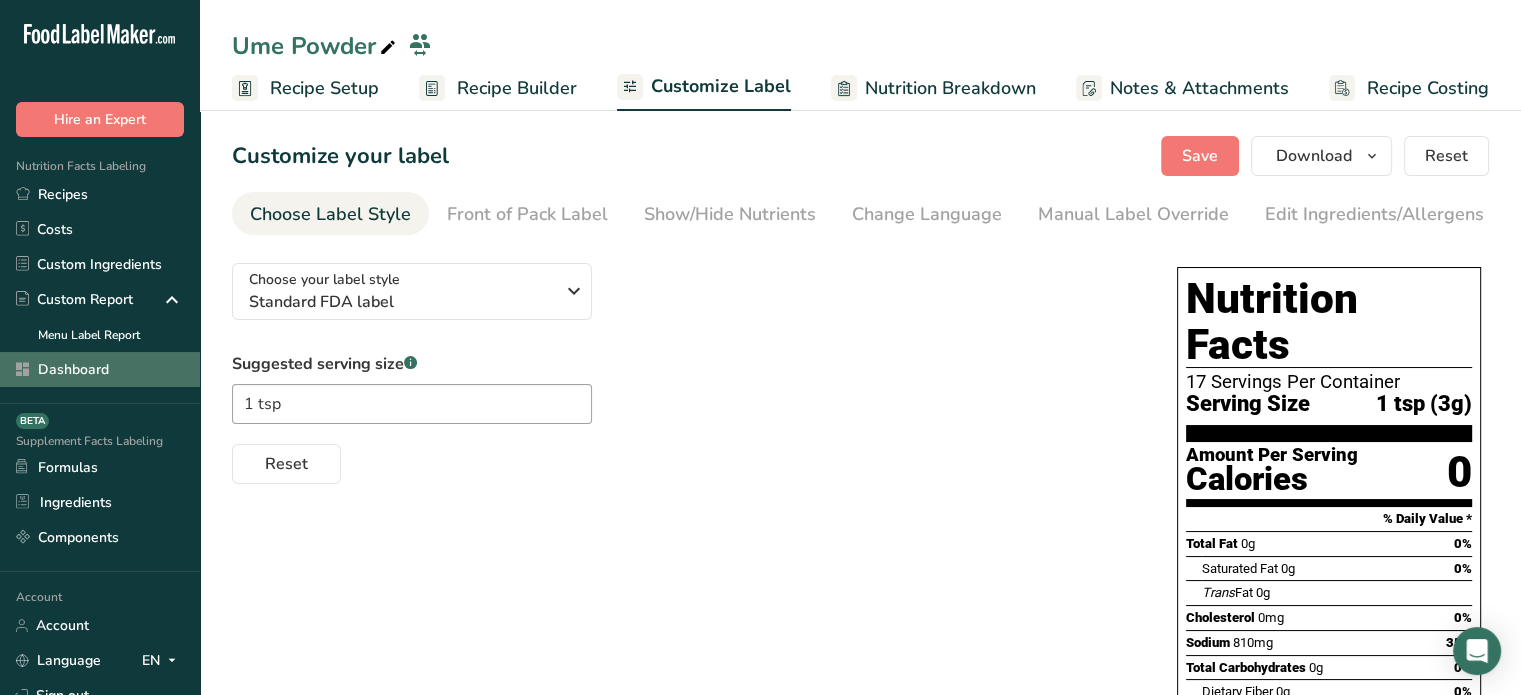 click on "Dashboard" at bounding box center [100, 369] 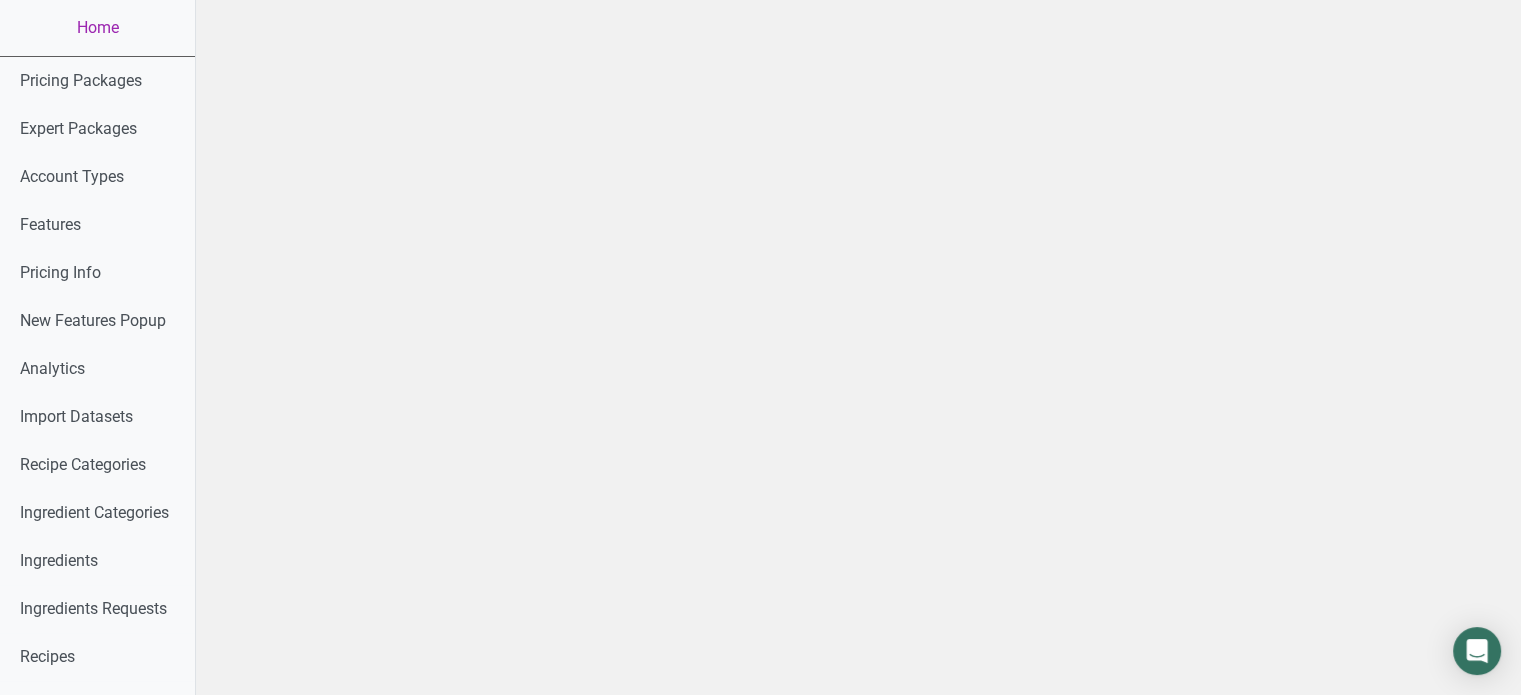click at bounding box center [858, 868] 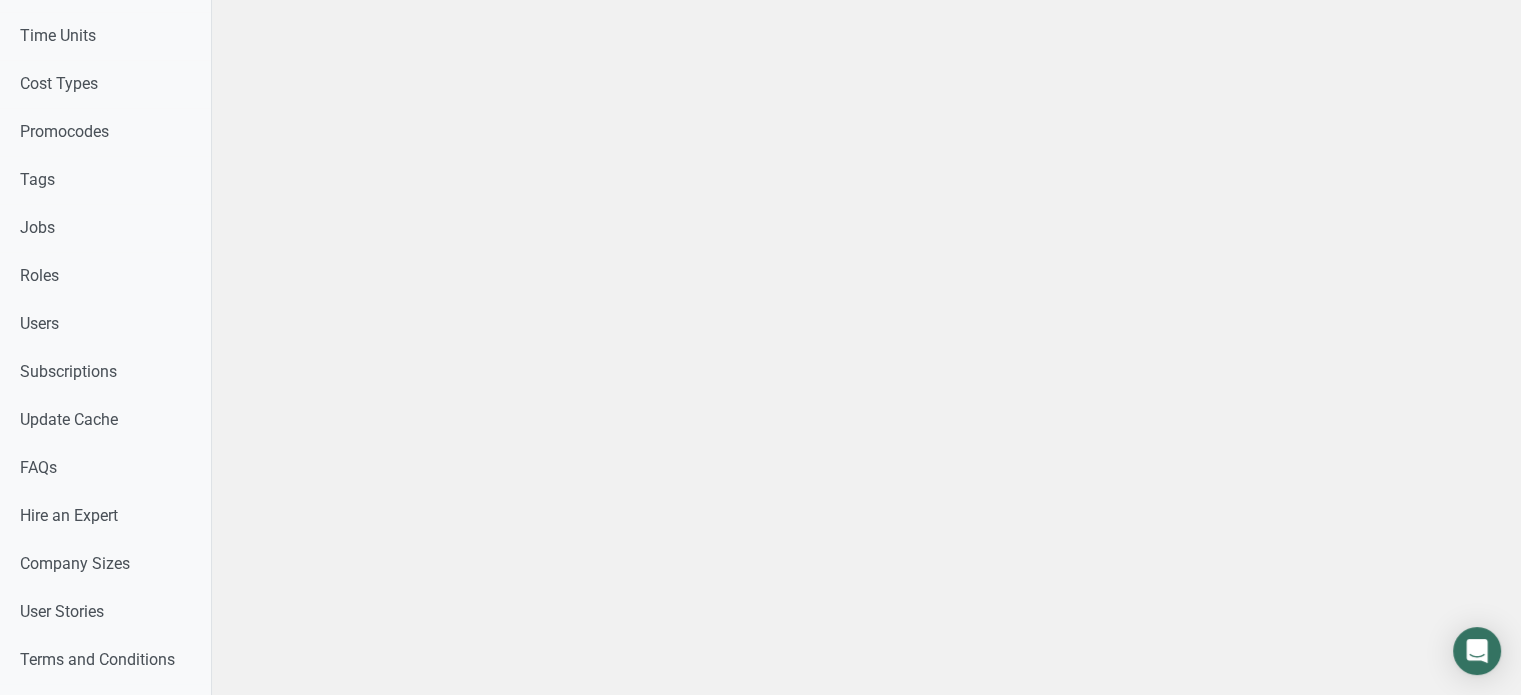 scroll, scrollTop: 1080, scrollLeft: 0, axis: vertical 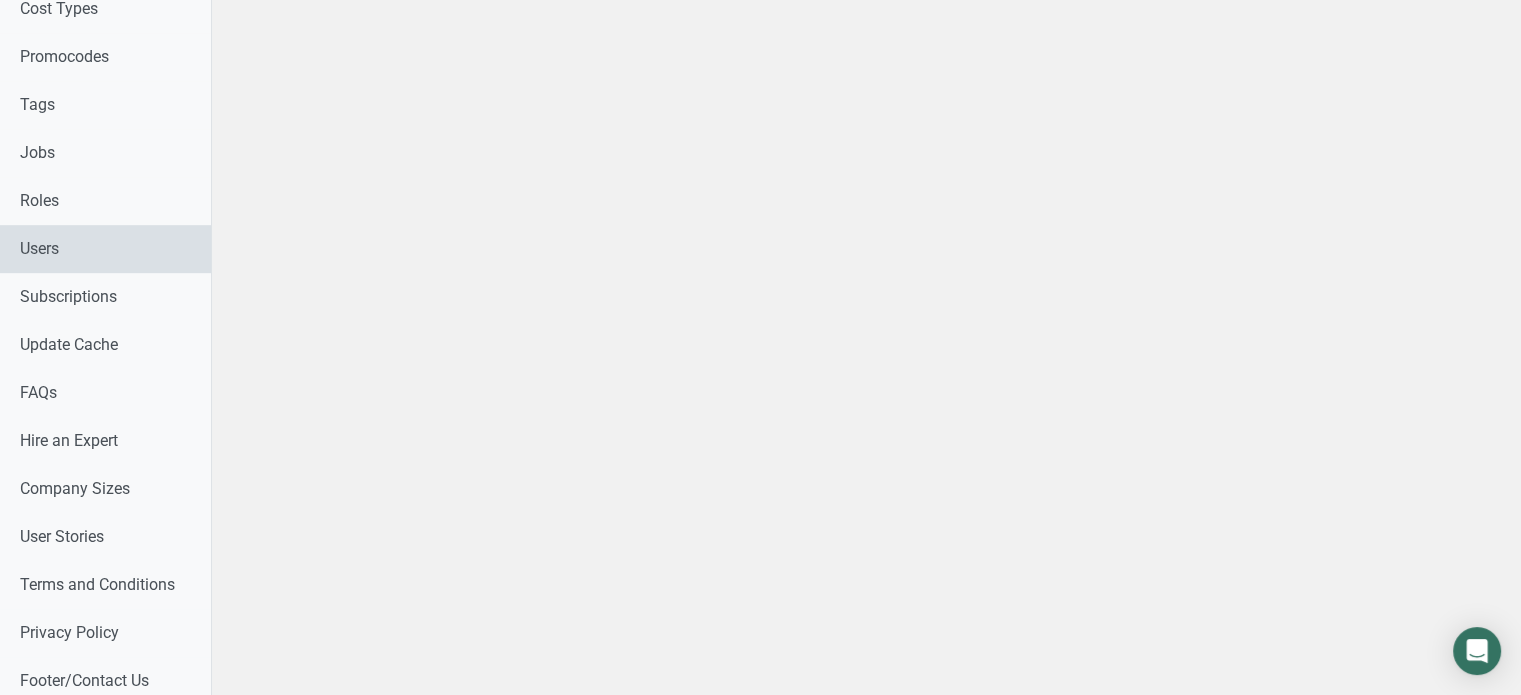 click on "Users" at bounding box center (105, 249) 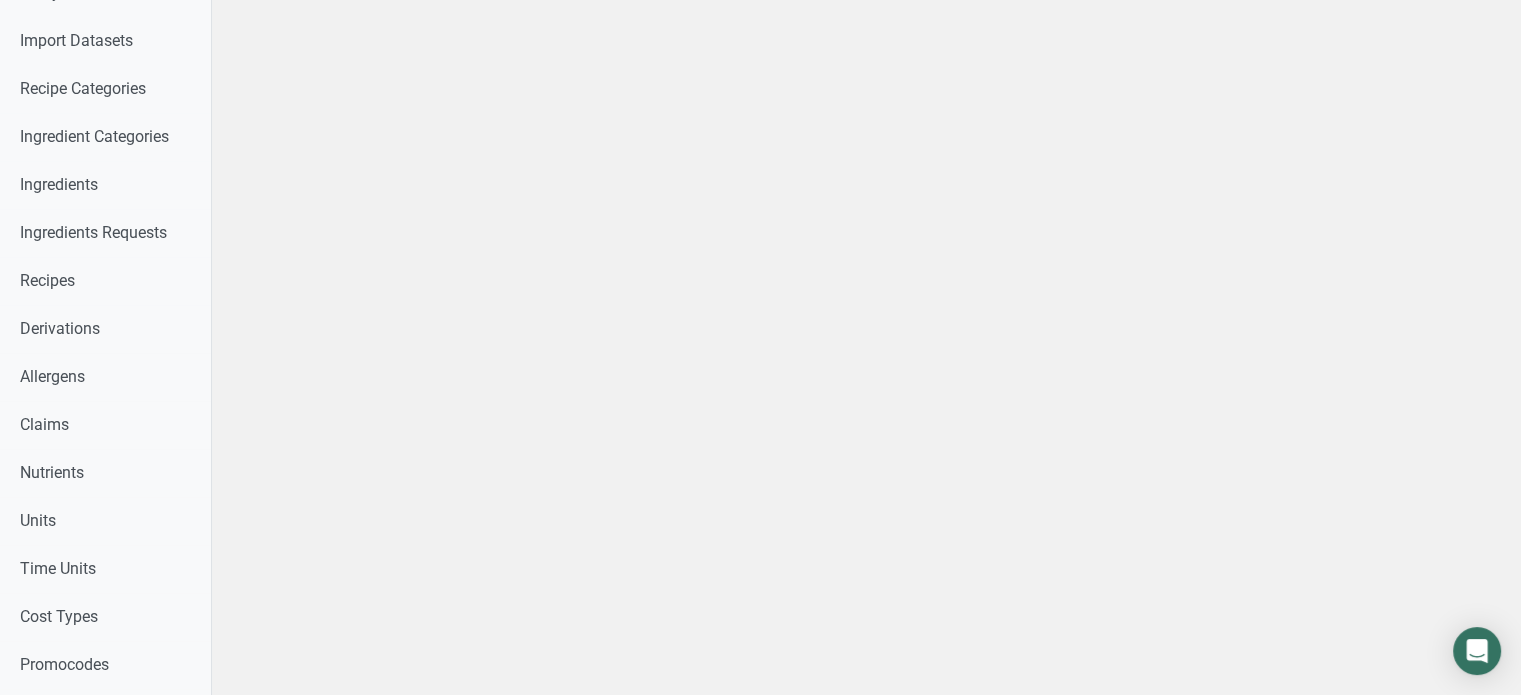 scroll, scrollTop: 0, scrollLeft: 0, axis: both 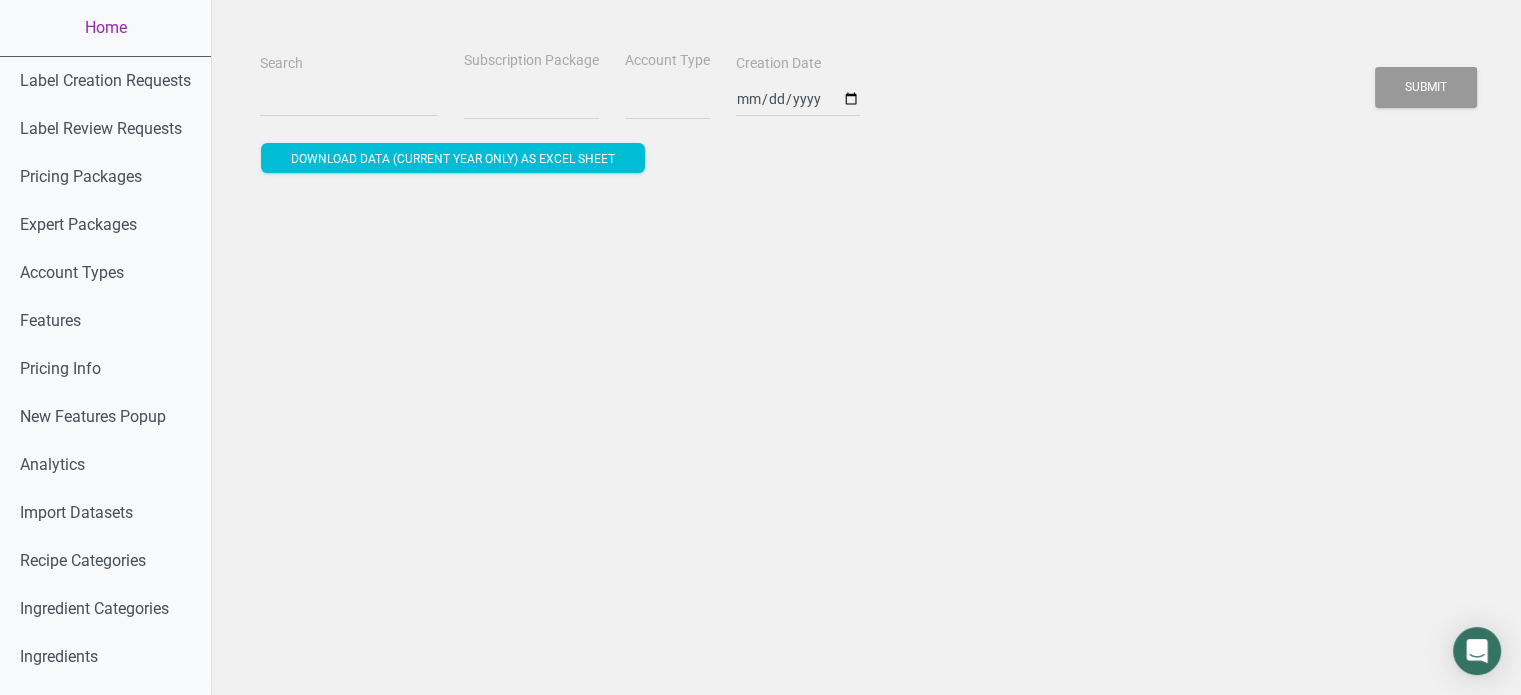 select 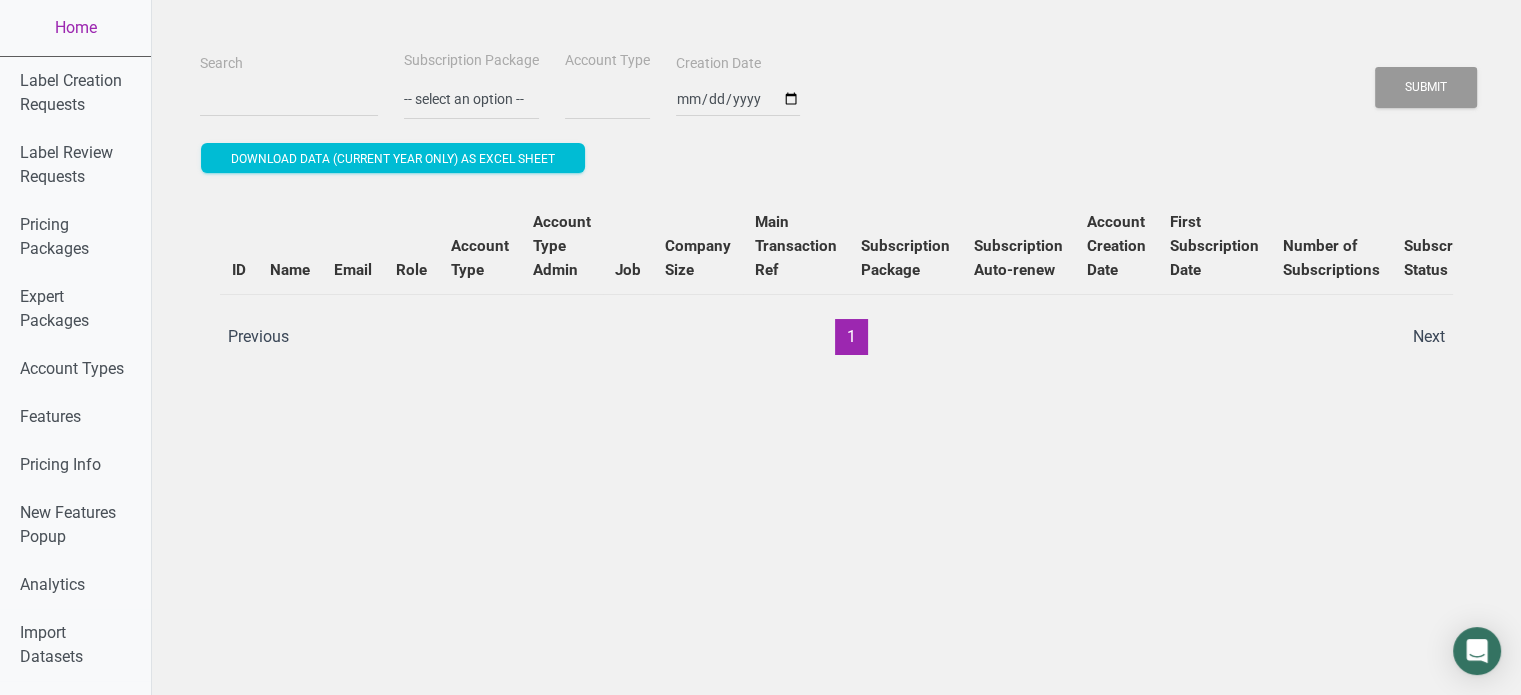 click on "Search" at bounding box center (289, 84) 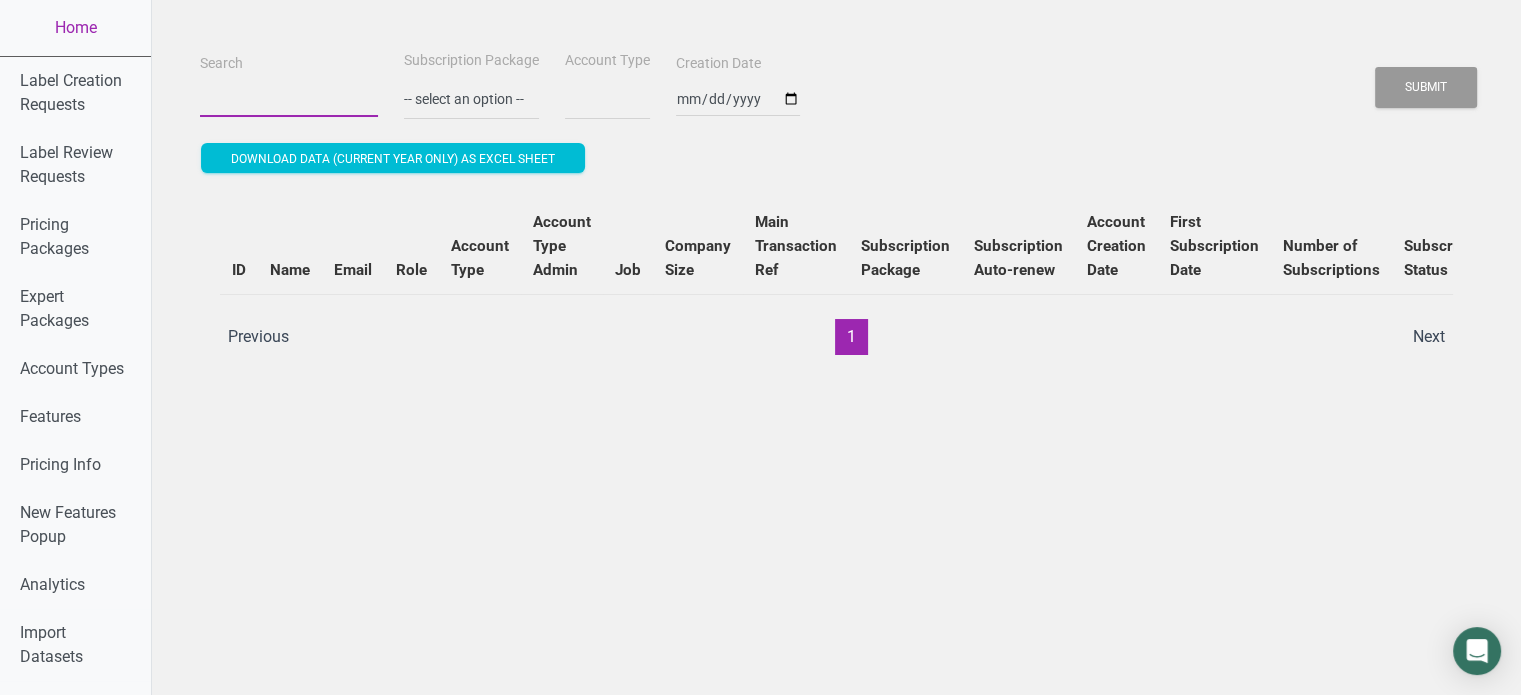 click on "Search" at bounding box center [289, 99] 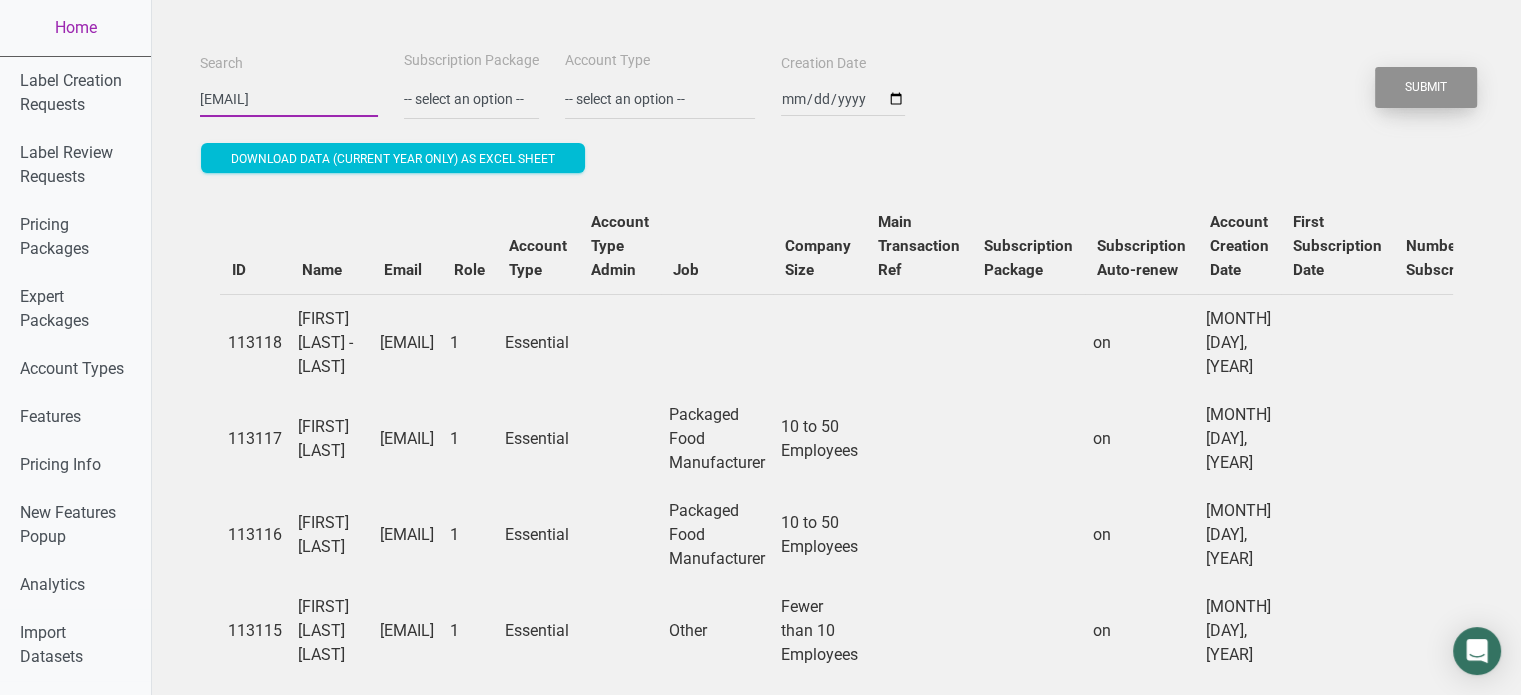 type on "beelloo2009@gmail.com" 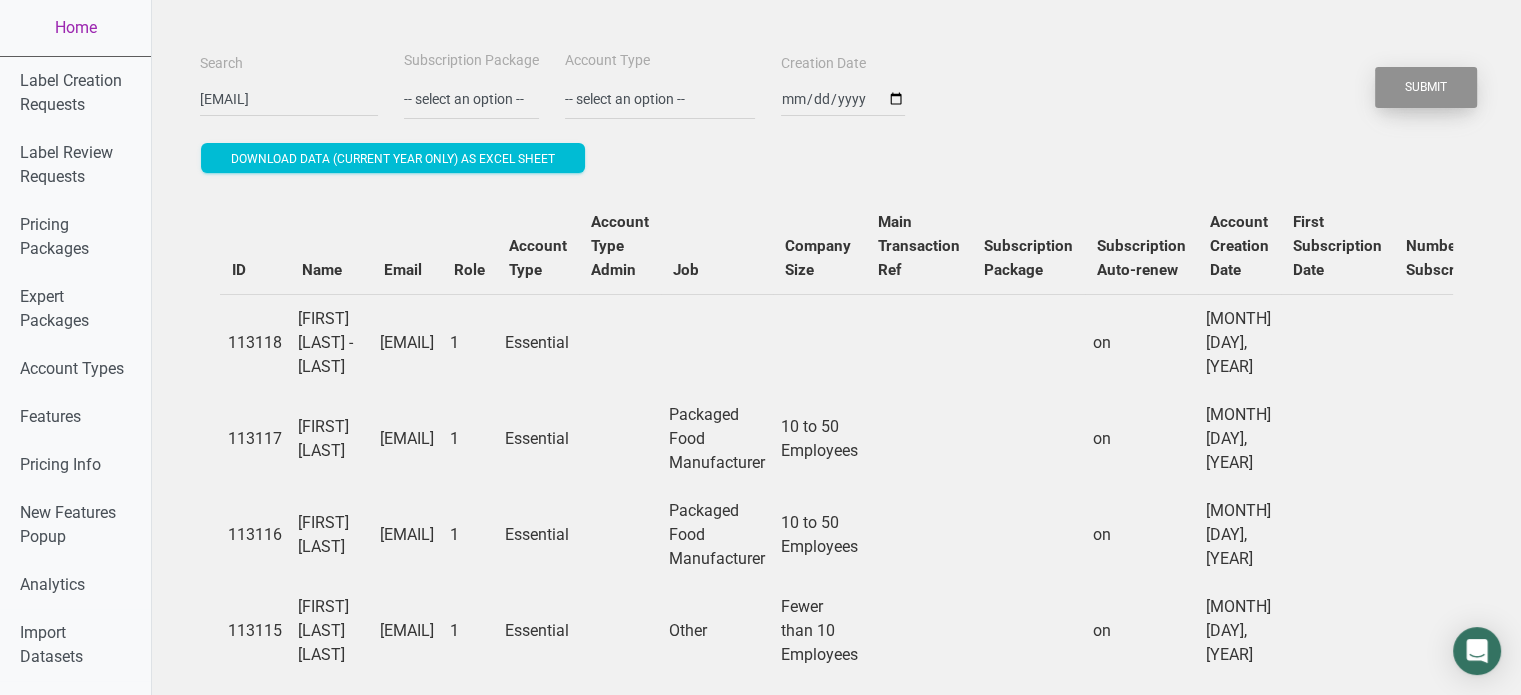 click on "Submit" at bounding box center [1426, 87] 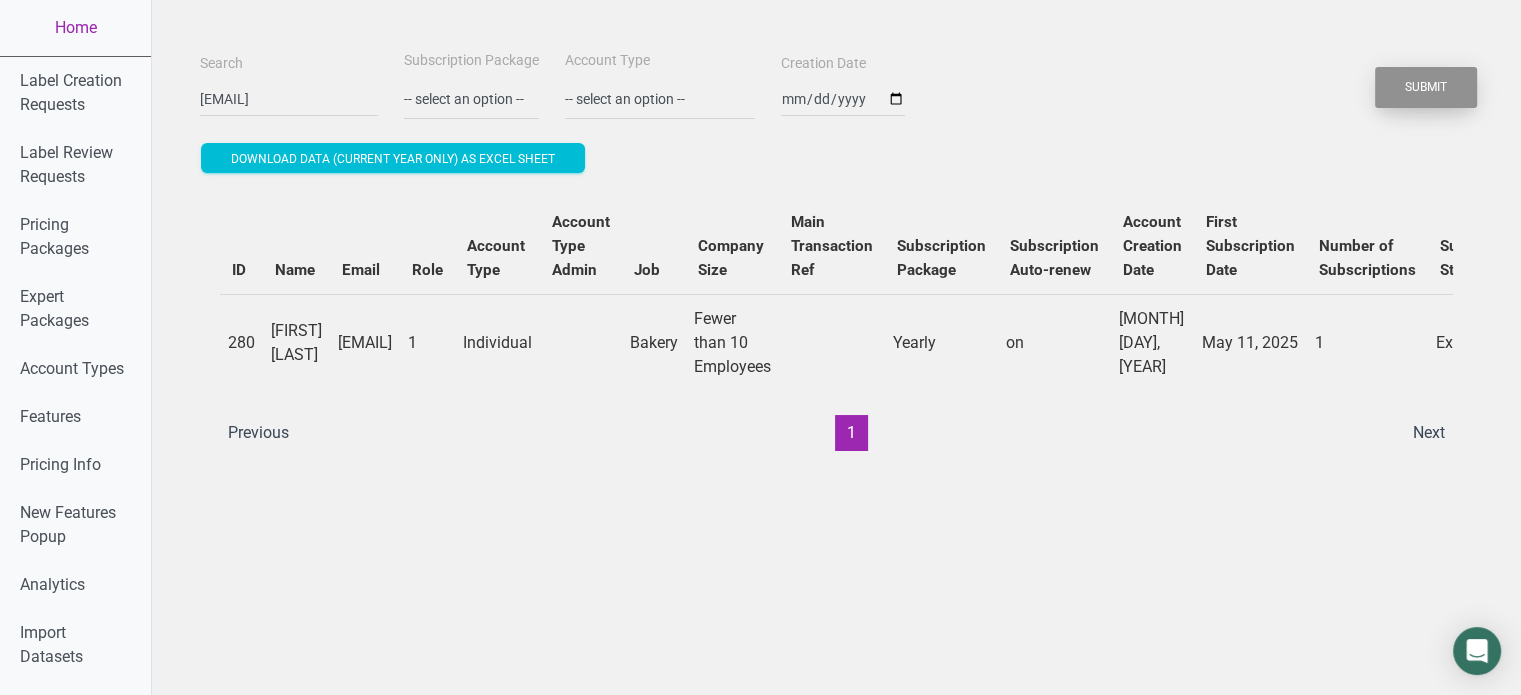 click on "Submit" at bounding box center (1426, 87) 